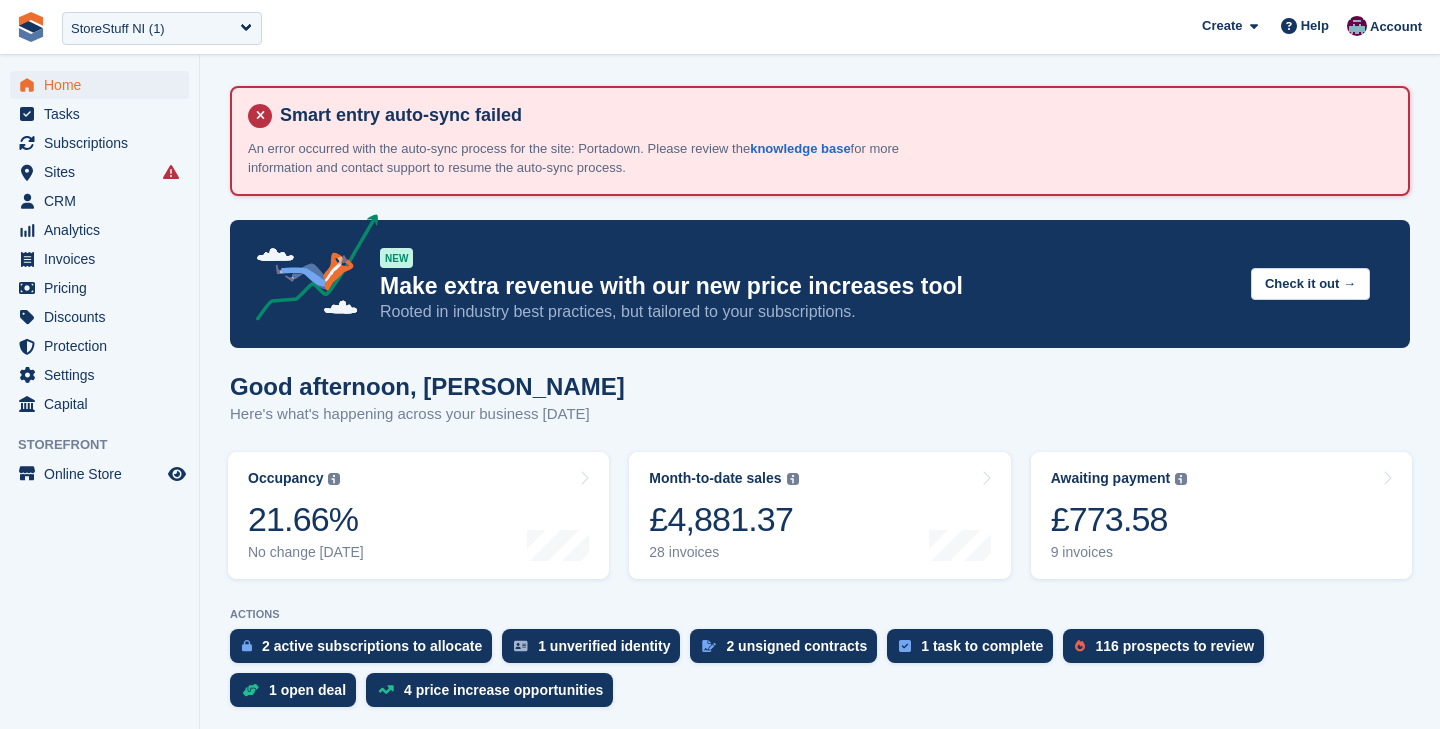 scroll, scrollTop: 0, scrollLeft: 0, axis: both 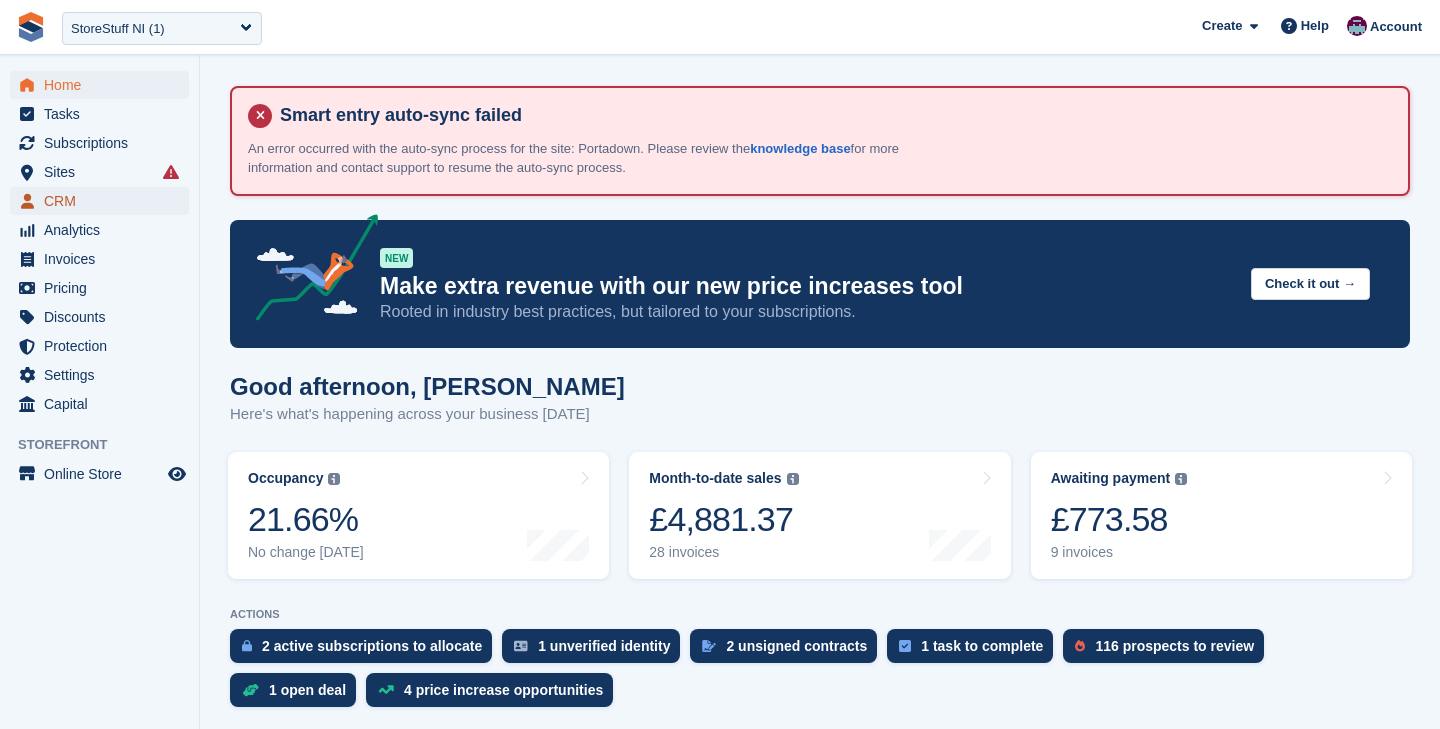 click on "CRM" at bounding box center [104, 201] 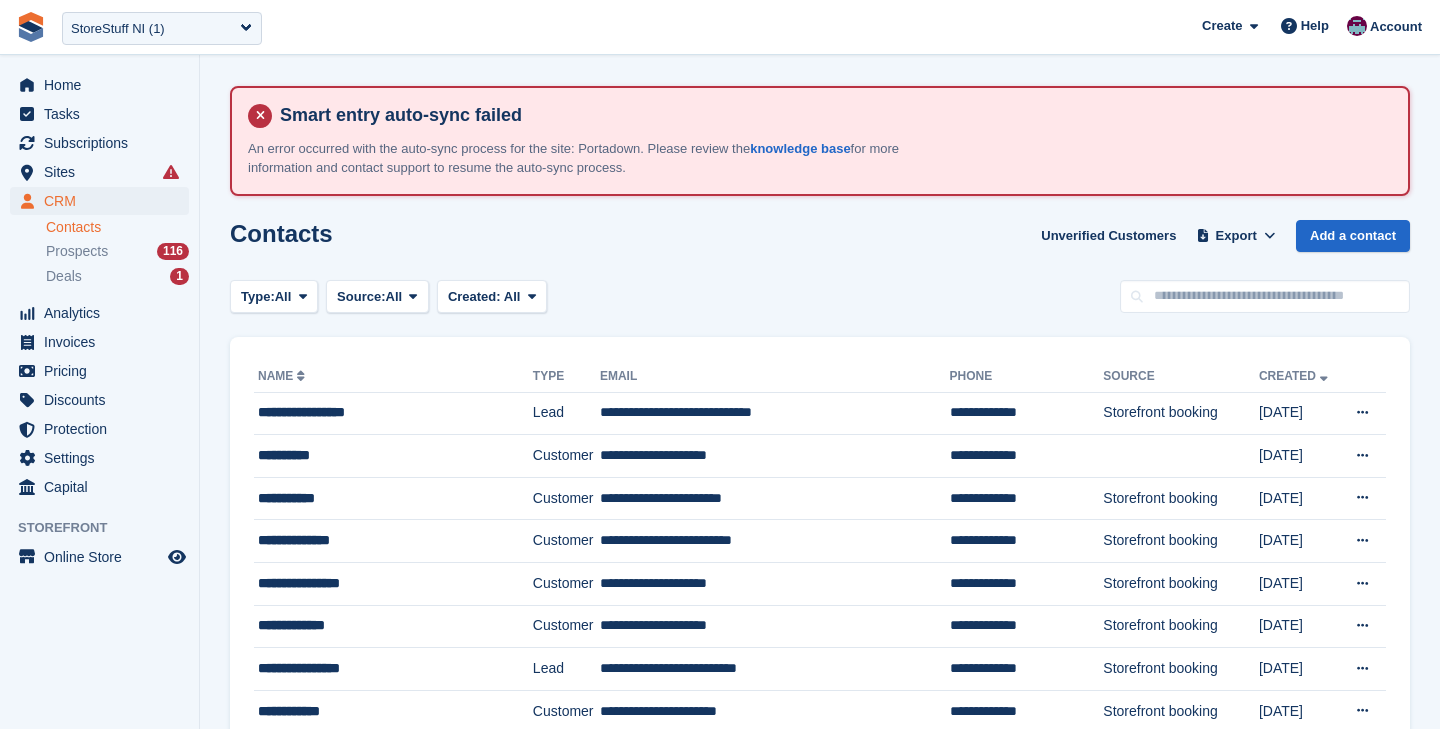 scroll, scrollTop: 0, scrollLeft: 0, axis: both 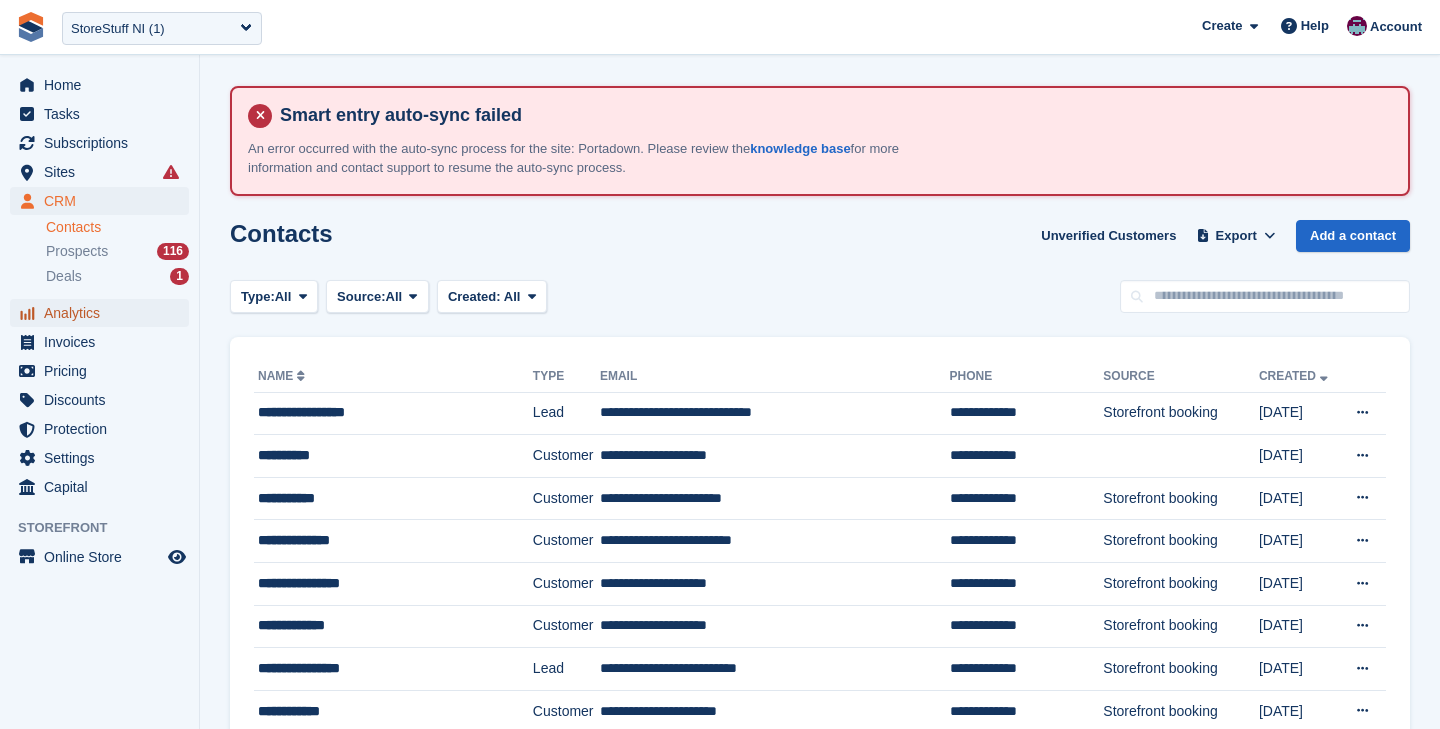 click on "Analytics" at bounding box center (104, 313) 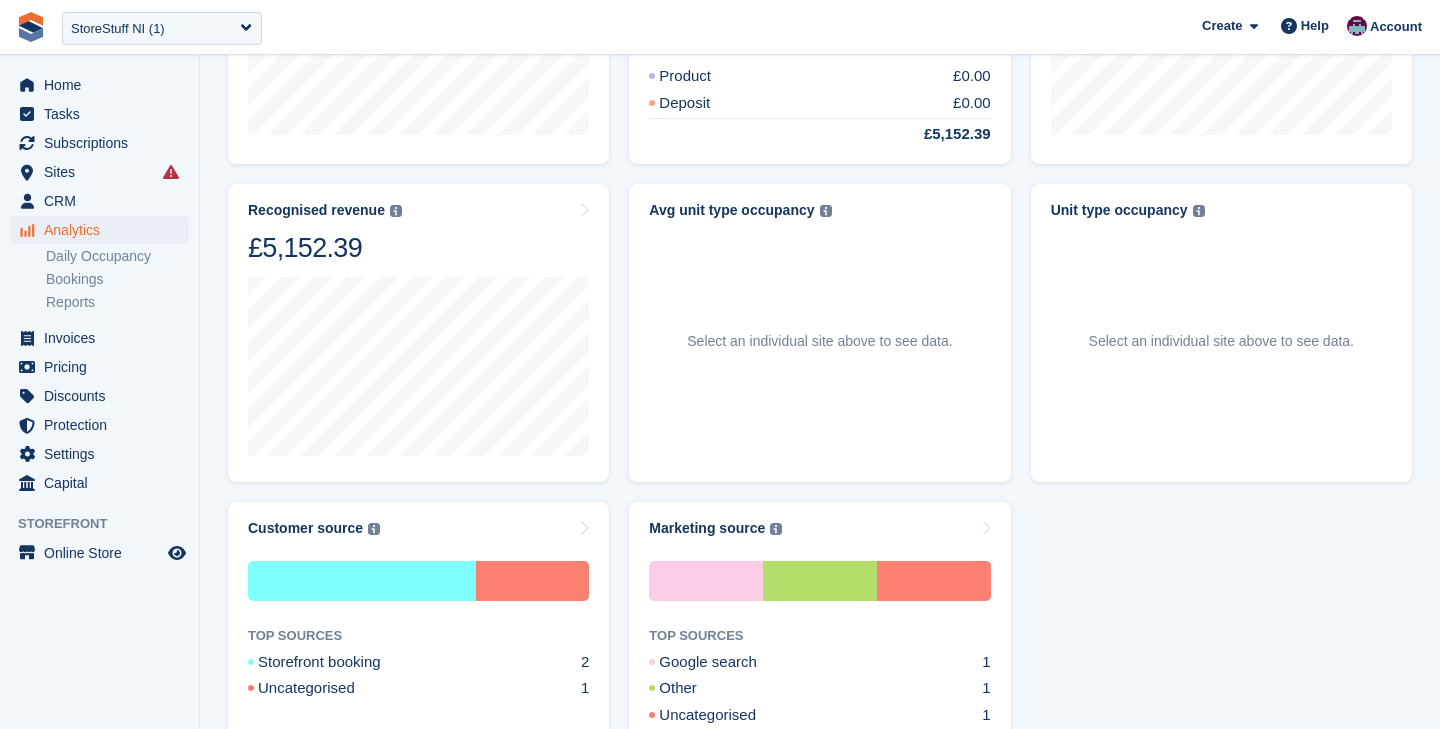 scroll, scrollTop: 793, scrollLeft: 0, axis: vertical 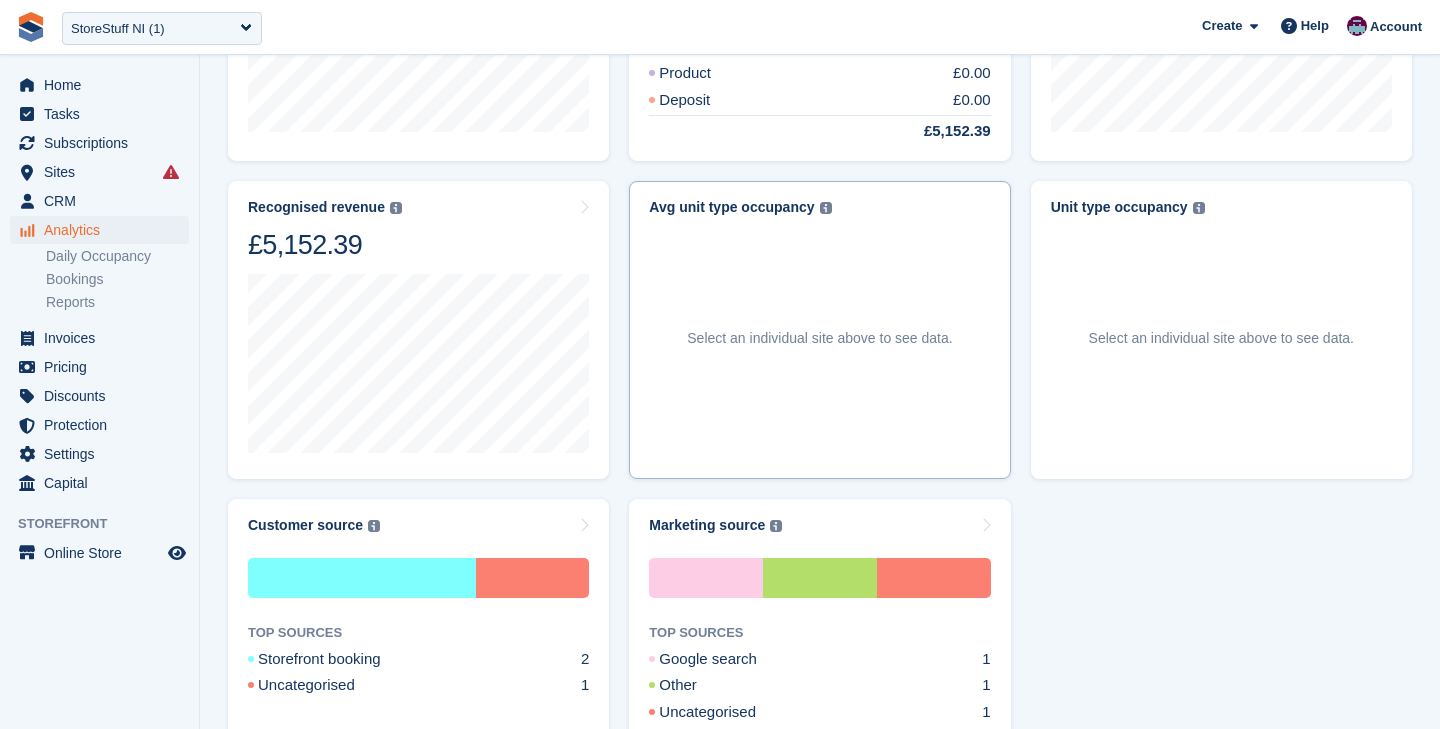 click on "Avg unit type occupancy" at bounding box center (731, 207) 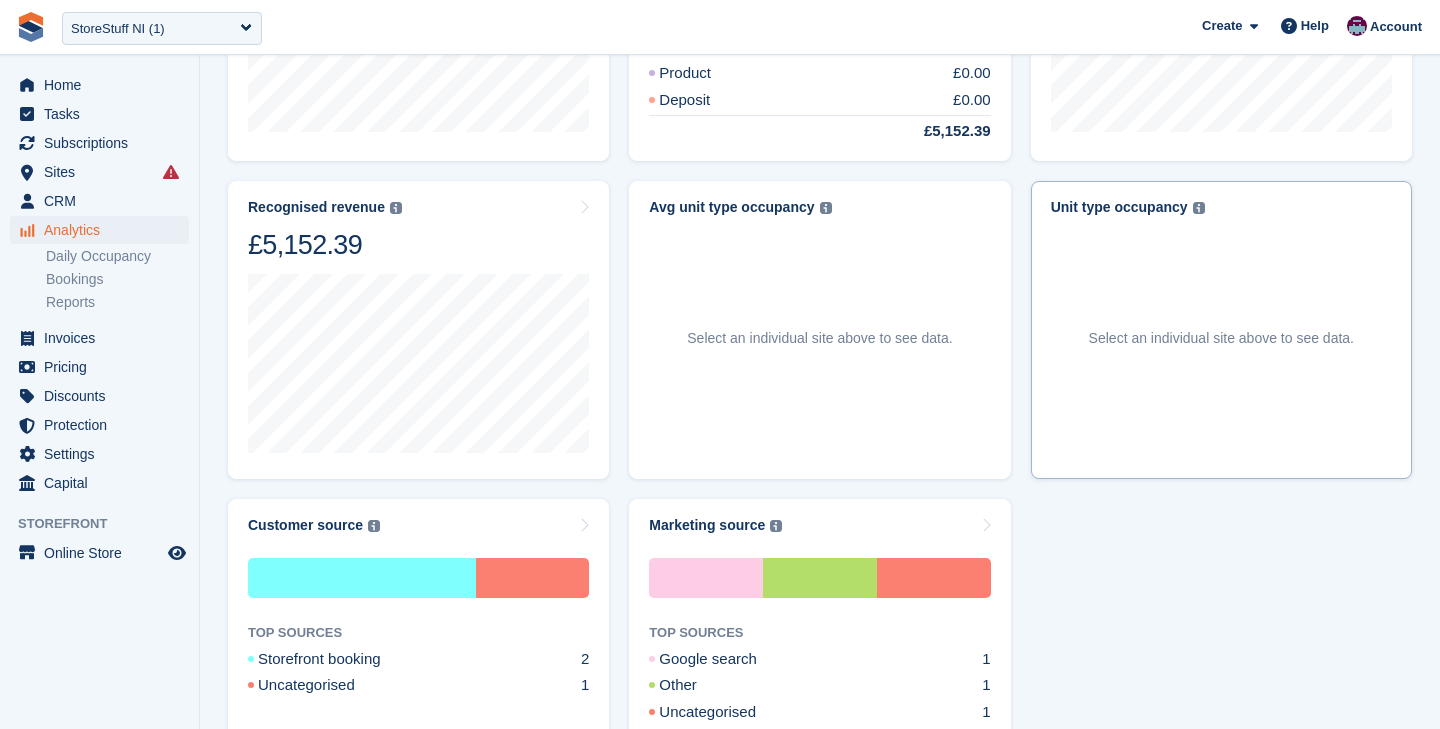 click on "Select an individual site above to see data." at bounding box center [1221, 338] 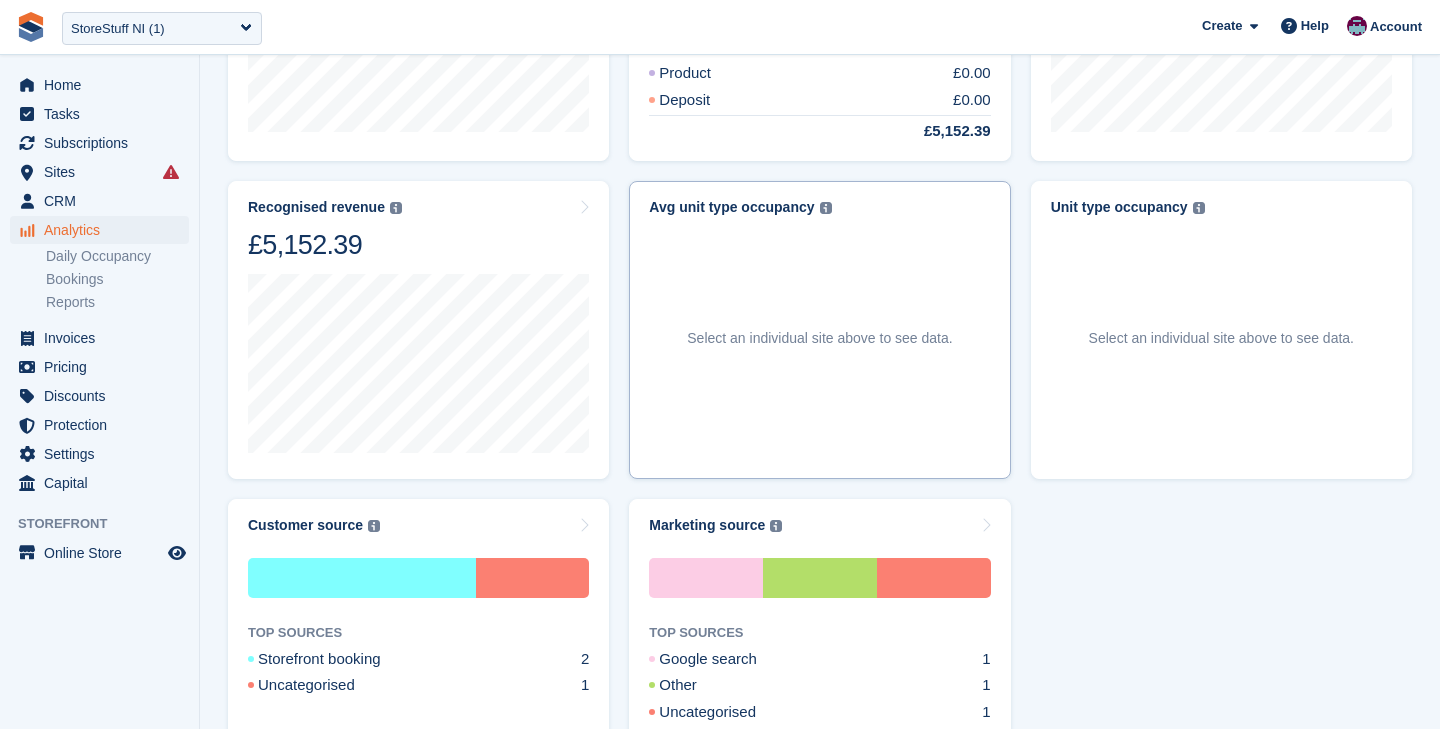scroll, scrollTop: 0, scrollLeft: 0, axis: both 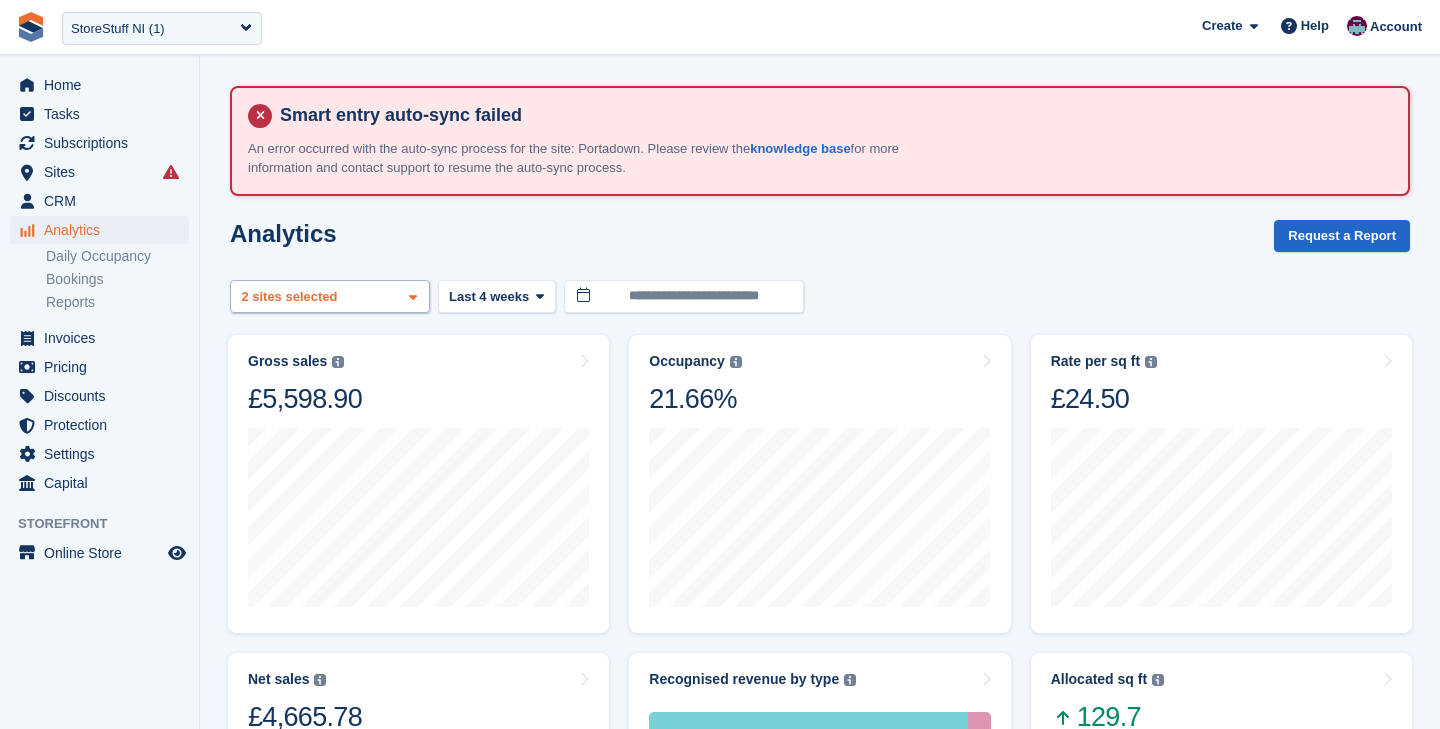 click on "**********" at bounding box center (820, 896) 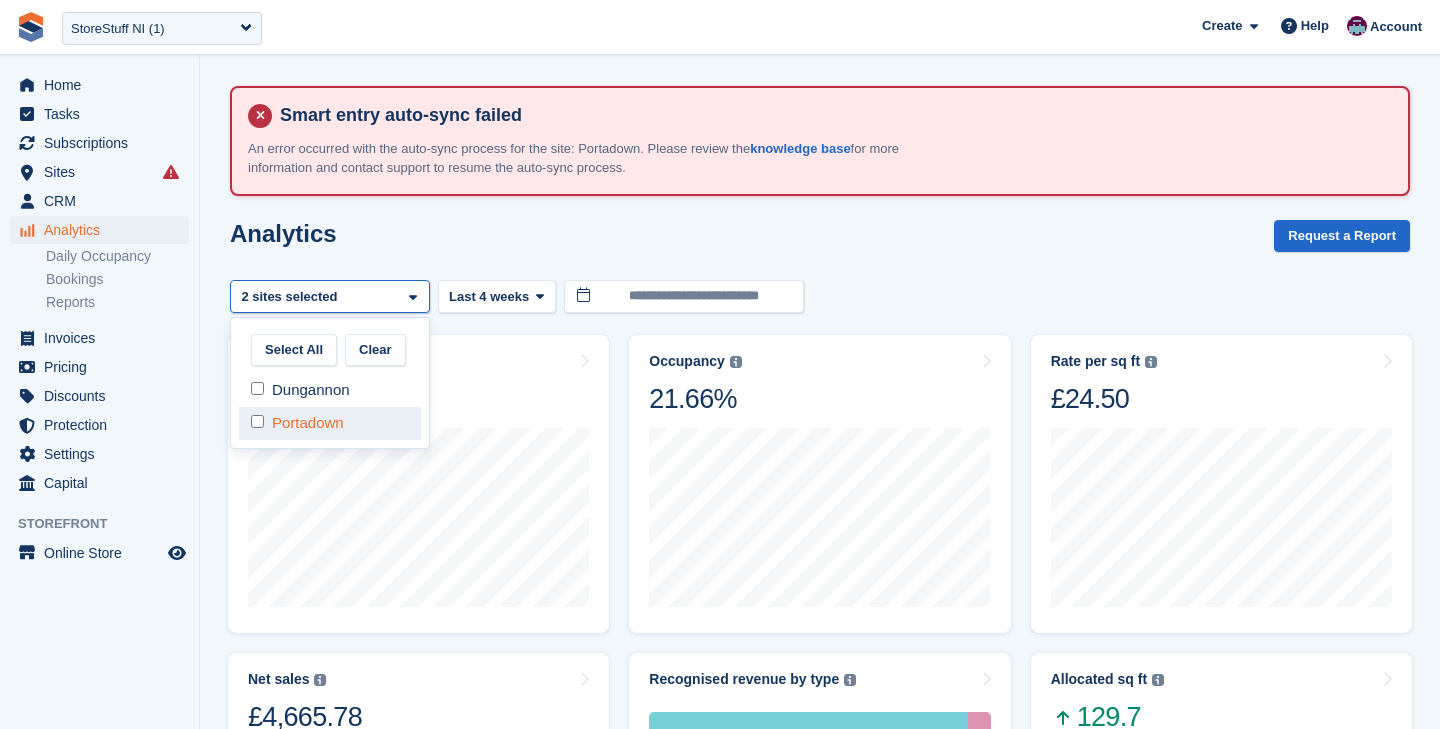 select on "***" 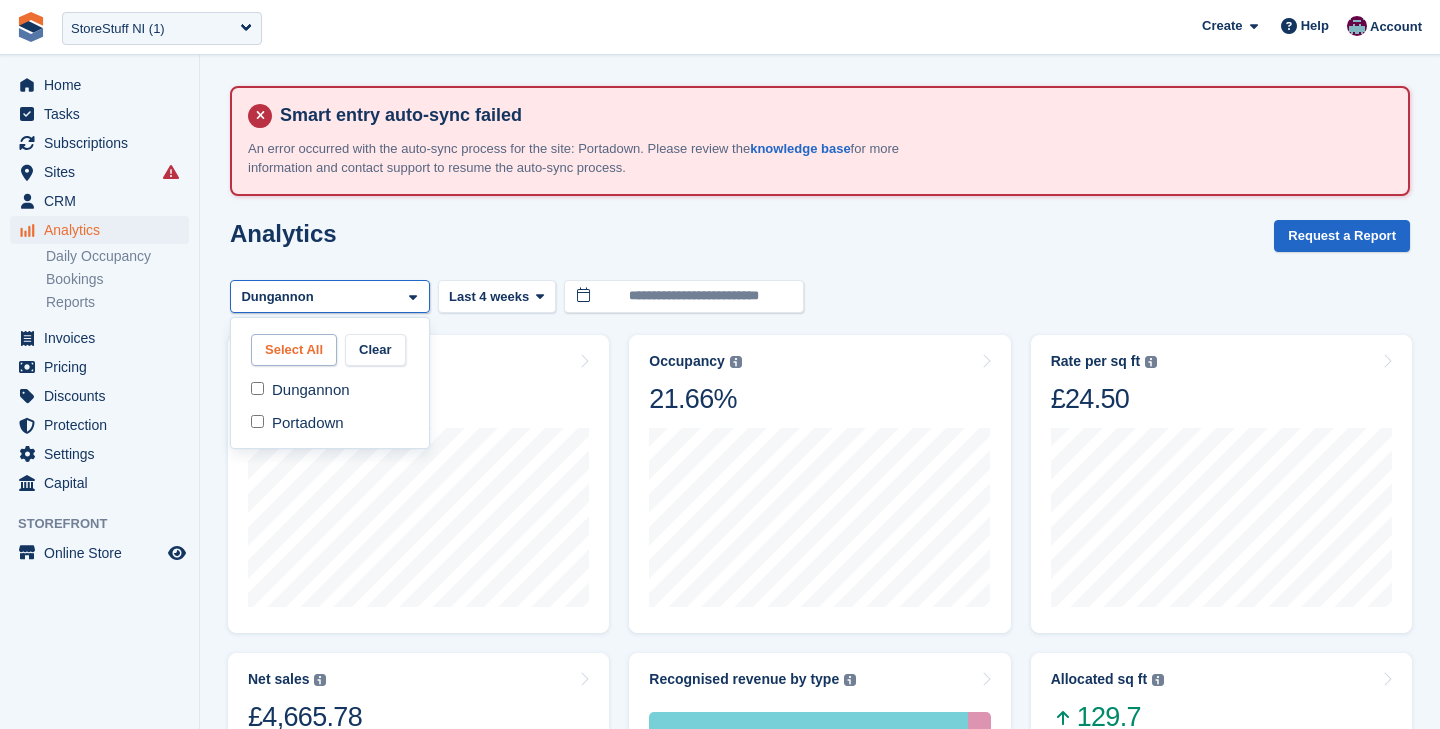 click on "Select All" at bounding box center (294, 350) 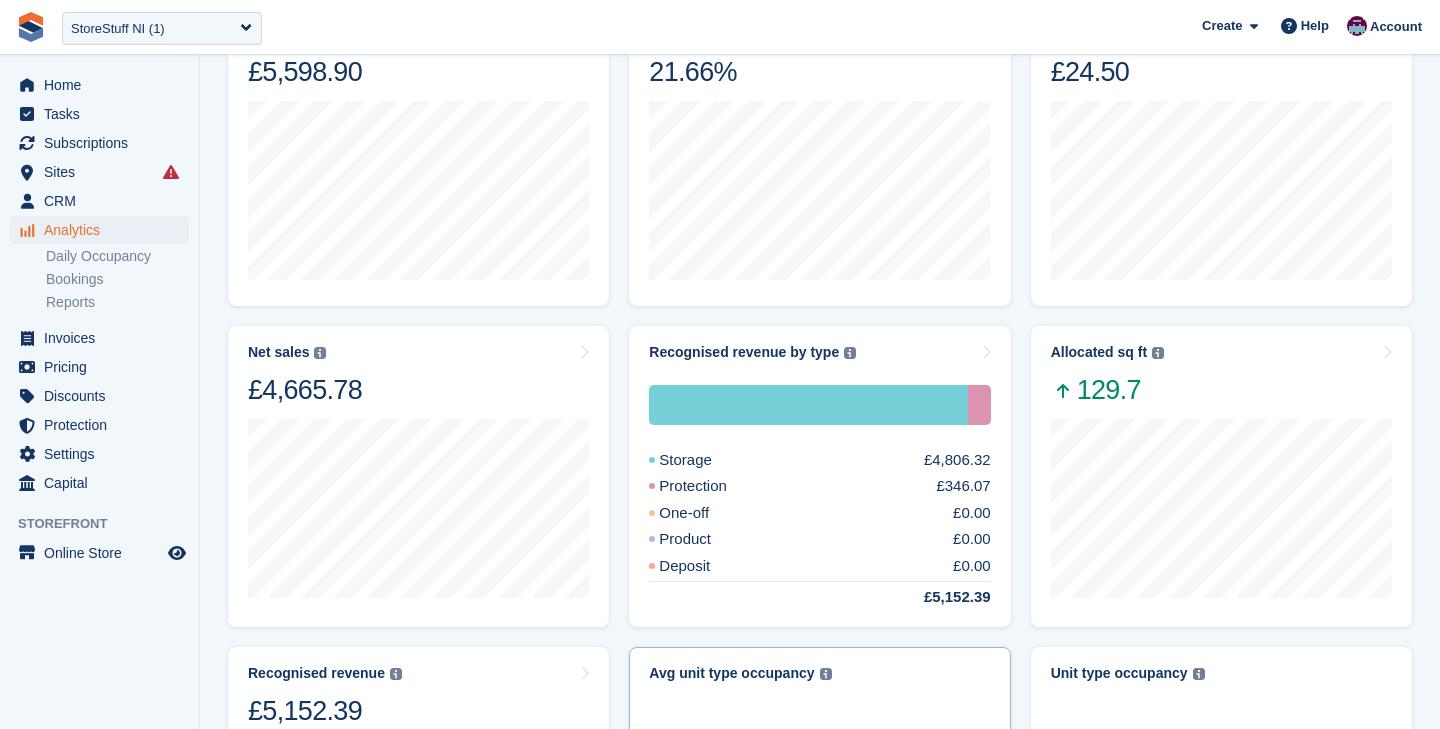 scroll, scrollTop: 0, scrollLeft: 0, axis: both 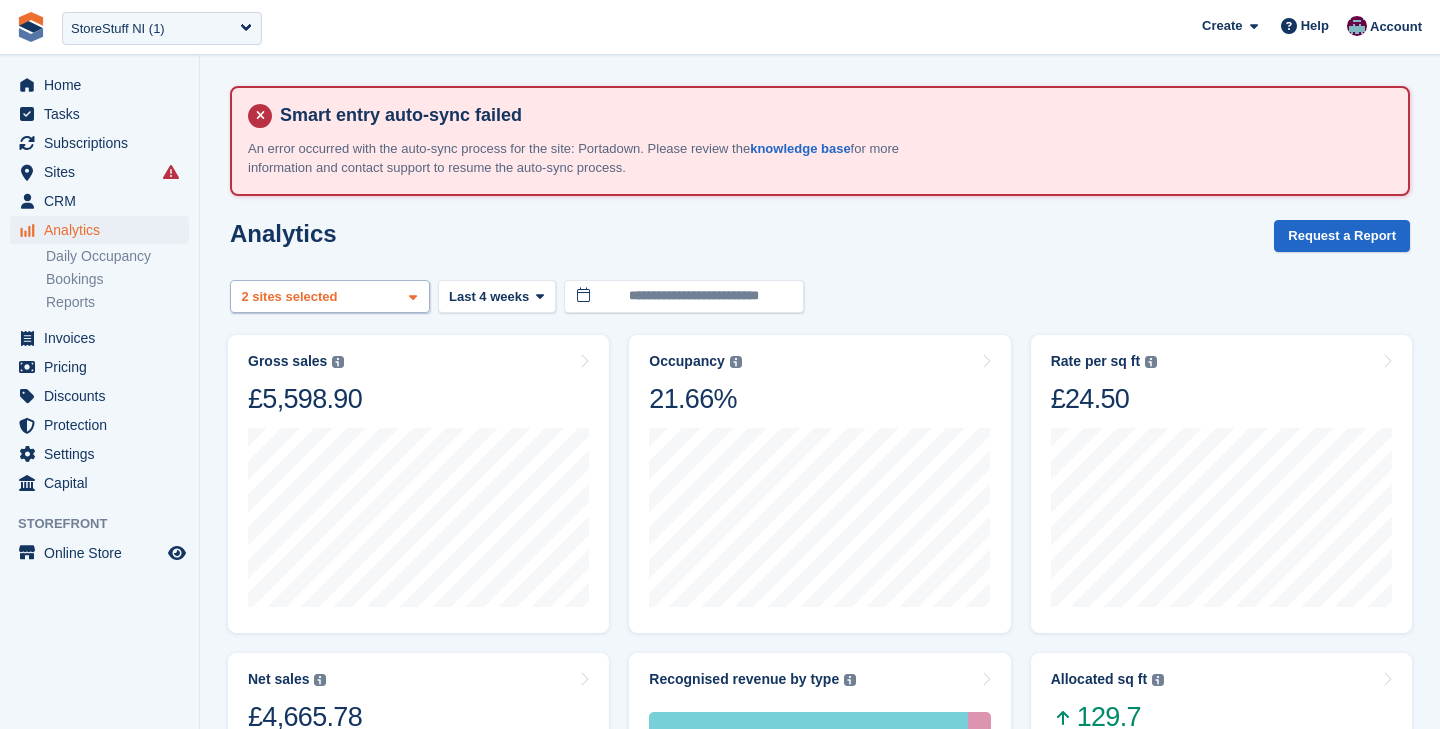 click on "Dungannon 2 sites selected" at bounding box center [330, 296] 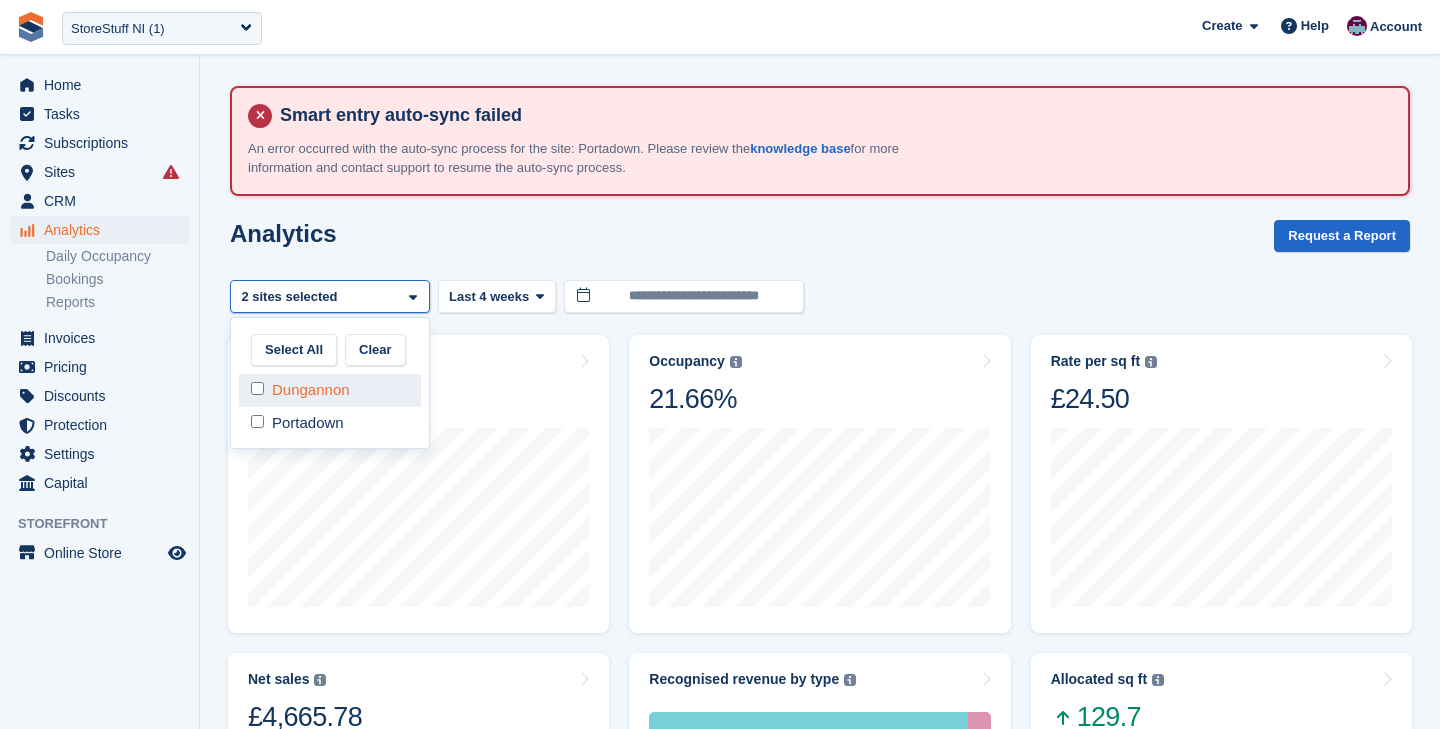 select on "*" 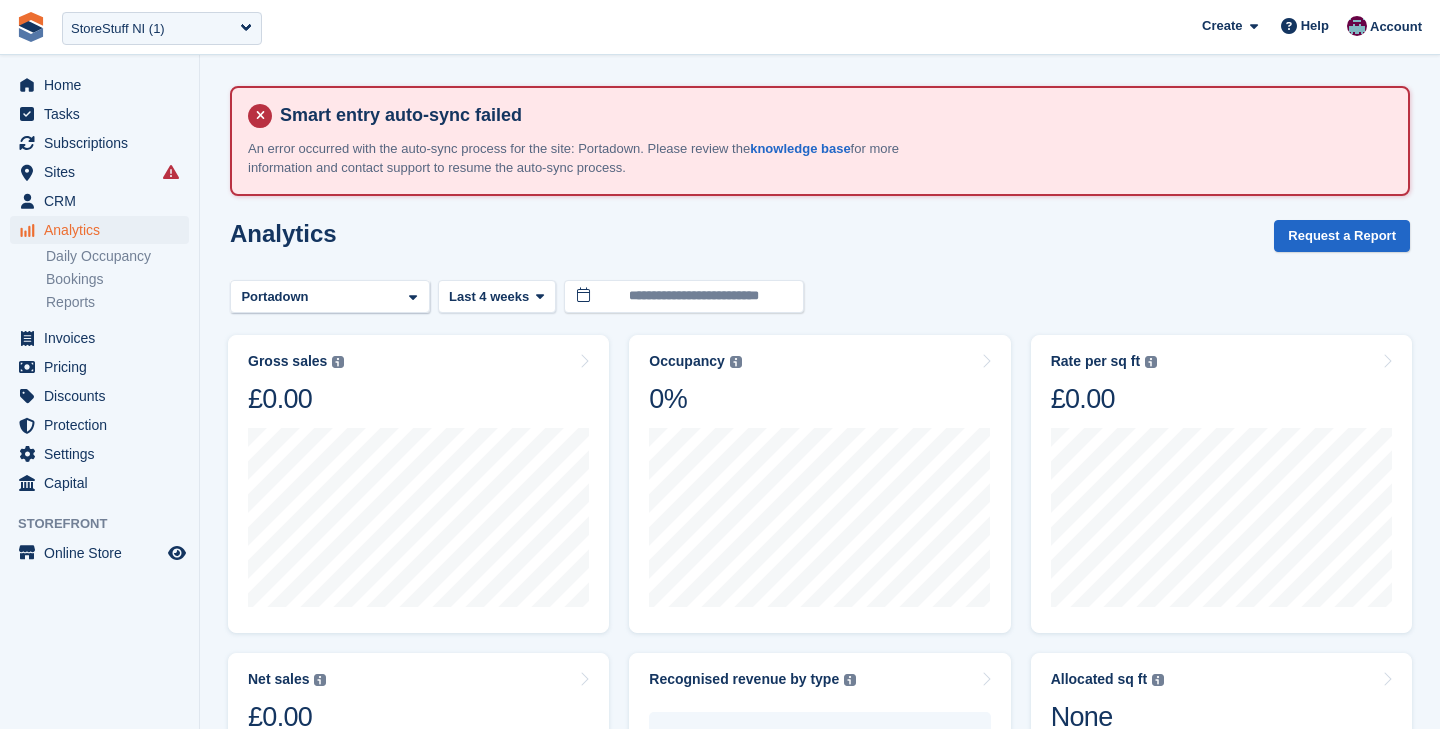 click on "**********" at bounding box center (820, 882) 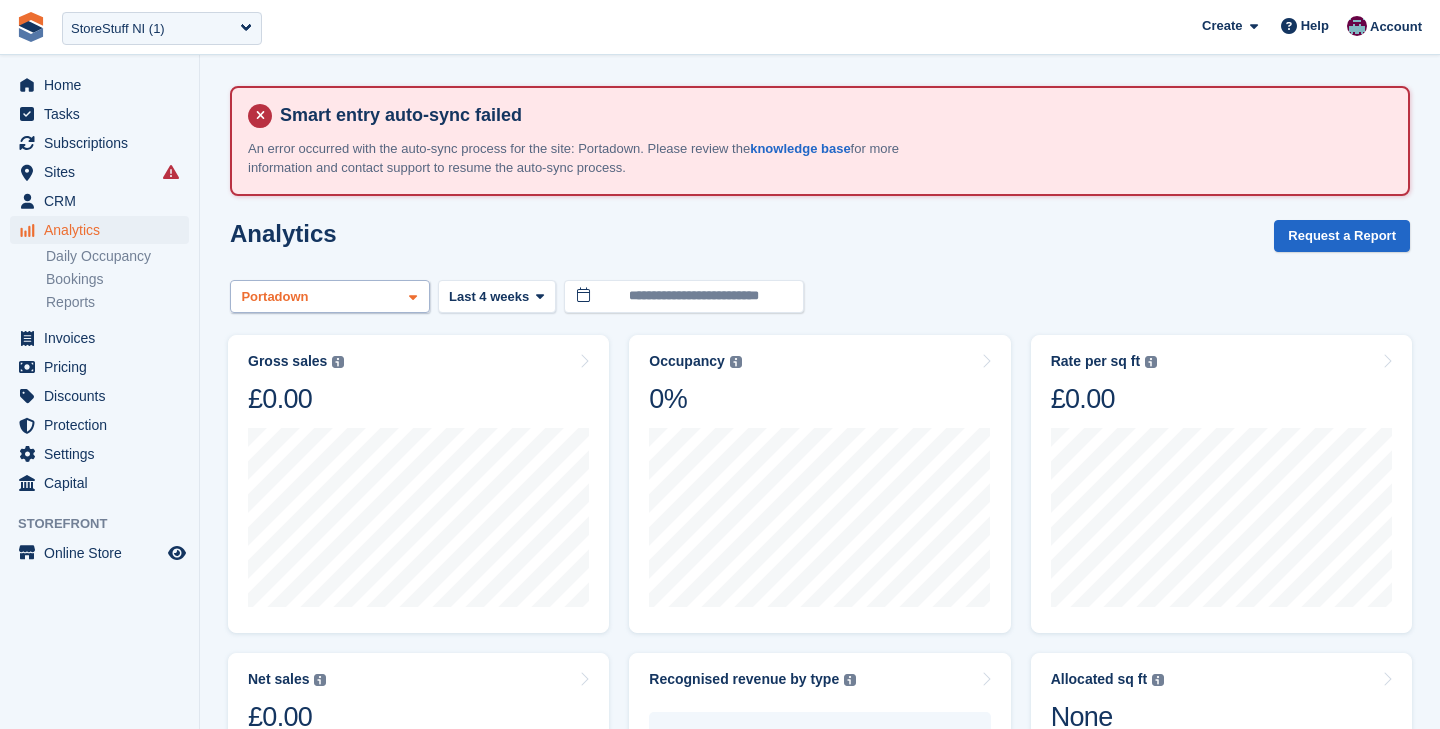 click on "Portadown" at bounding box center [277, 297] 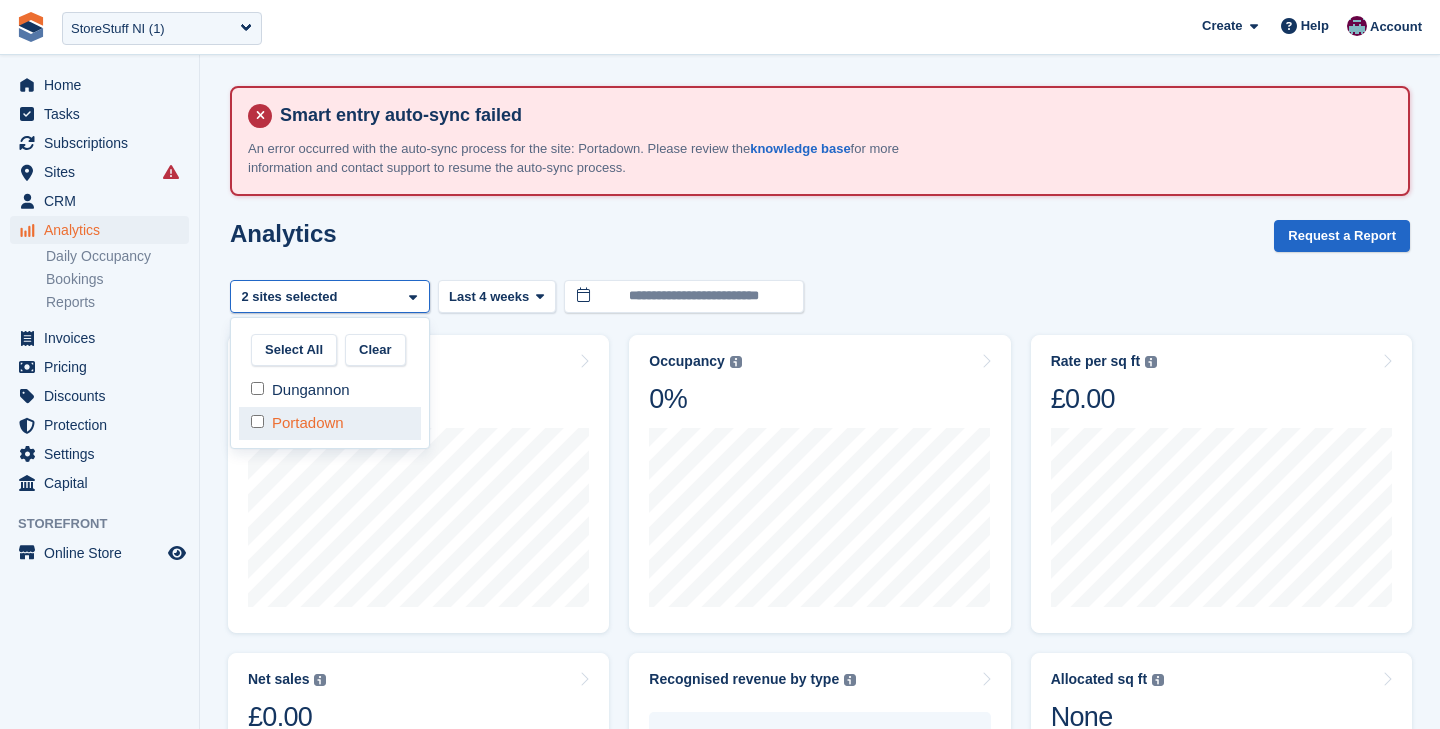 select on "***" 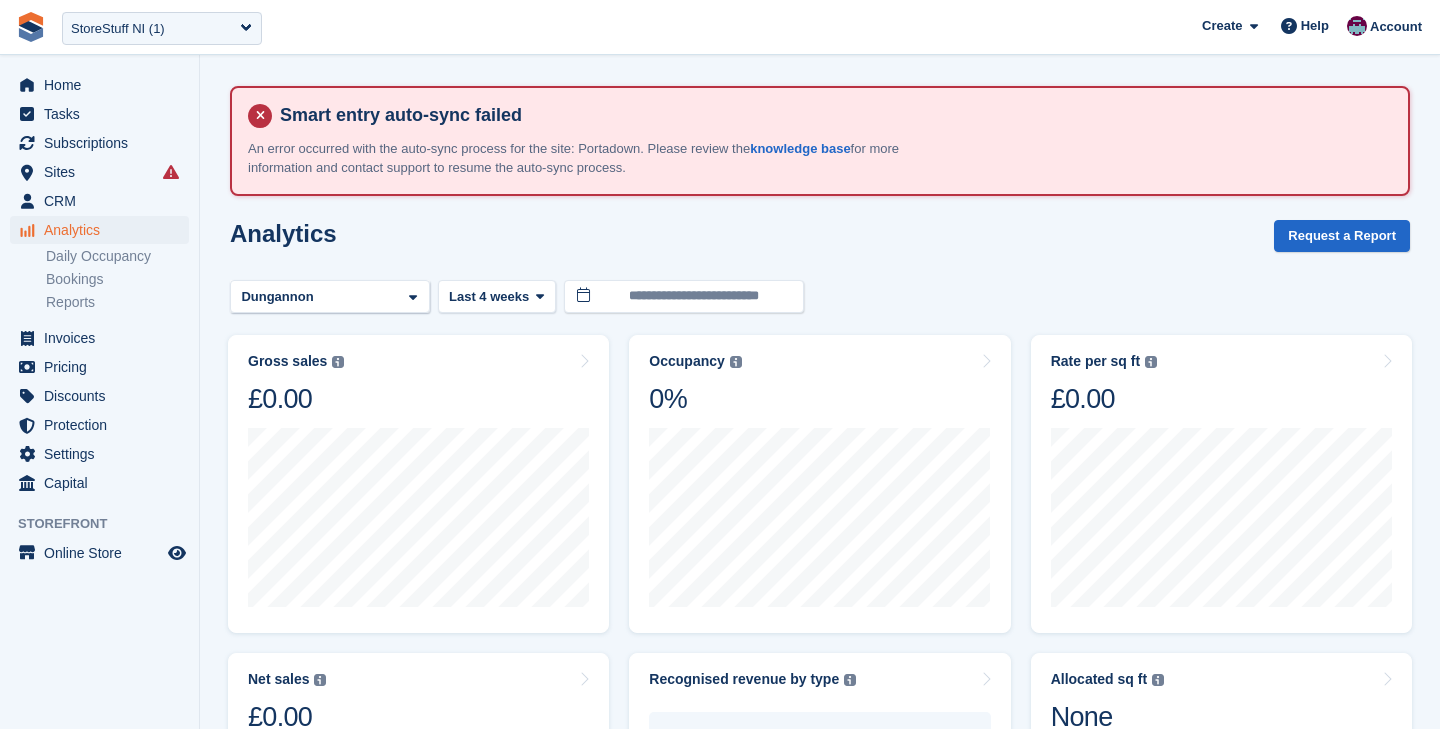 click on "Smart entry auto-sync failed
An error occurred with the auto-sync process for the site: Portadown. Please review the  knowledge base  for more information and contact support to resume the auto-sync process." at bounding box center [820, 141] 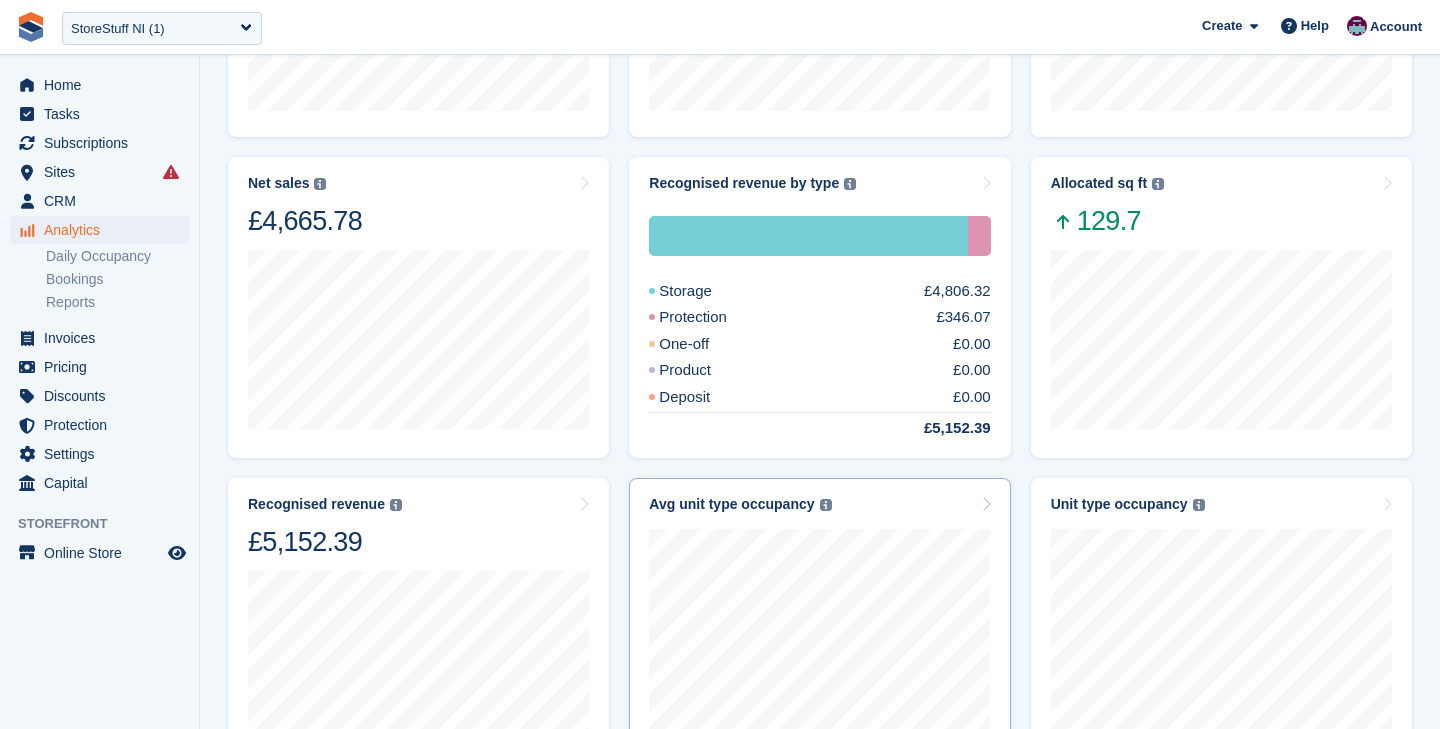scroll, scrollTop: 492, scrollLeft: 0, axis: vertical 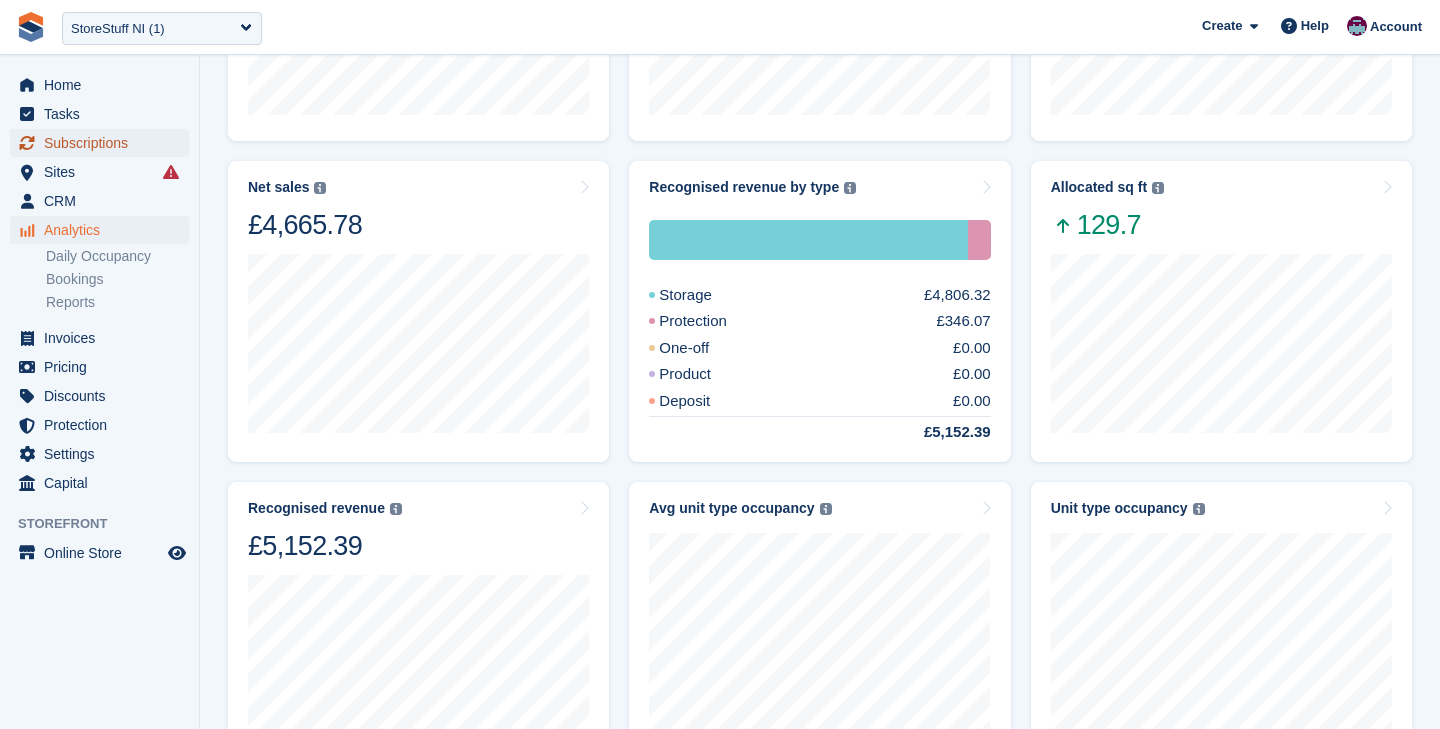 click on "Subscriptions" at bounding box center [104, 143] 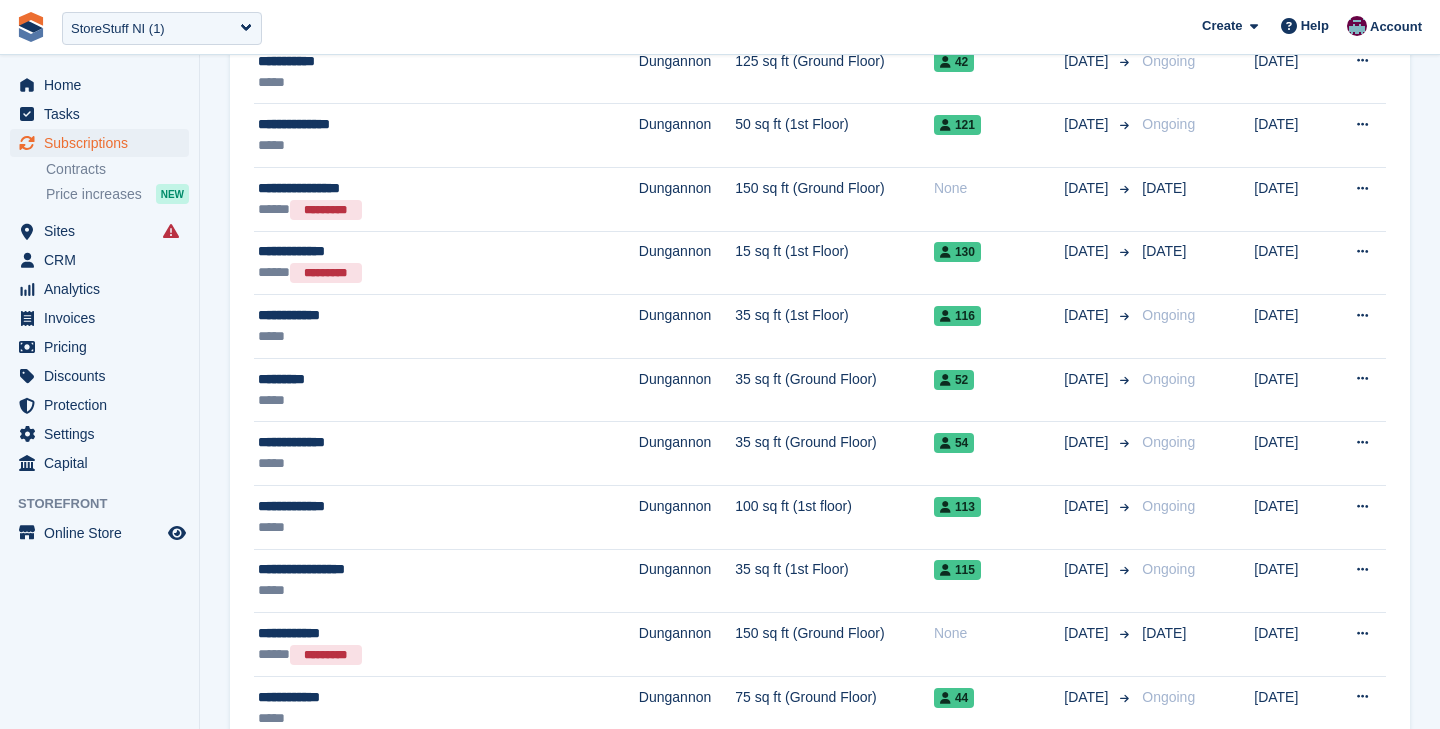 scroll, scrollTop: 0, scrollLeft: 0, axis: both 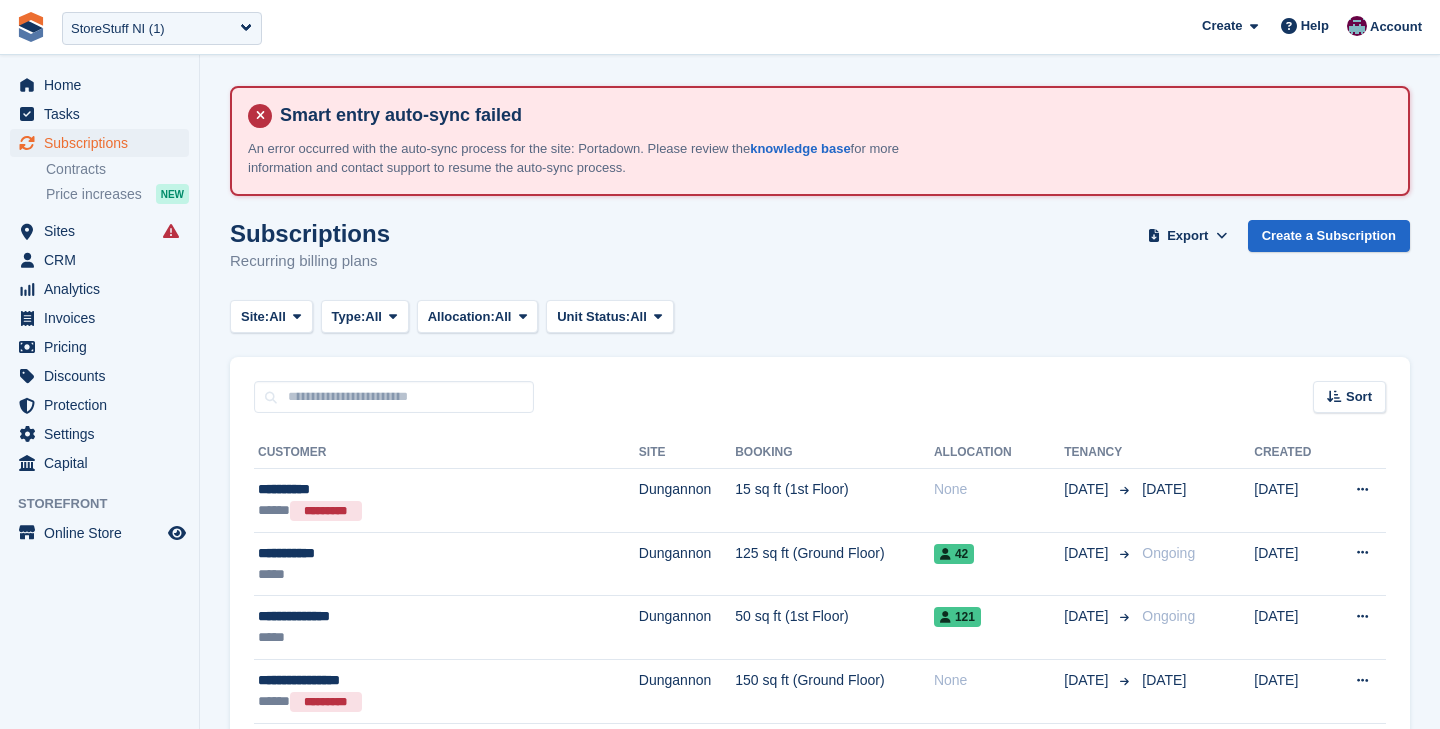 click on "Site:
All
All
Dungannon
Portadown
Type:
All
All
Upcoming
Previous
Active
Ending
Allocation:
All
All
Allocated
Unallocated
Unit Status:
All
All
Occupied
Overlocked
Repossessed
Reserved" at bounding box center (456, 316) 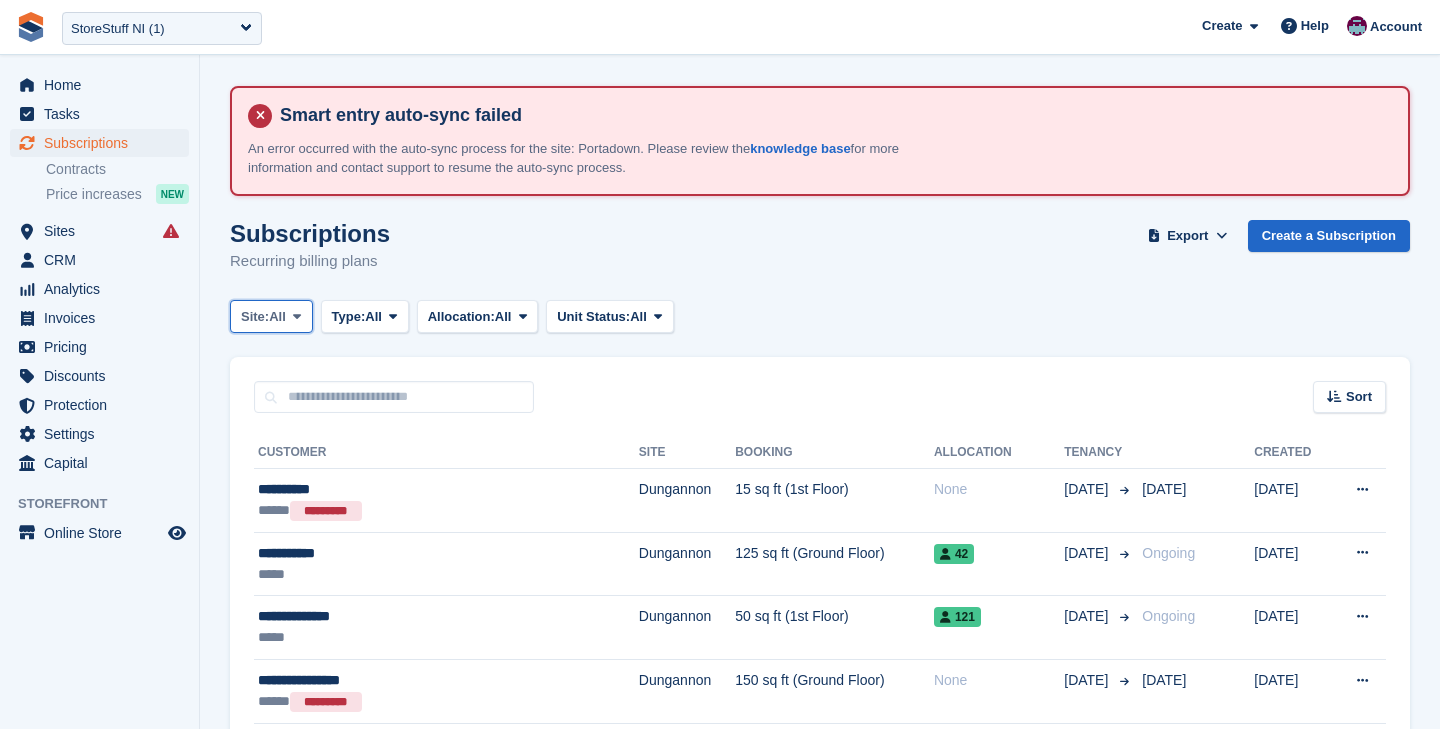 click at bounding box center [297, 316] 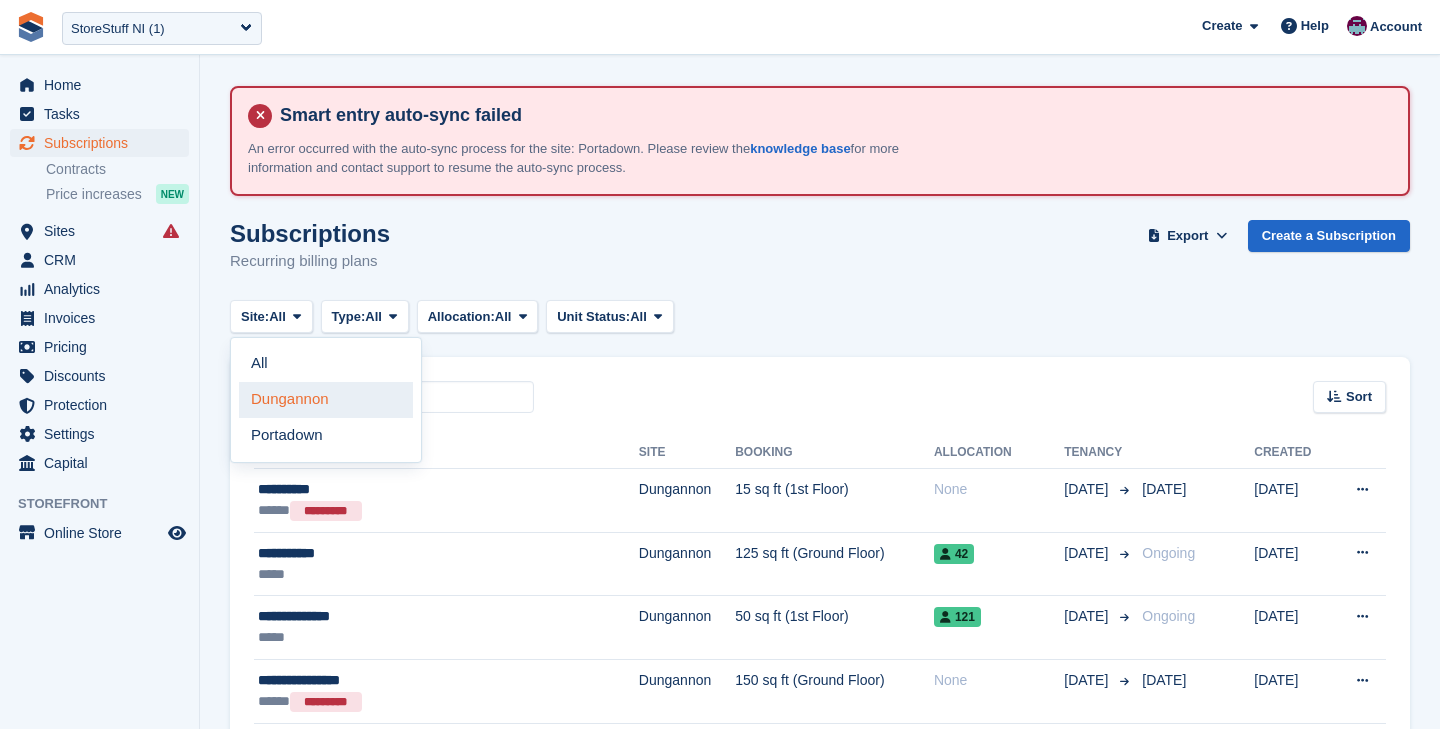 click on "Dungannon" at bounding box center (326, 400) 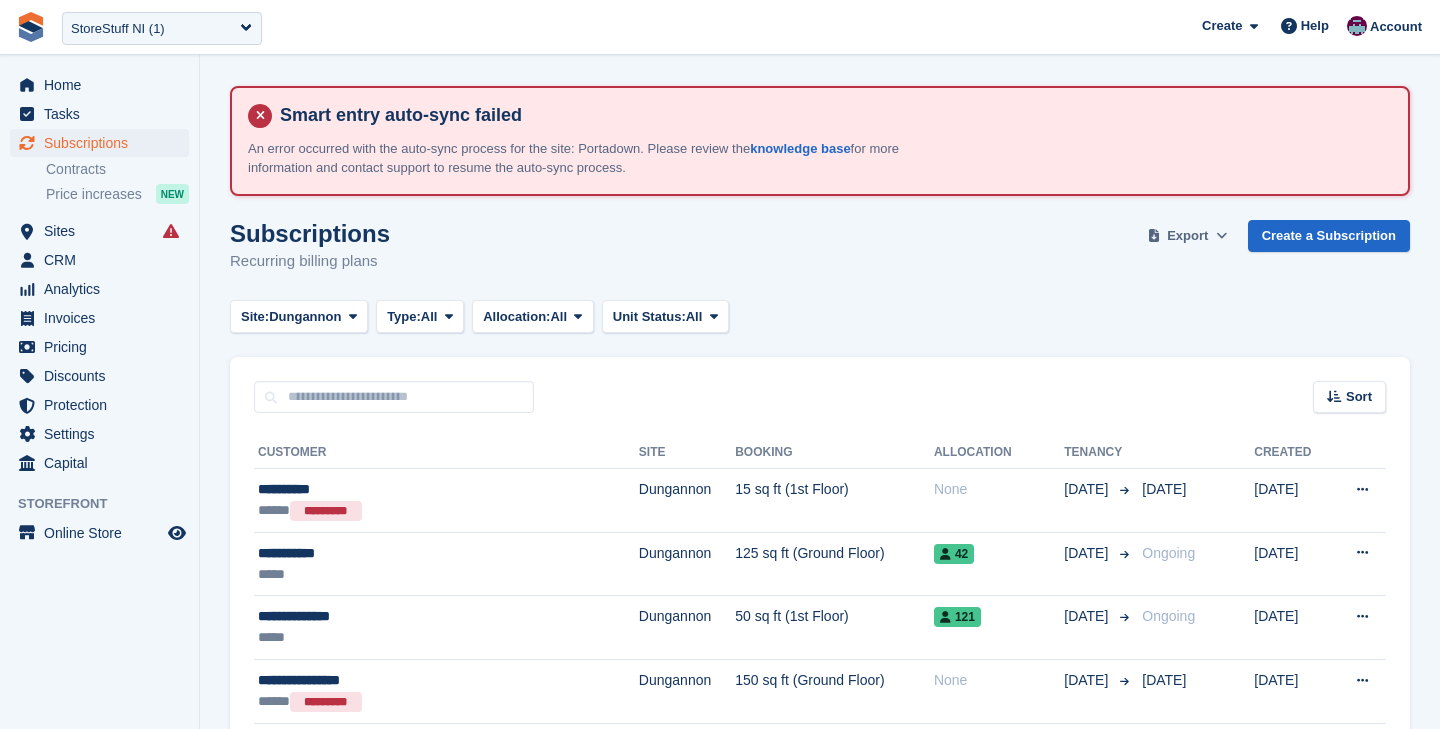 click on "Export" at bounding box center (1187, 236) 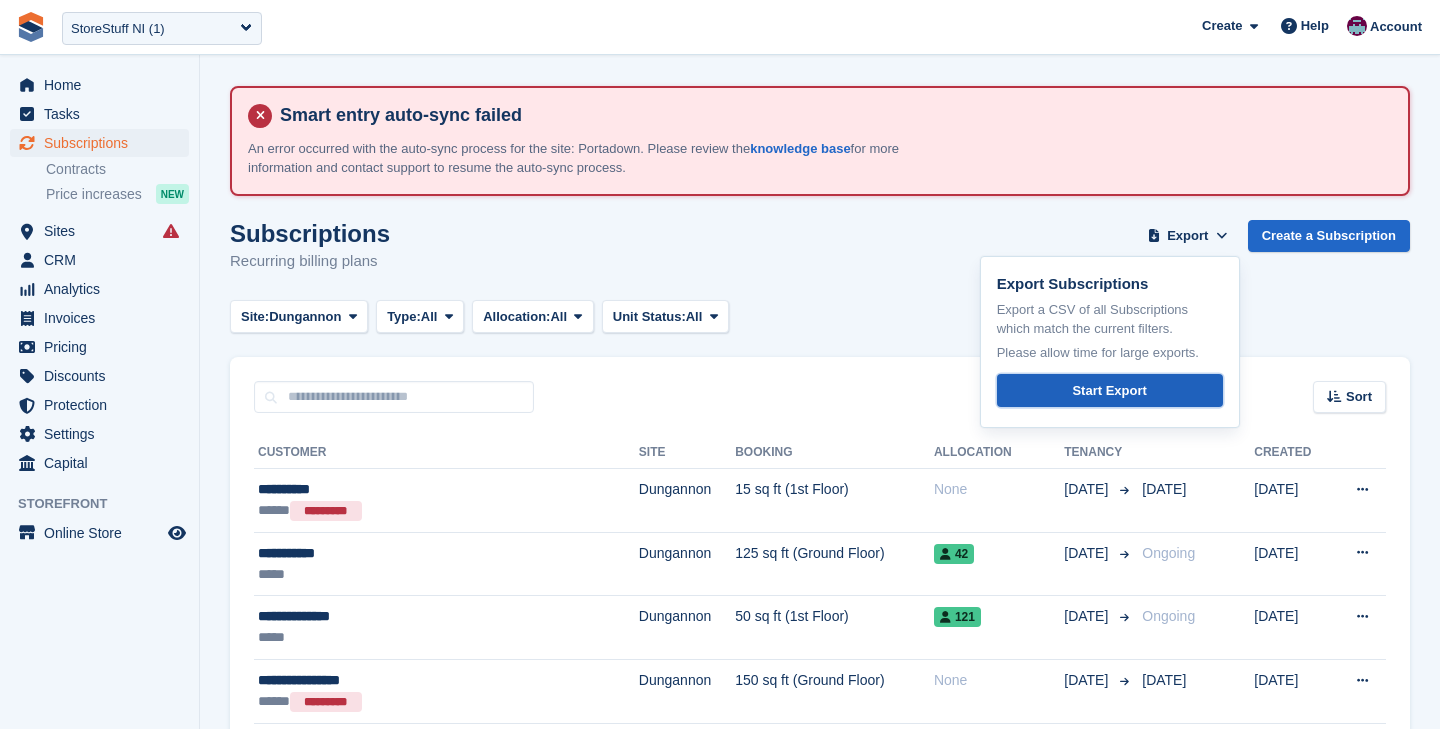click on "Start Export" at bounding box center (1109, 391) 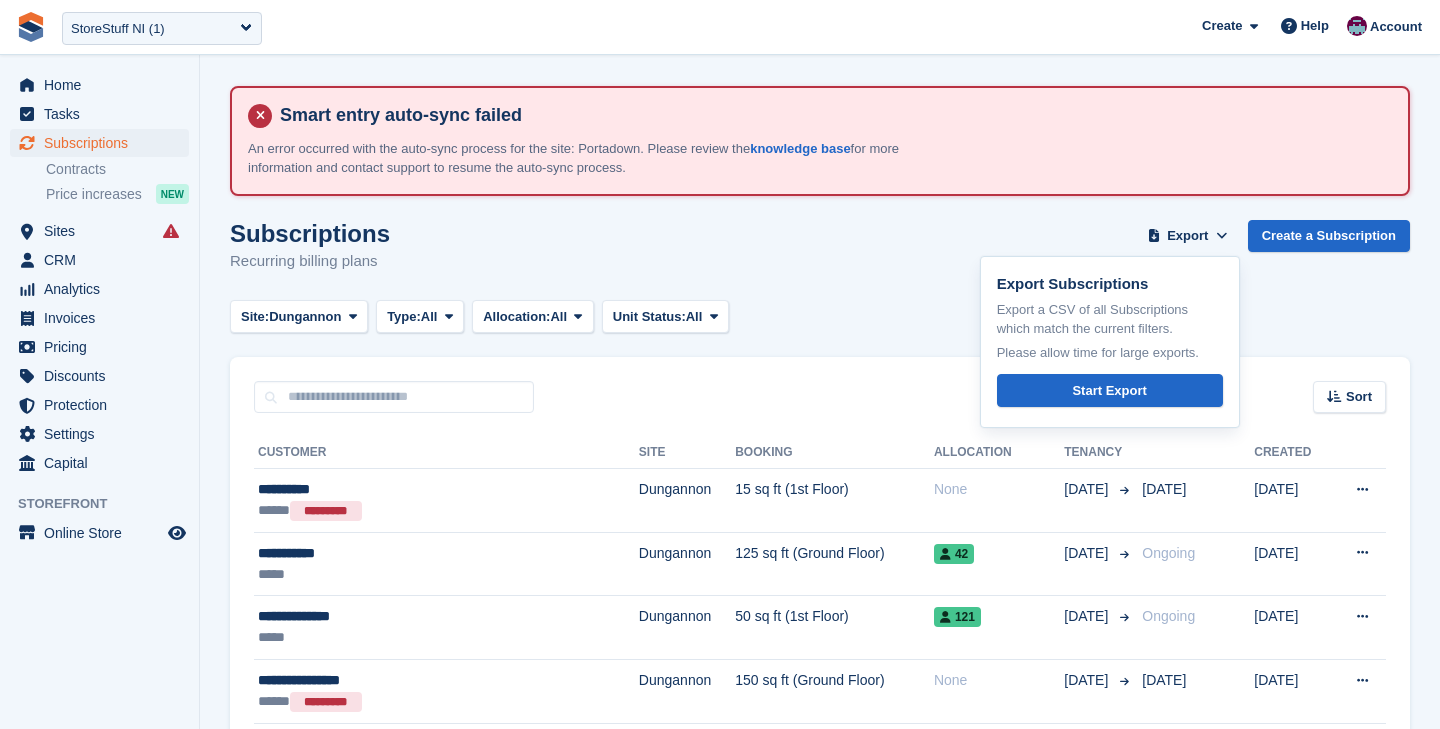 click on "Subscriptions
Recurring billing plans
Export
Export Subscriptions
Export a CSV of all Subscriptions which match the current filters.
Please allow time for large exports.
Start Export
Create a Subscription" at bounding box center [820, 258] 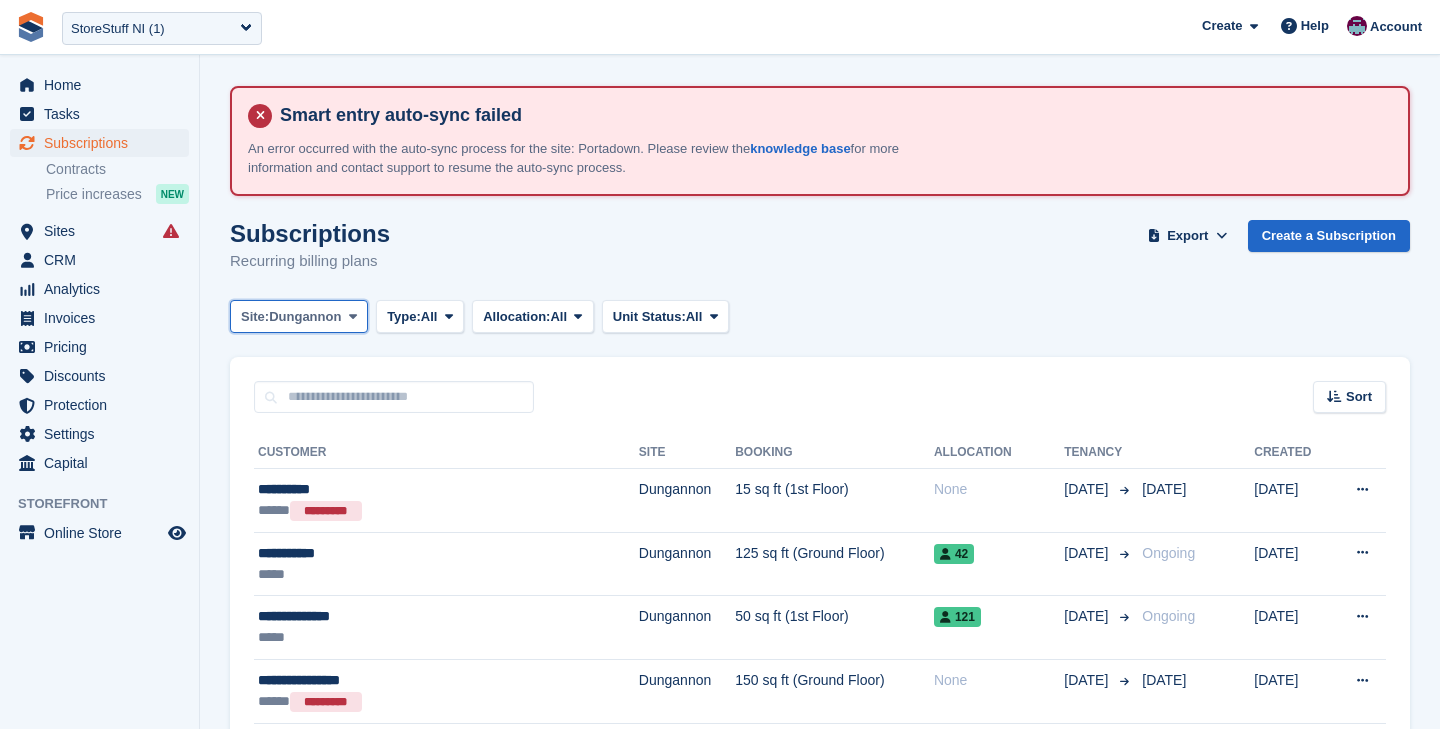 click on "Dungannon" at bounding box center (305, 317) 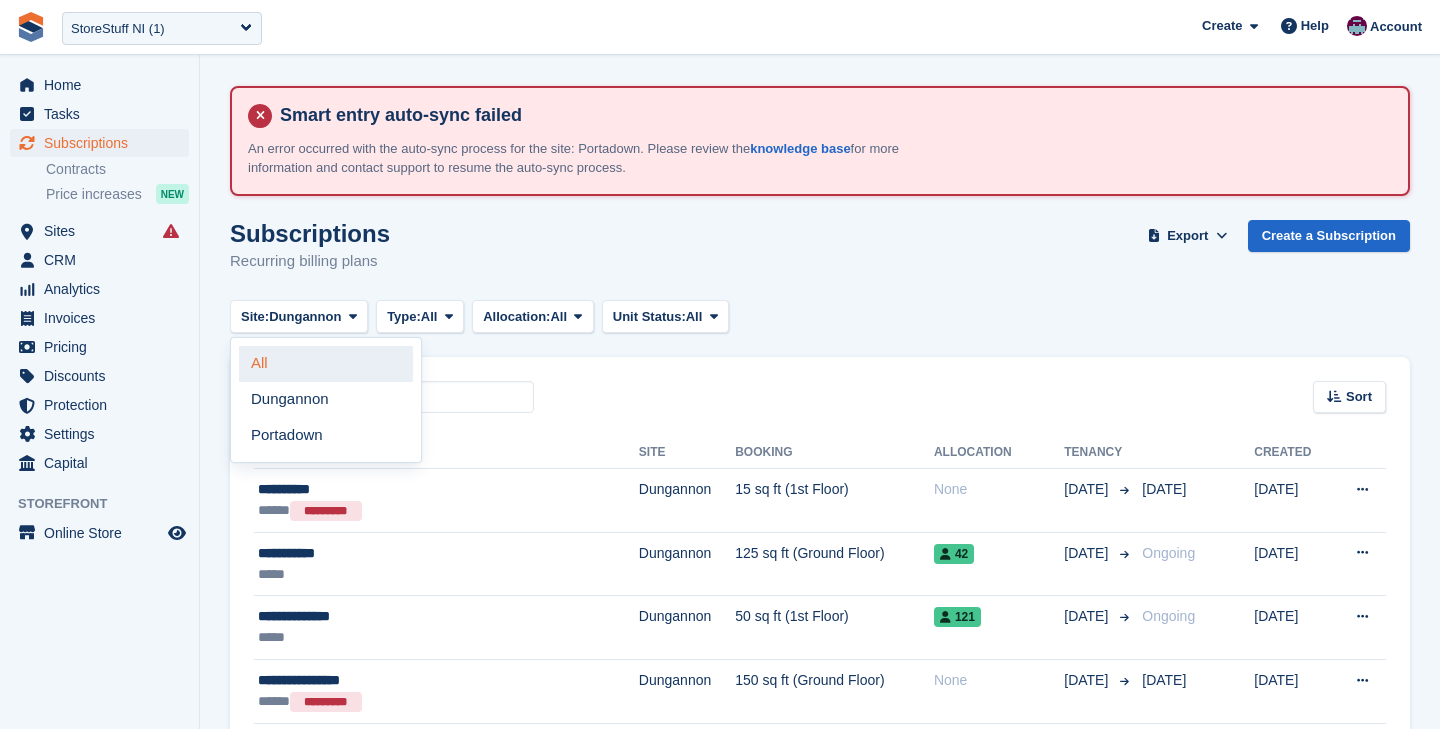 click on "All" at bounding box center (326, 364) 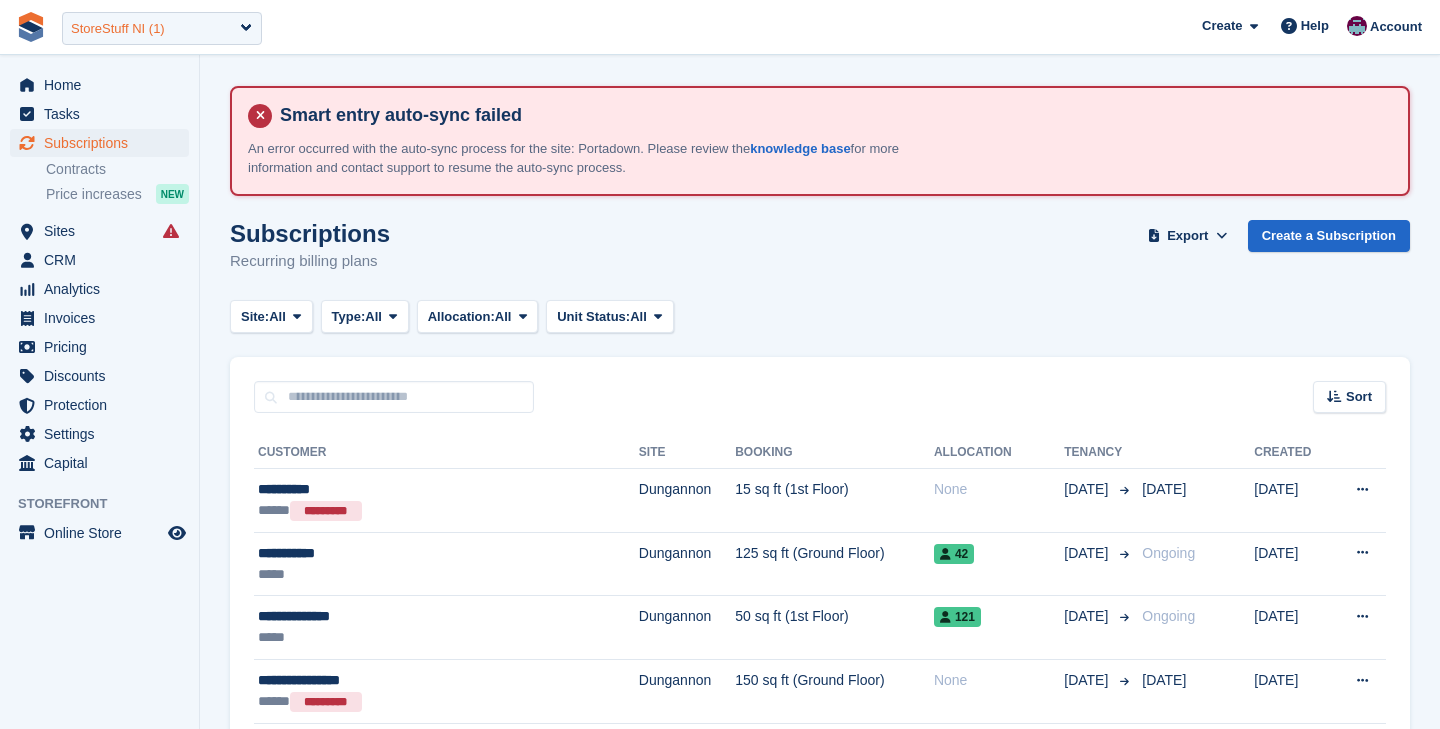 click on "StoreStuff NI (1)" at bounding box center (162, 28) 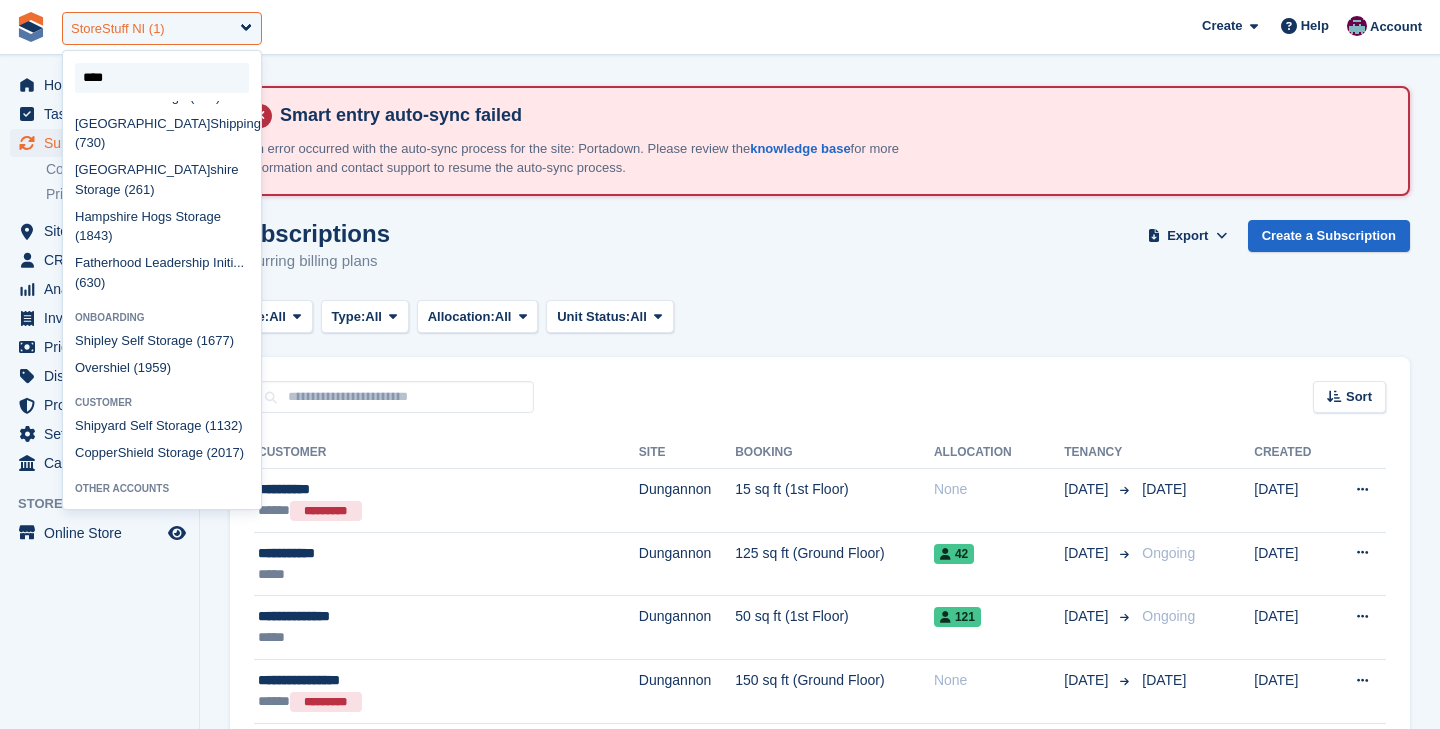 scroll, scrollTop: 0, scrollLeft: 0, axis: both 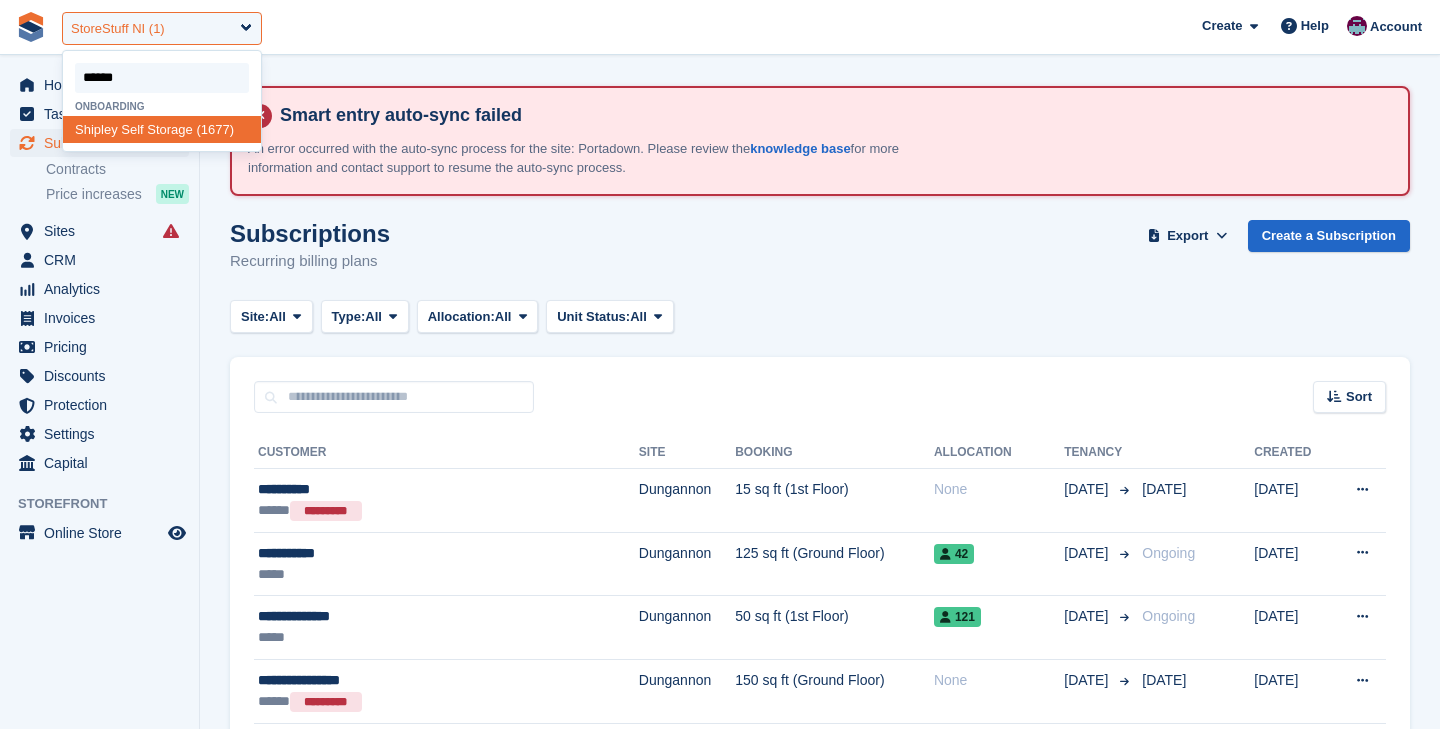 type on "*******" 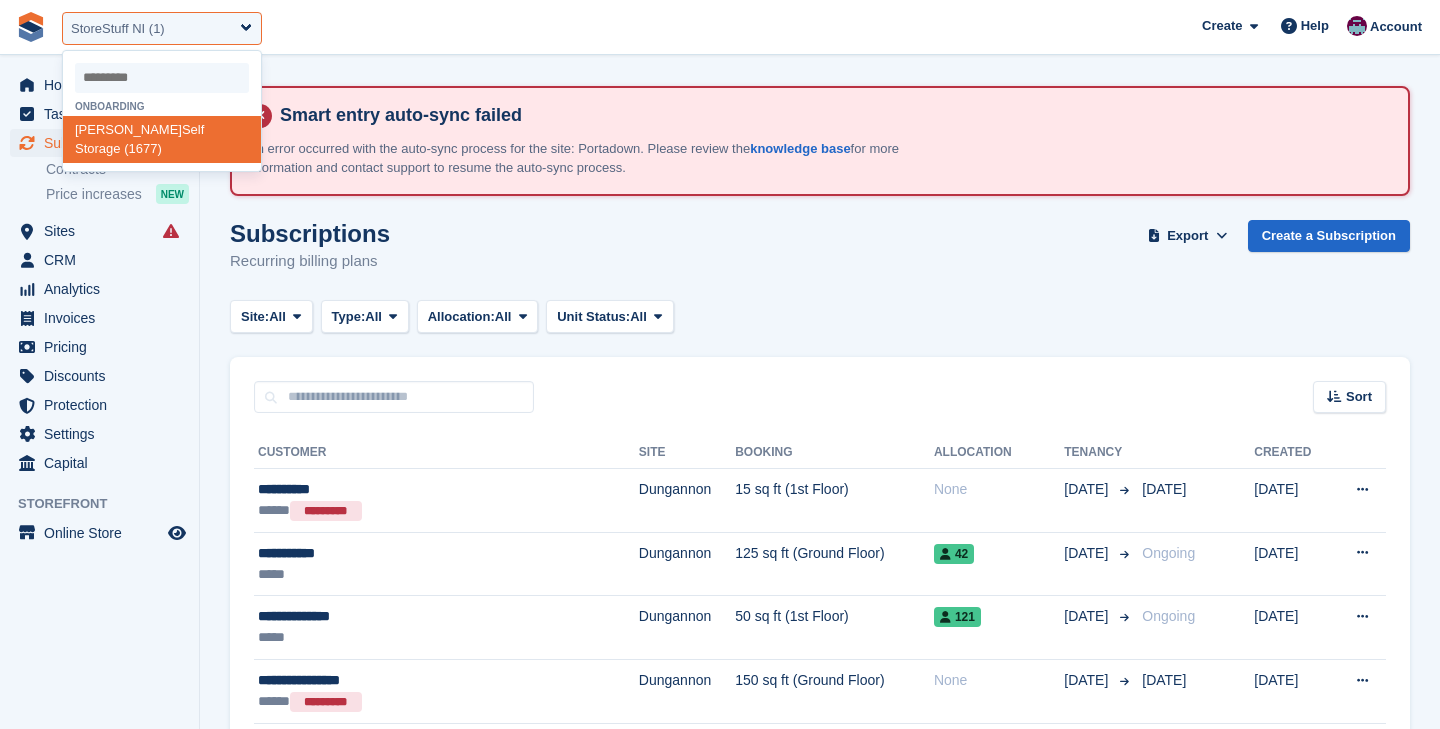 select on "****" 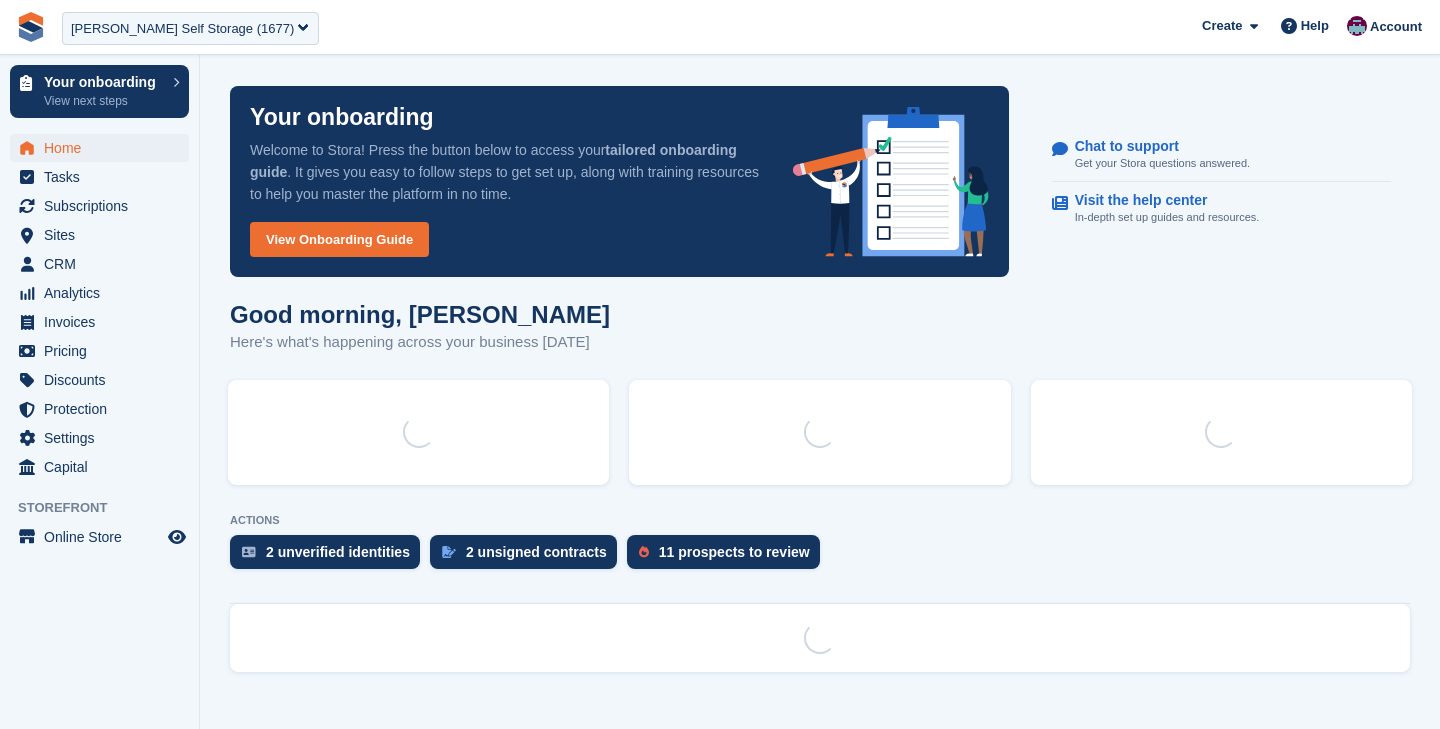 scroll, scrollTop: 0, scrollLeft: 0, axis: both 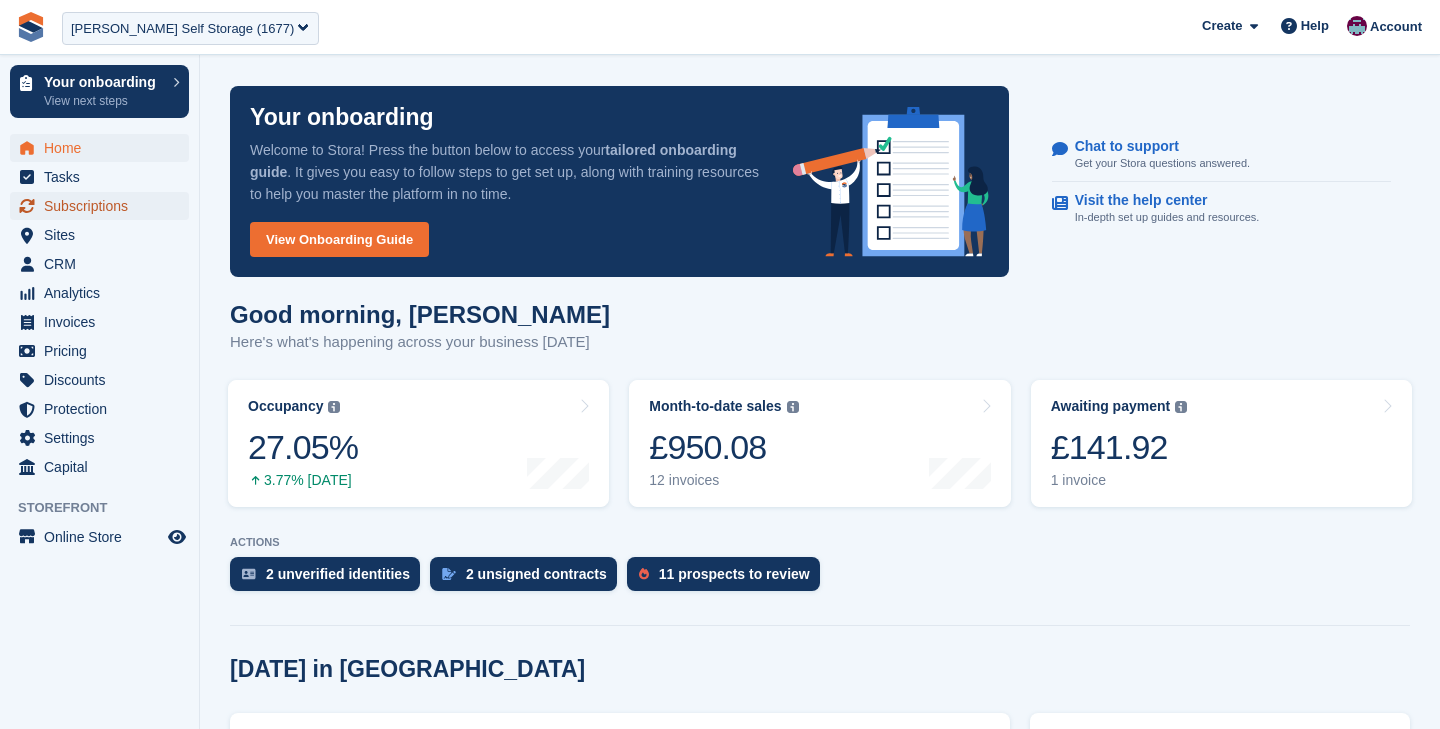 click on "Subscriptions" at bounding box center (104, 206) 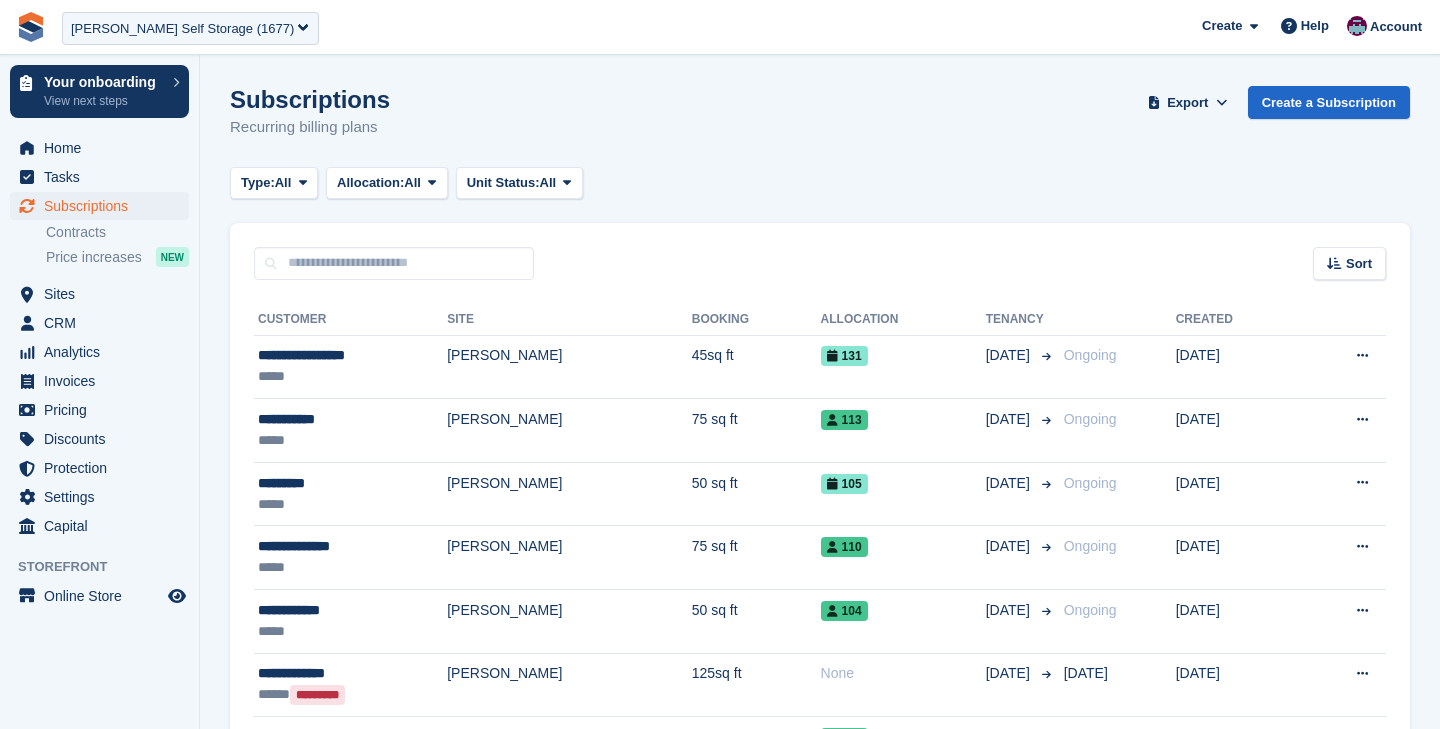 scroll, scrollTop: 0, scrollLeft: 0, axis: both 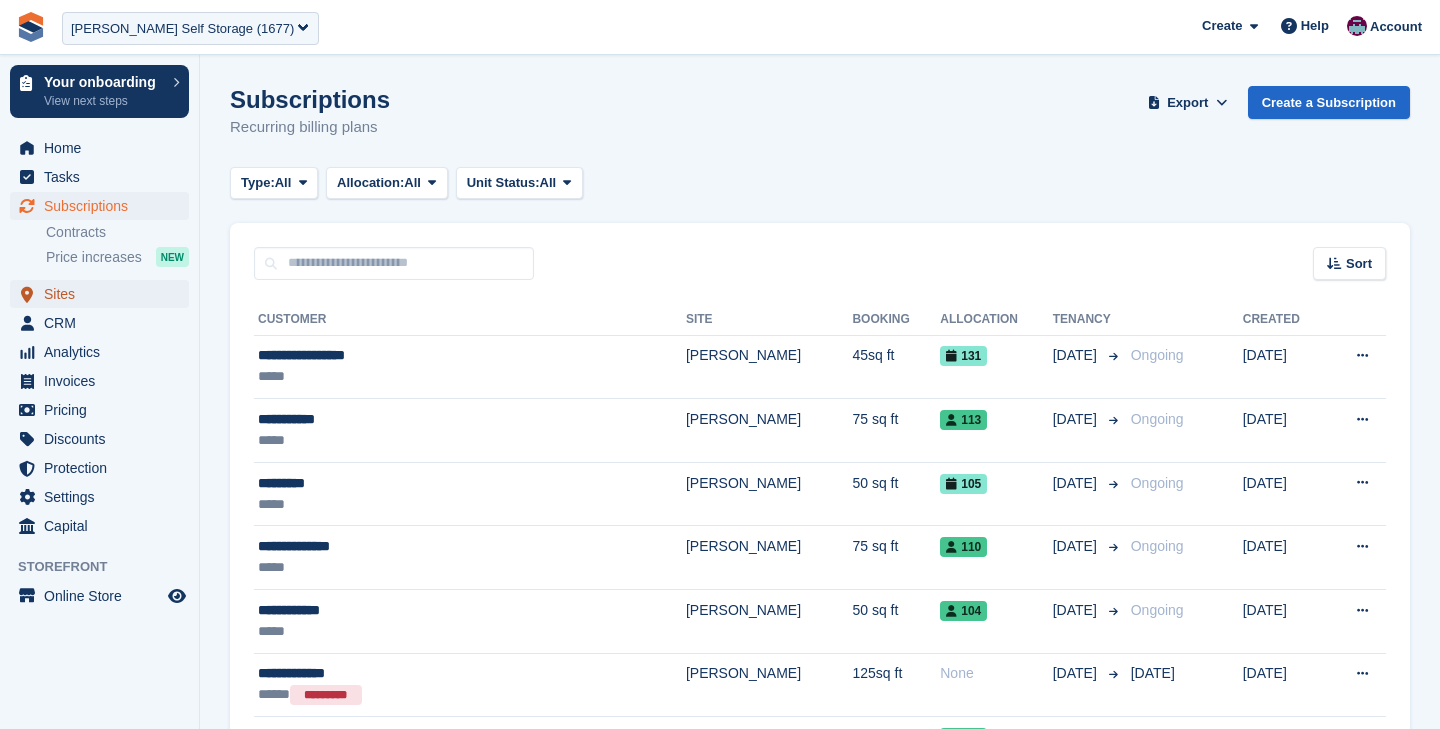 click on "Sites" at bounding box center [104, 294] 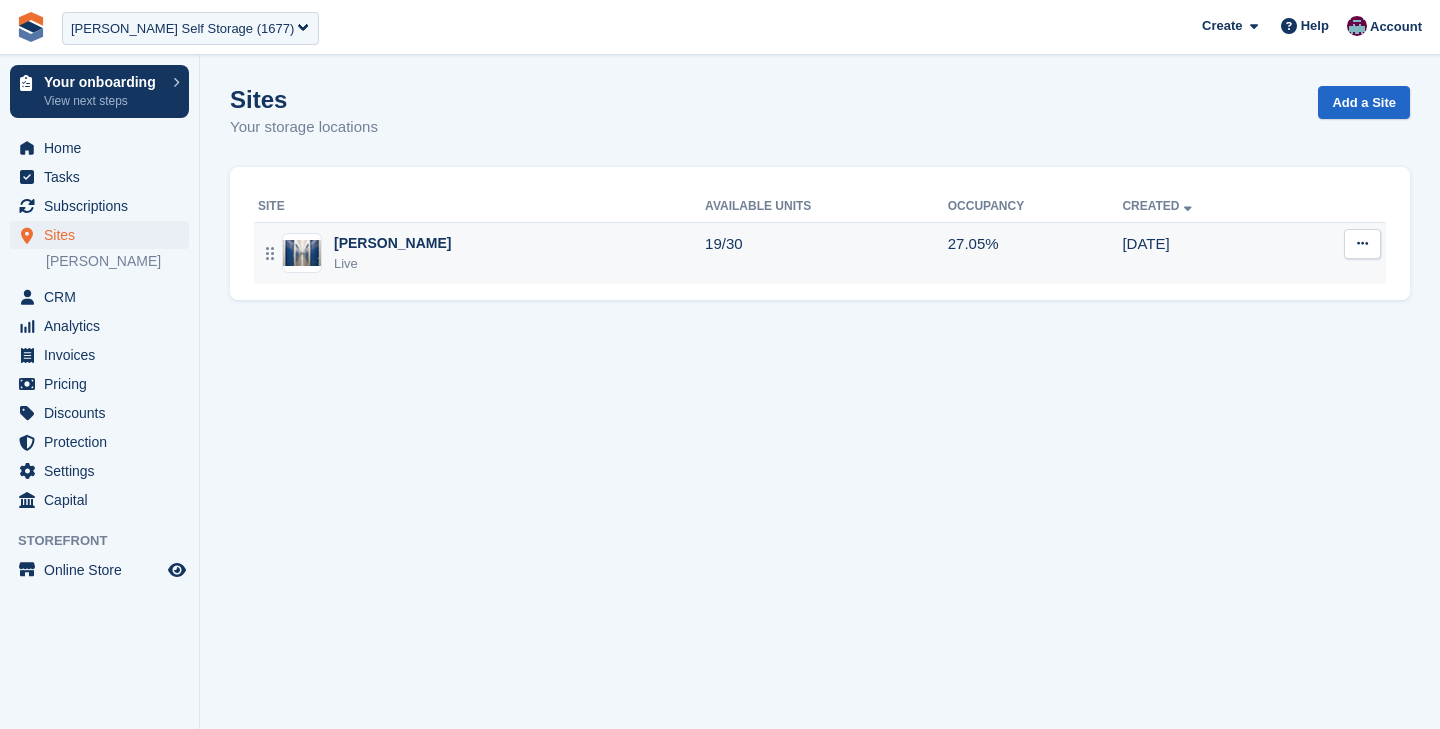 click on "Shipley
Live" at bounding box center (481, 253) 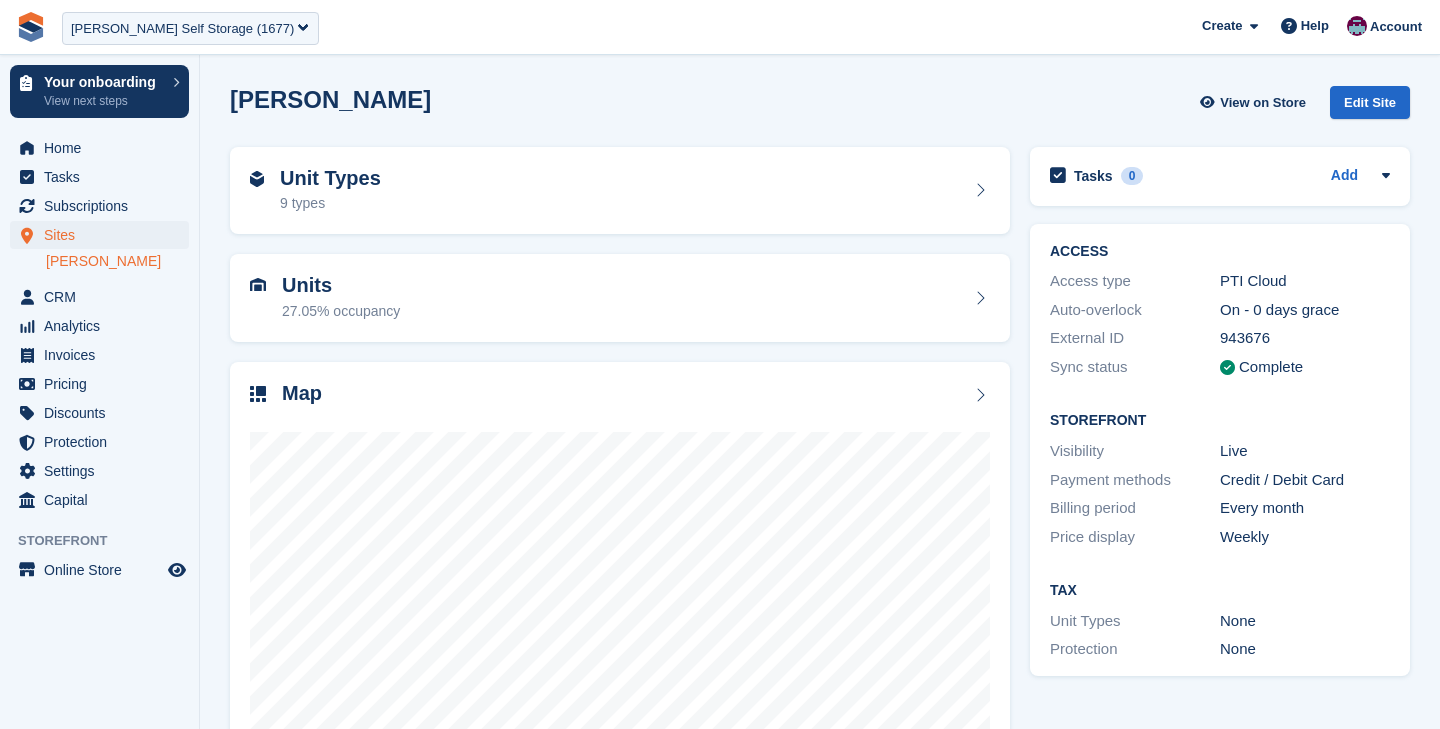 scroll, scrollTop: 0, scrollLeft: 0, axis: both 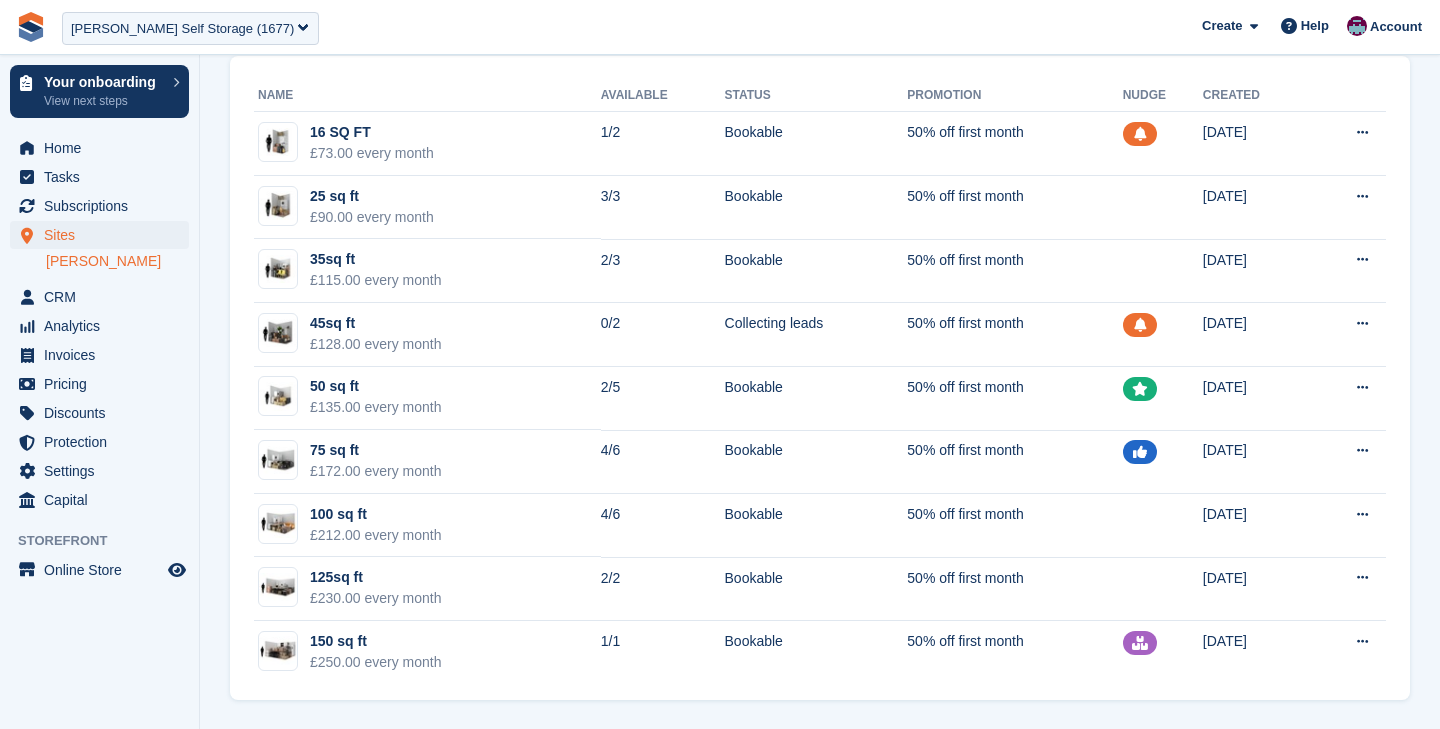 click on "[PERSON_NAME]" at bounding box center [117, 261] 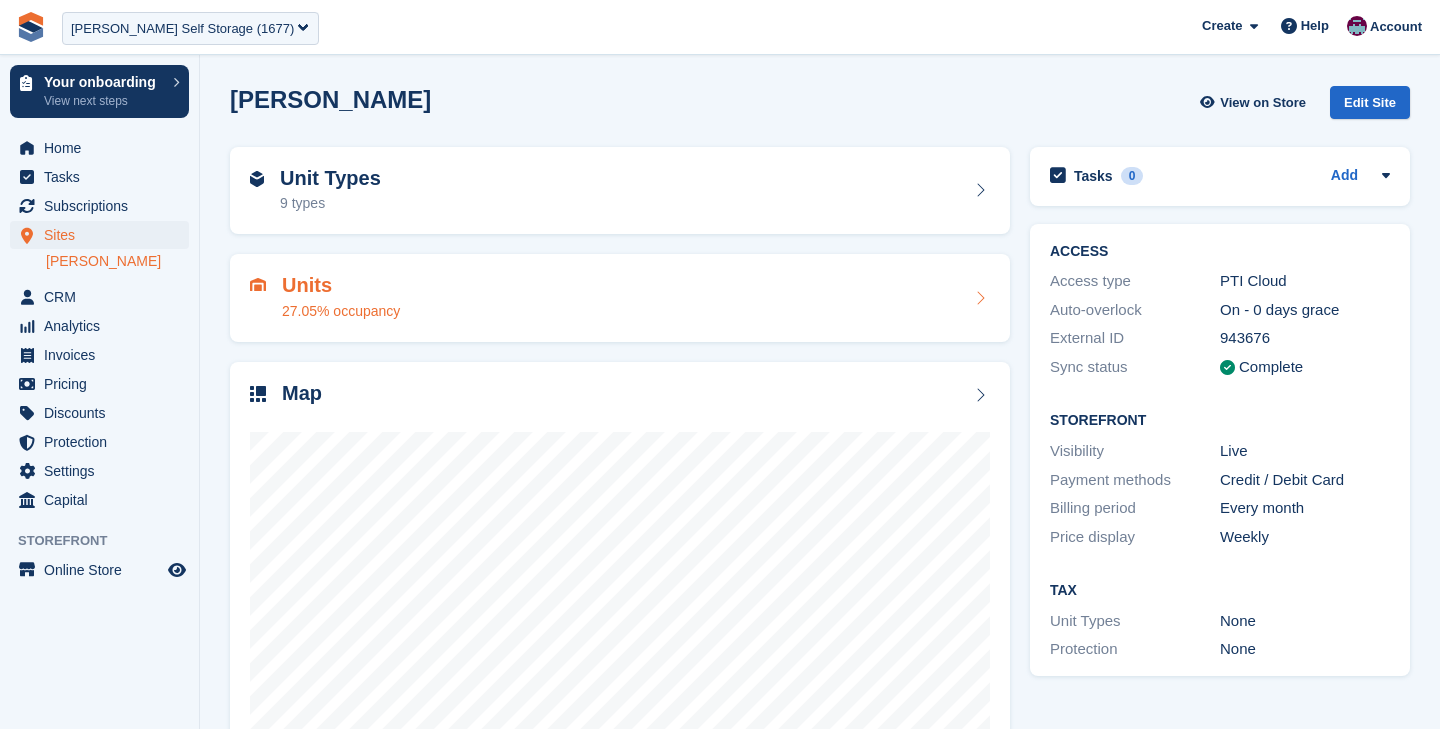 scroll, scrollTop: 0, scrollLeft: 0, axis: both 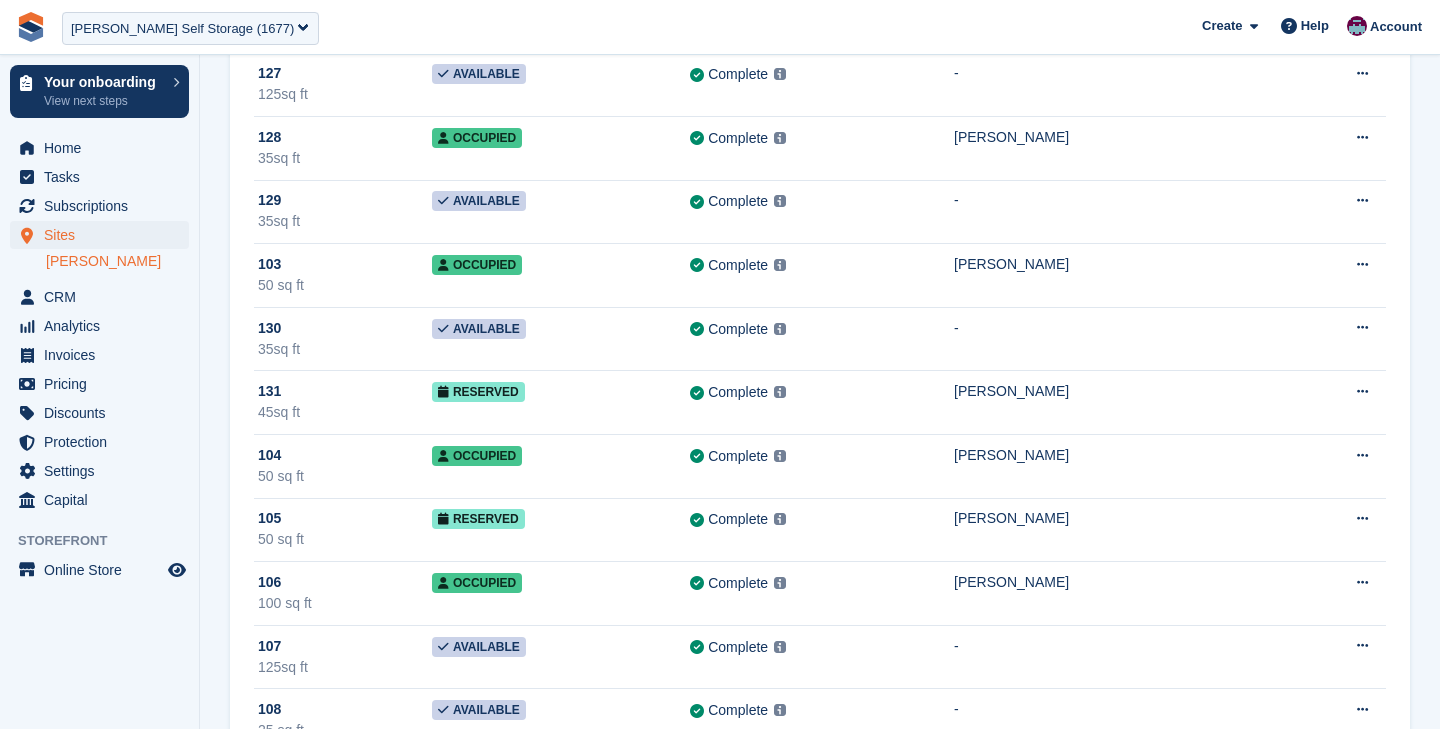 click on "[PERSON_NAME]" at bounding box center [117, 261] 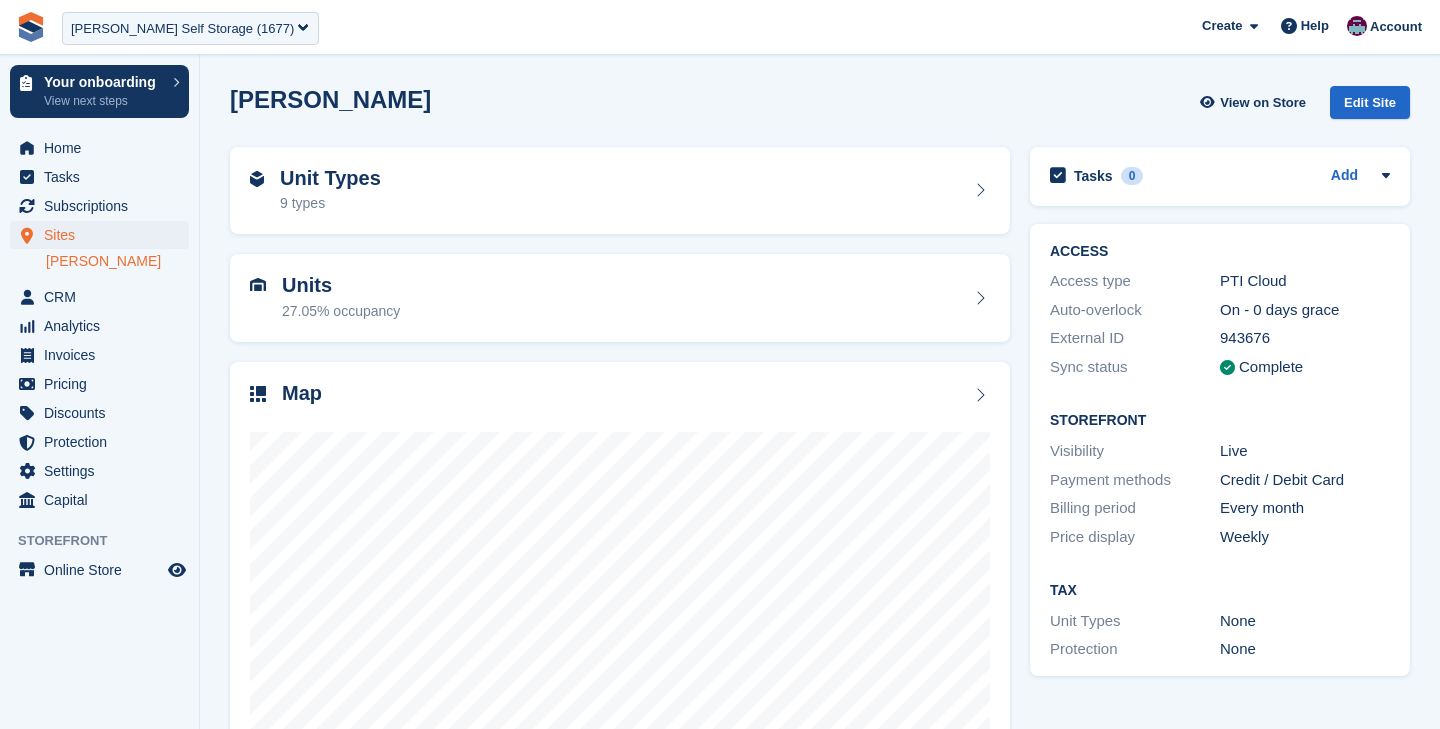 scroll, scrollTop: 0, scrollLeft: 0, axis: both 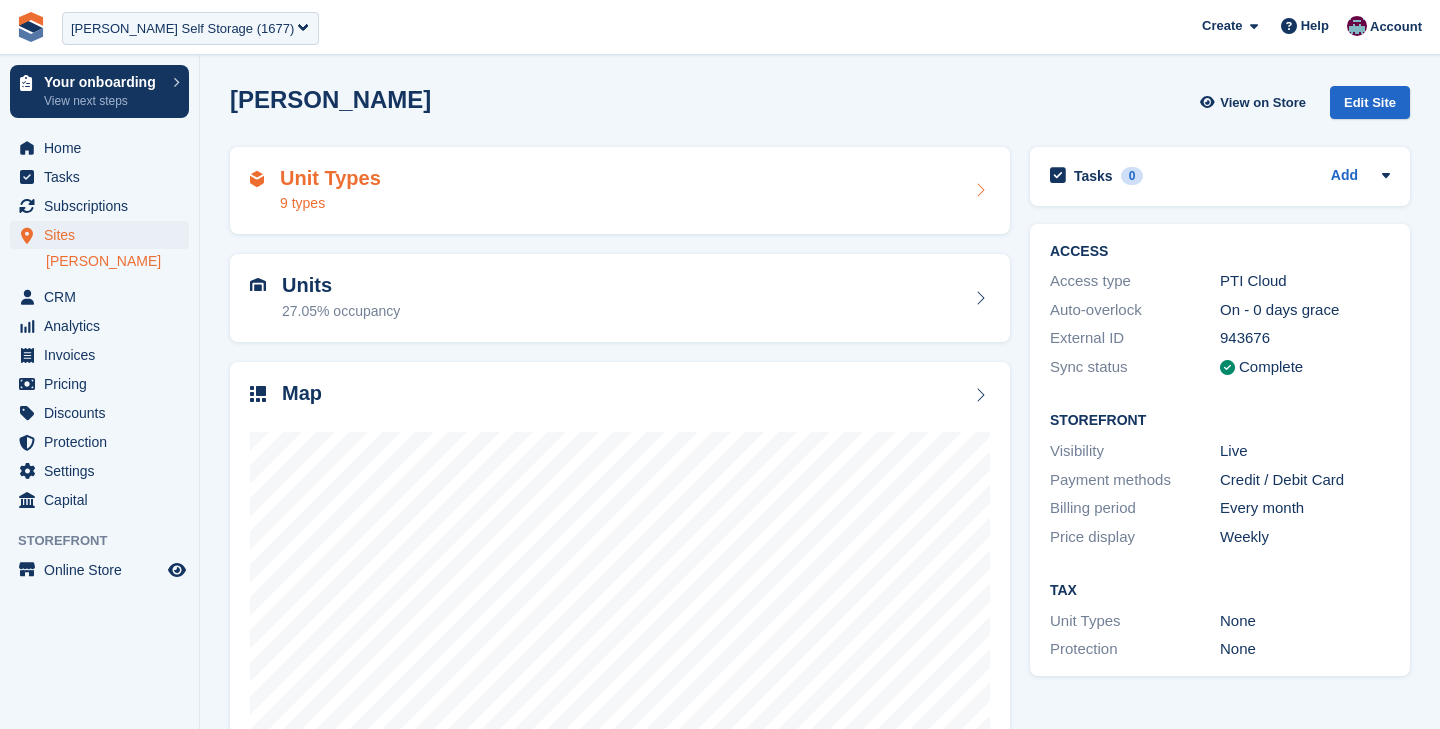 click on "Unit Types
9 types" at bounding box center (620, 191) 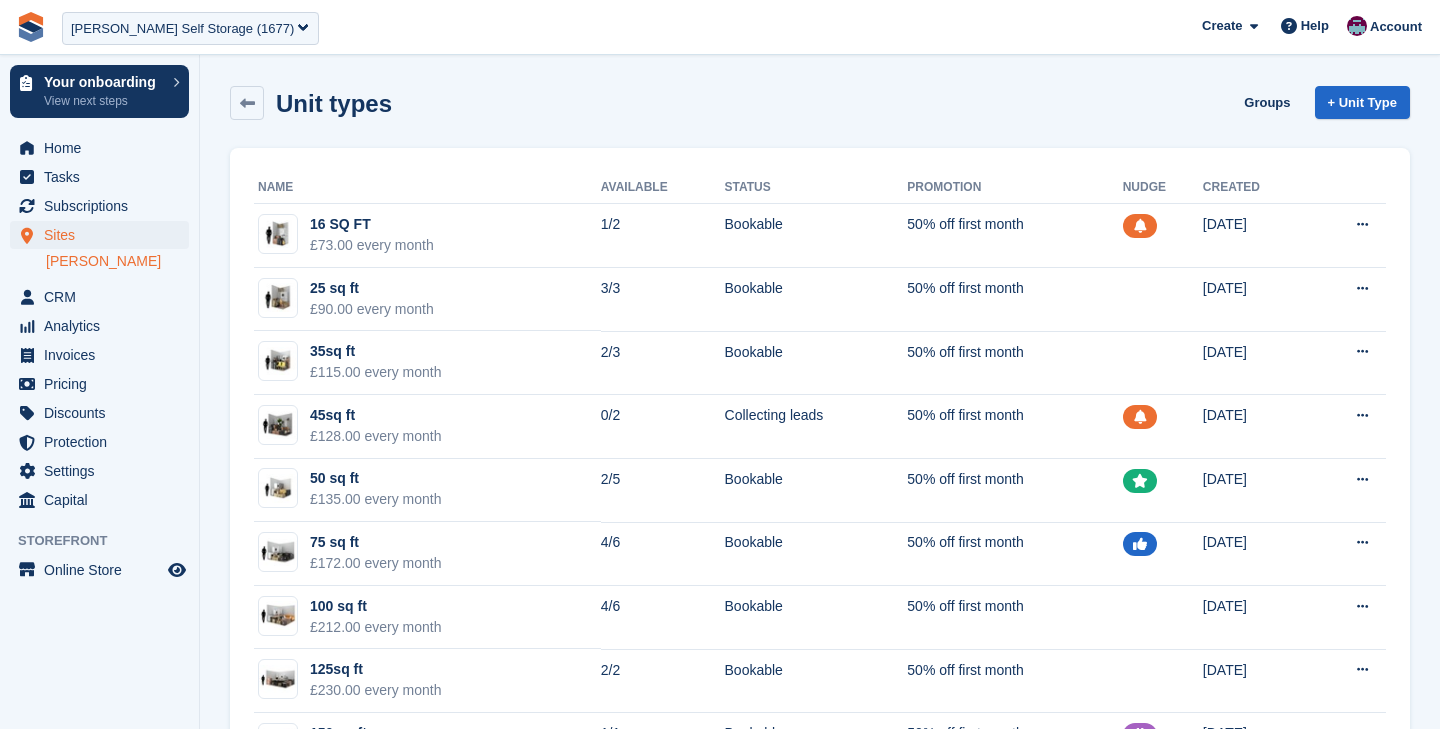 scroll, scrollTop: 0, scrollLeft: 0, axis: both 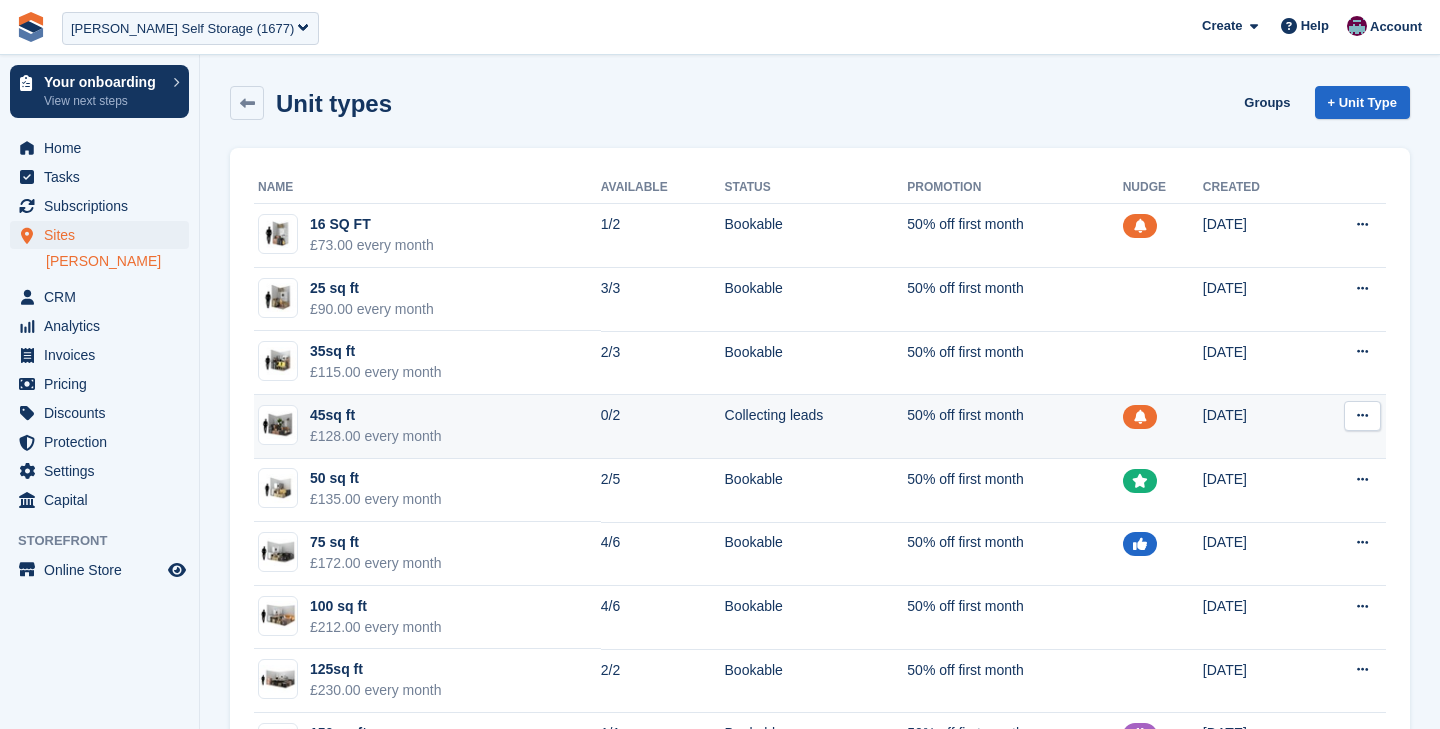click on "£128.00 every month" at bounding box center (376, 436) 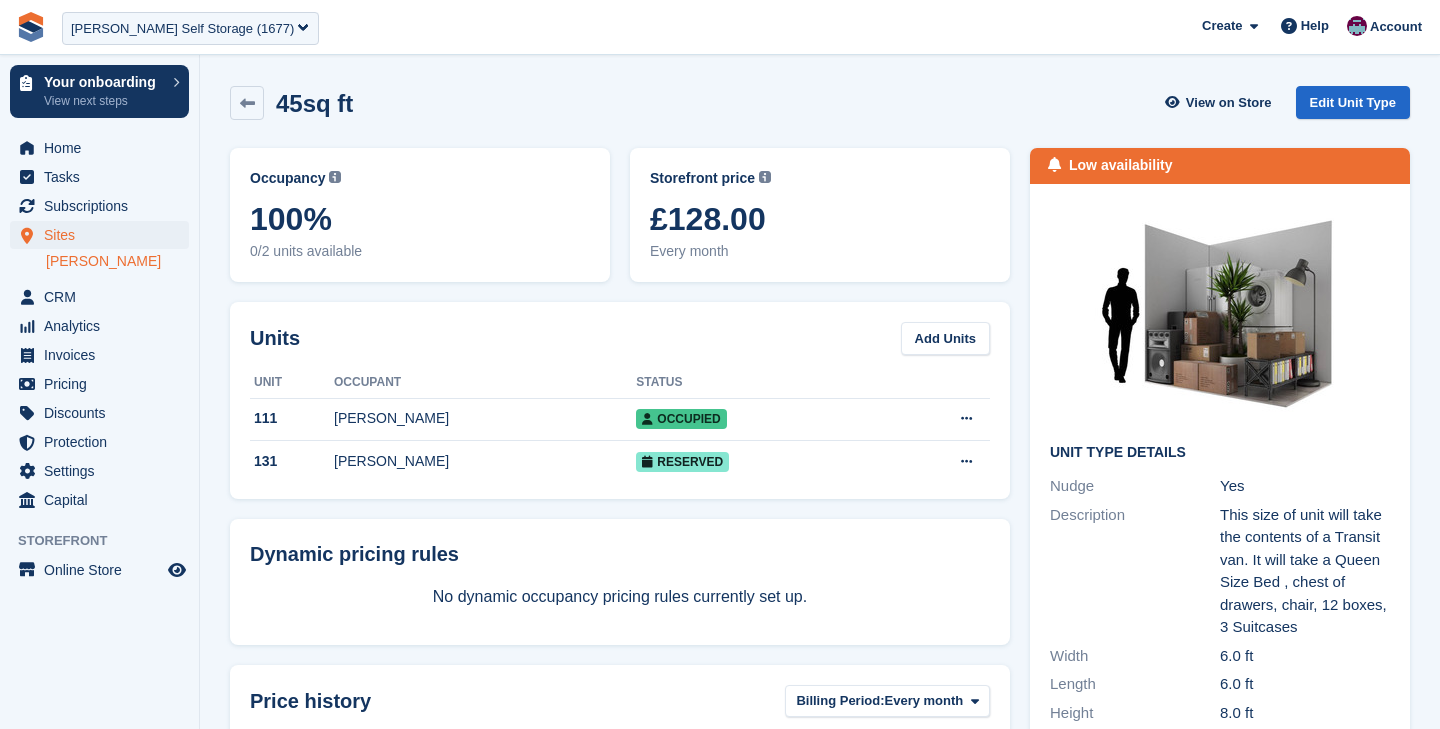 scroll, scrollTop: 0, scrollLeft: 0, axis: both 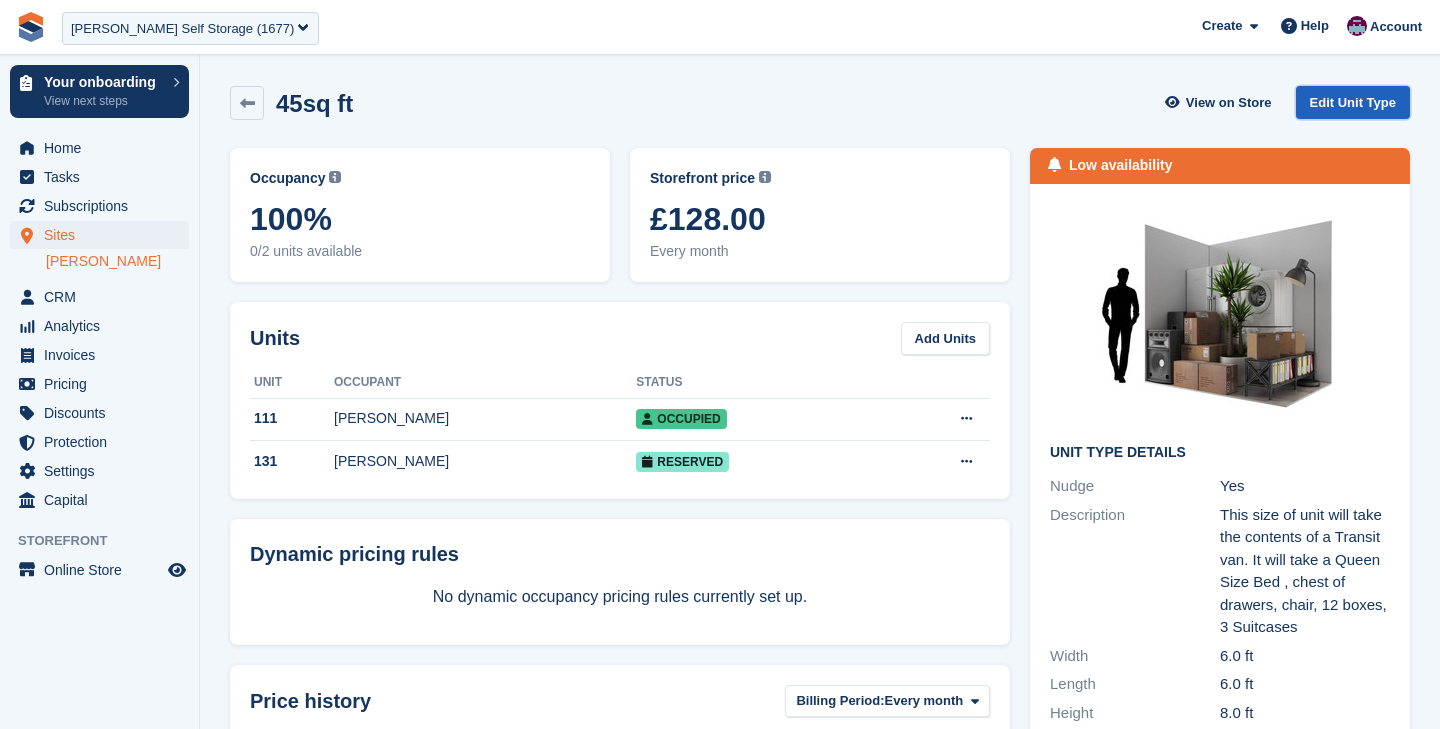 click on "Edit Unit Type" at bounding box center [1353, 102] 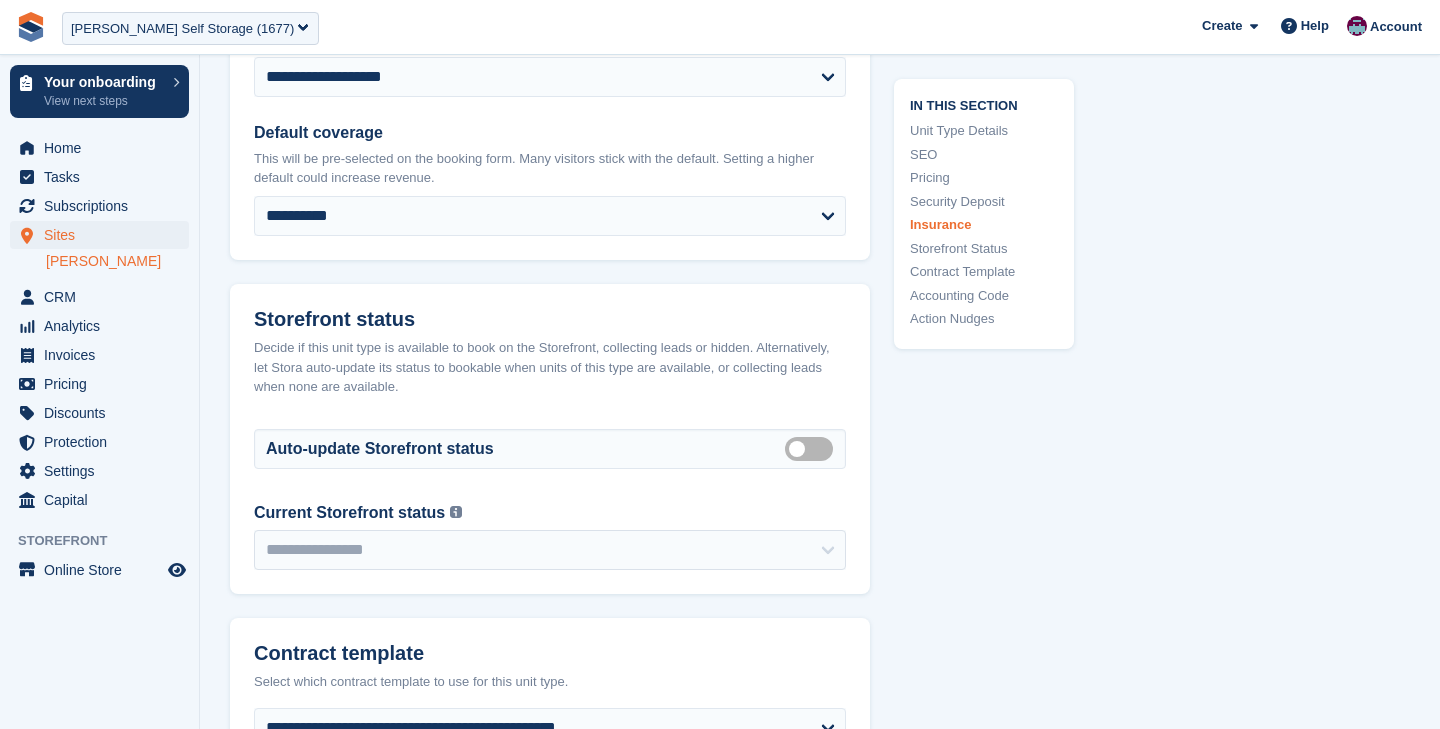 scroll, scrollTop: 3073, scrollLeft: 0, axis: vertical 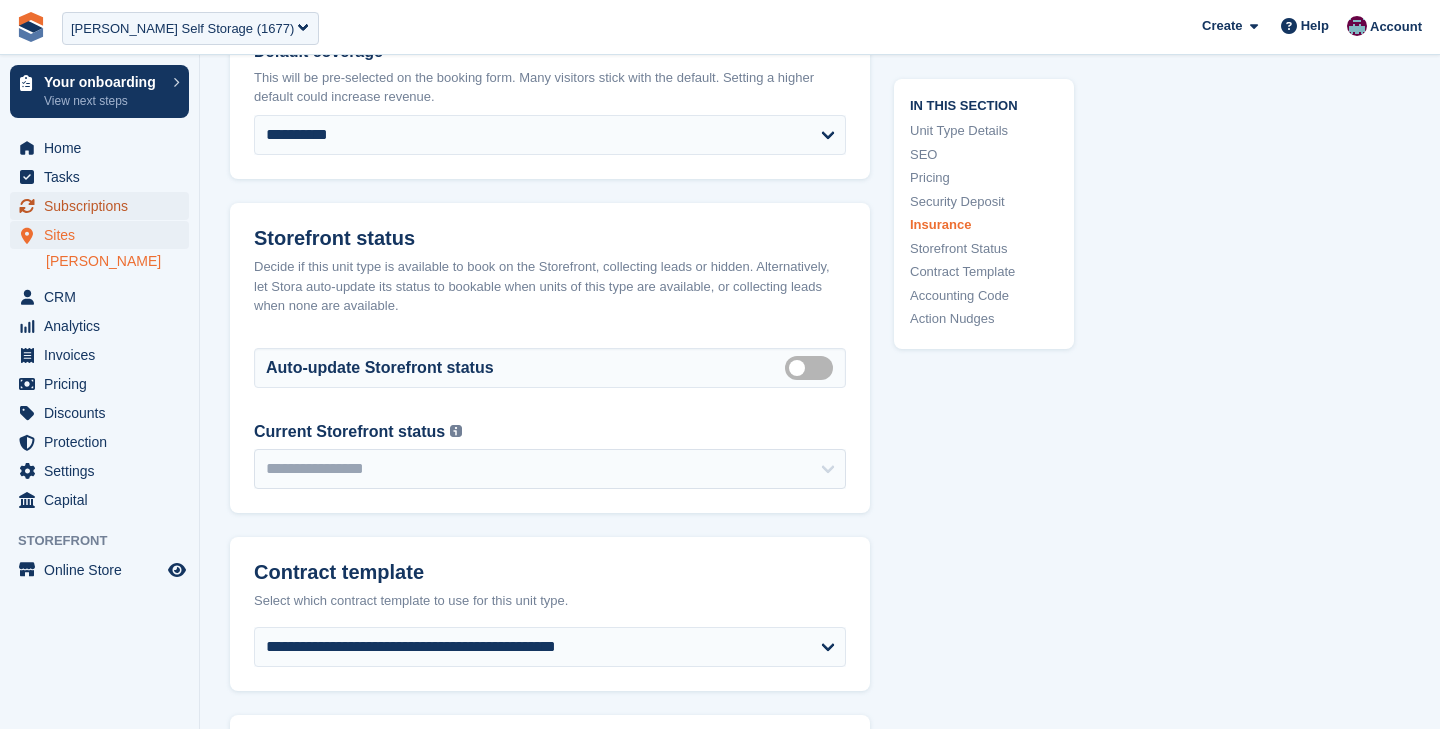 click on "Subscriptions" at bounding box center (104, 206) 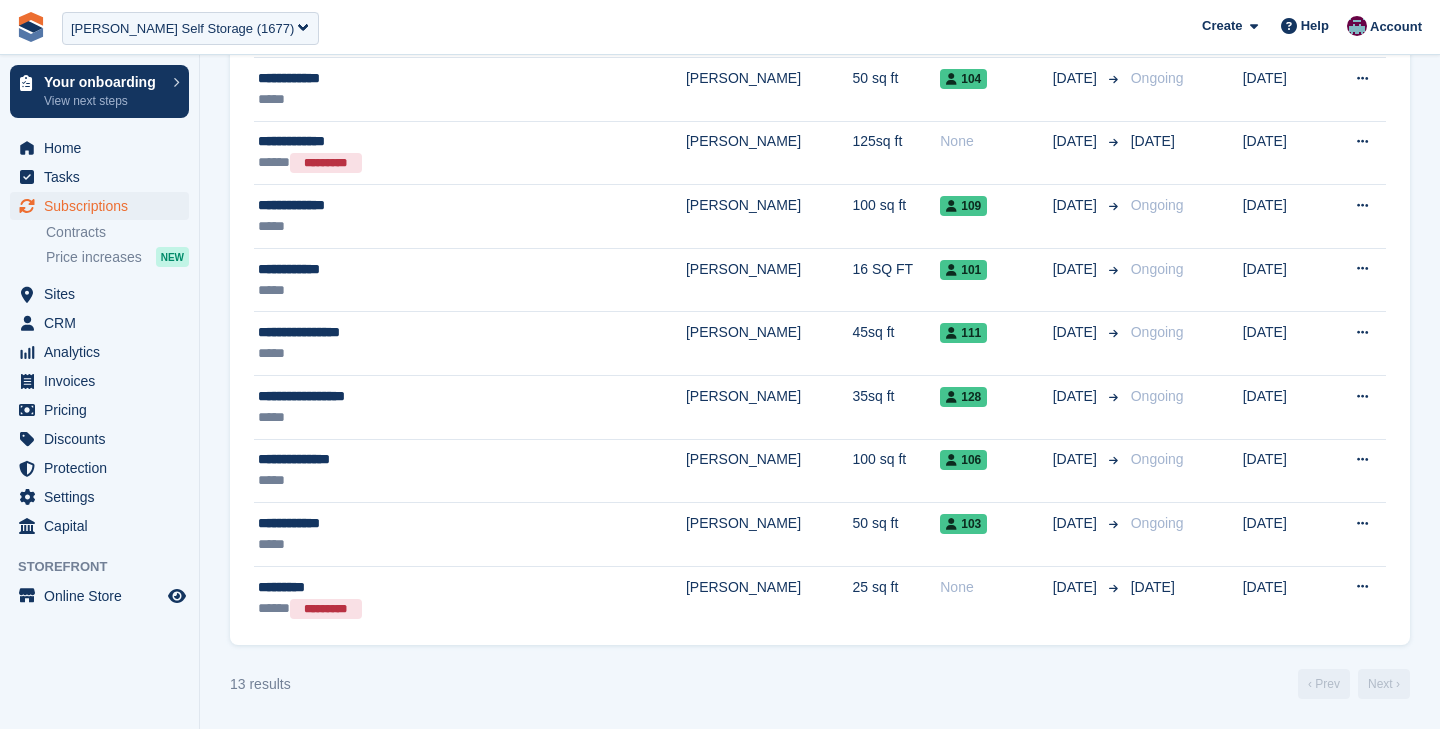 scroll, scrollTop: 0, scrollLeft: 0, axis: both 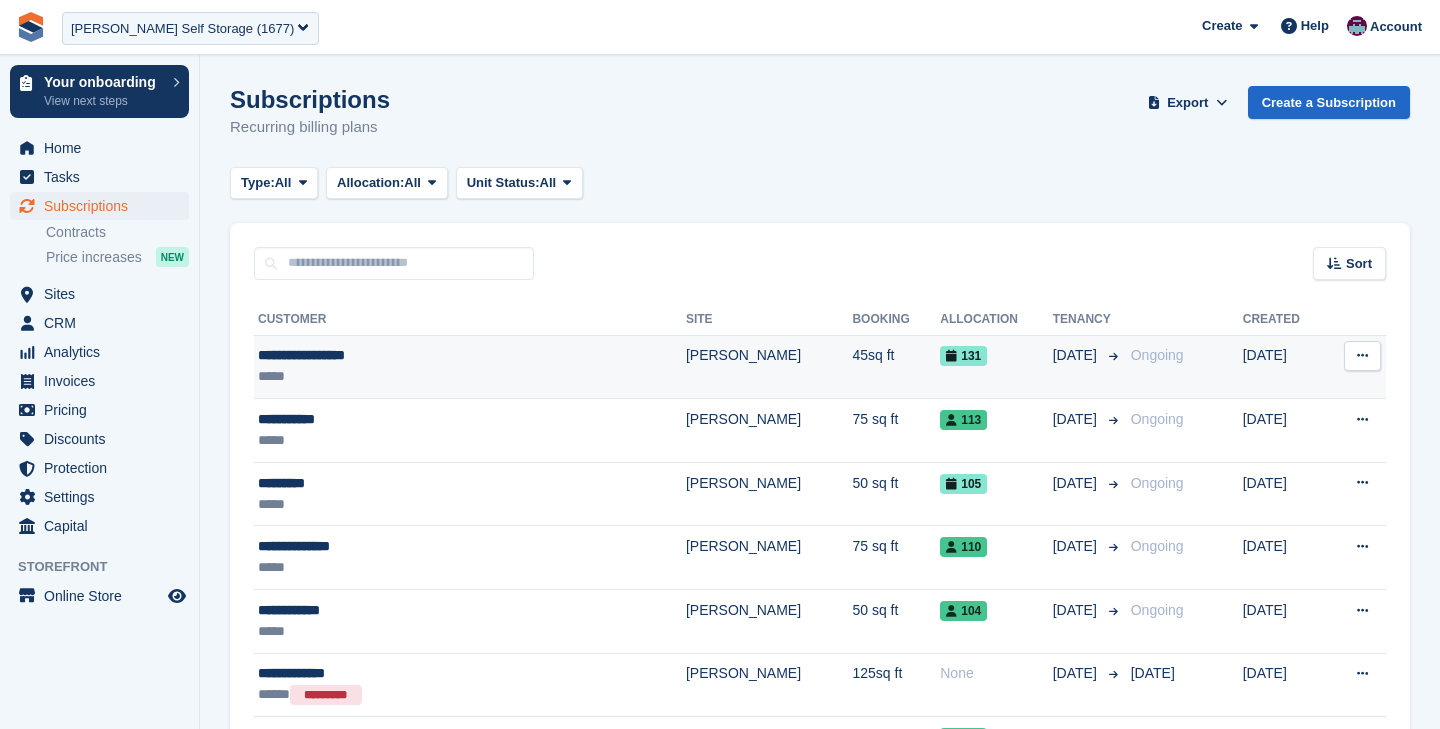 click on "*****" at bounding box center [405, 376] 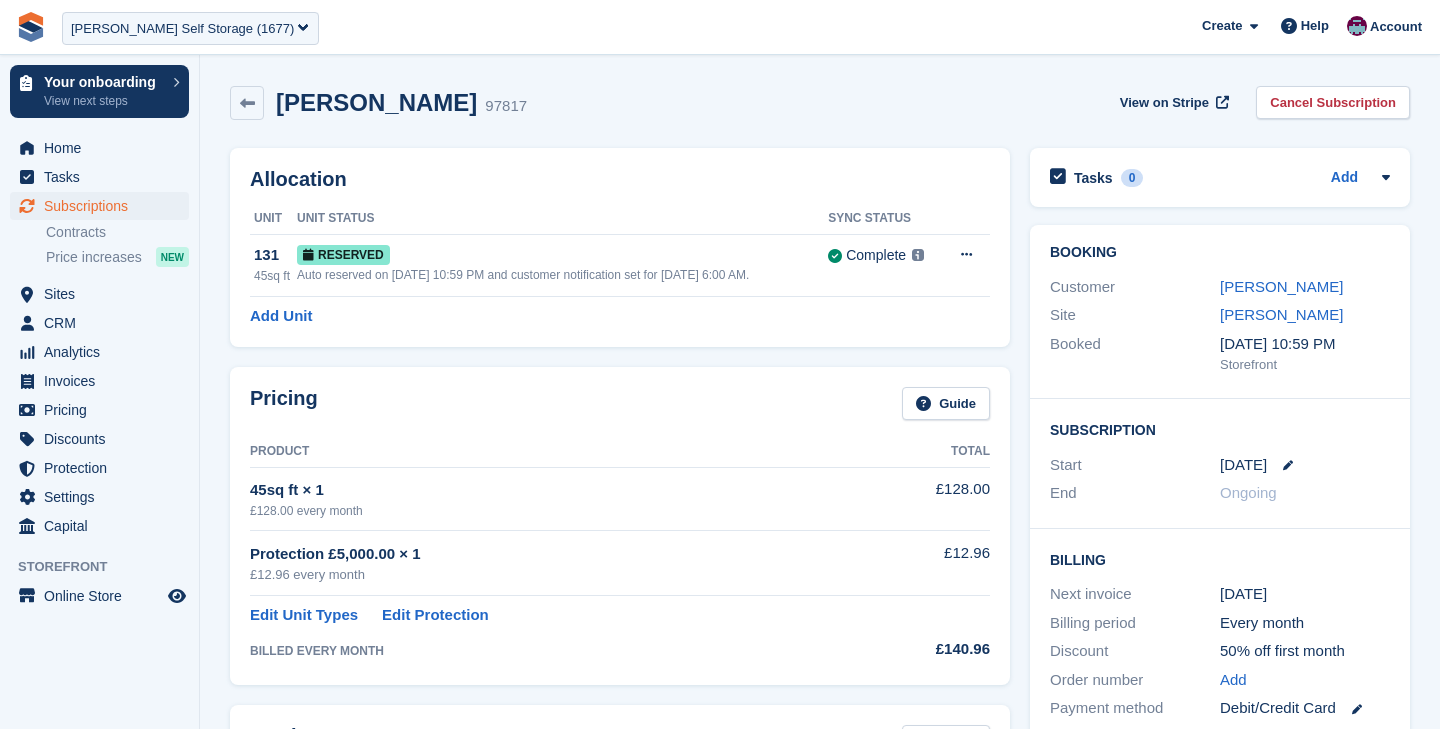 scroll, scrollTop: 0, scrollLeft: 0, axis: both 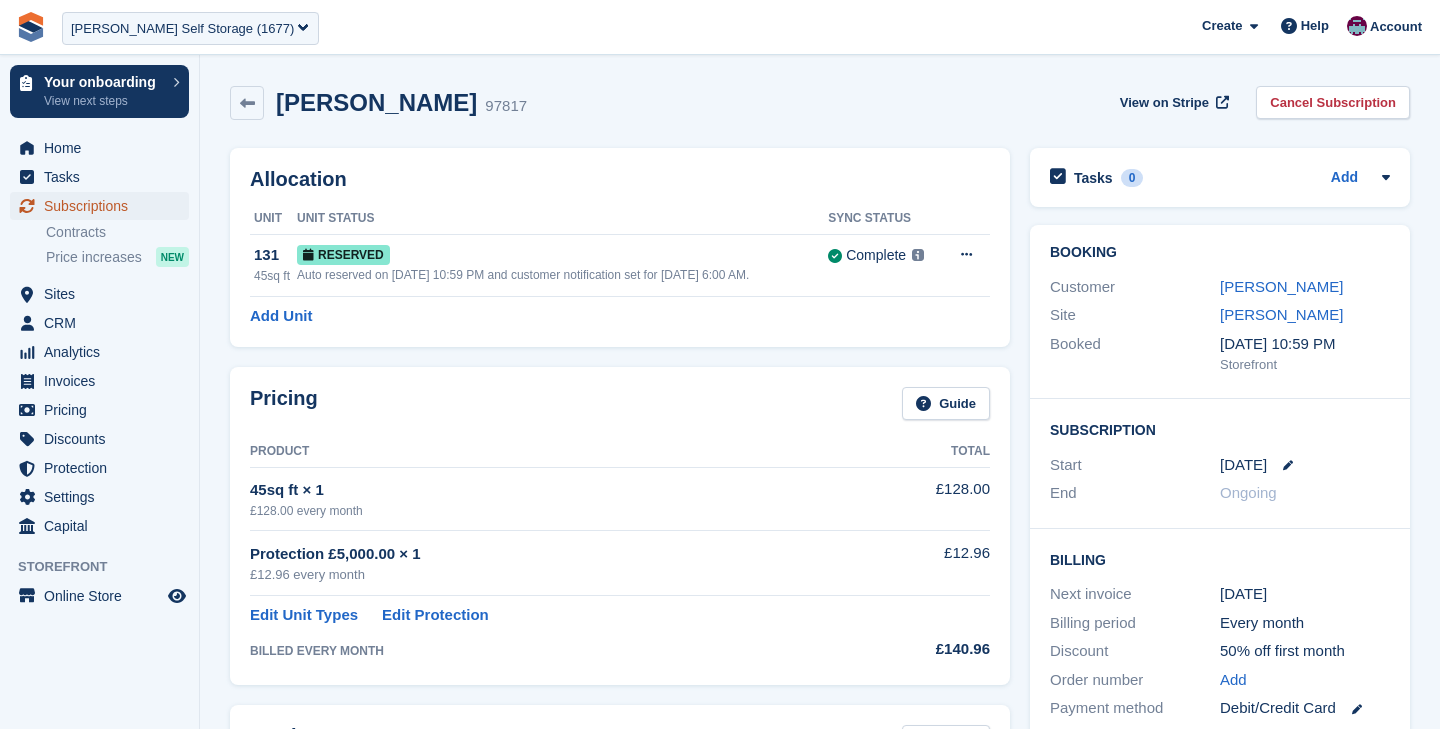 click on "Subscriptions" at bounding box center (104, 206) 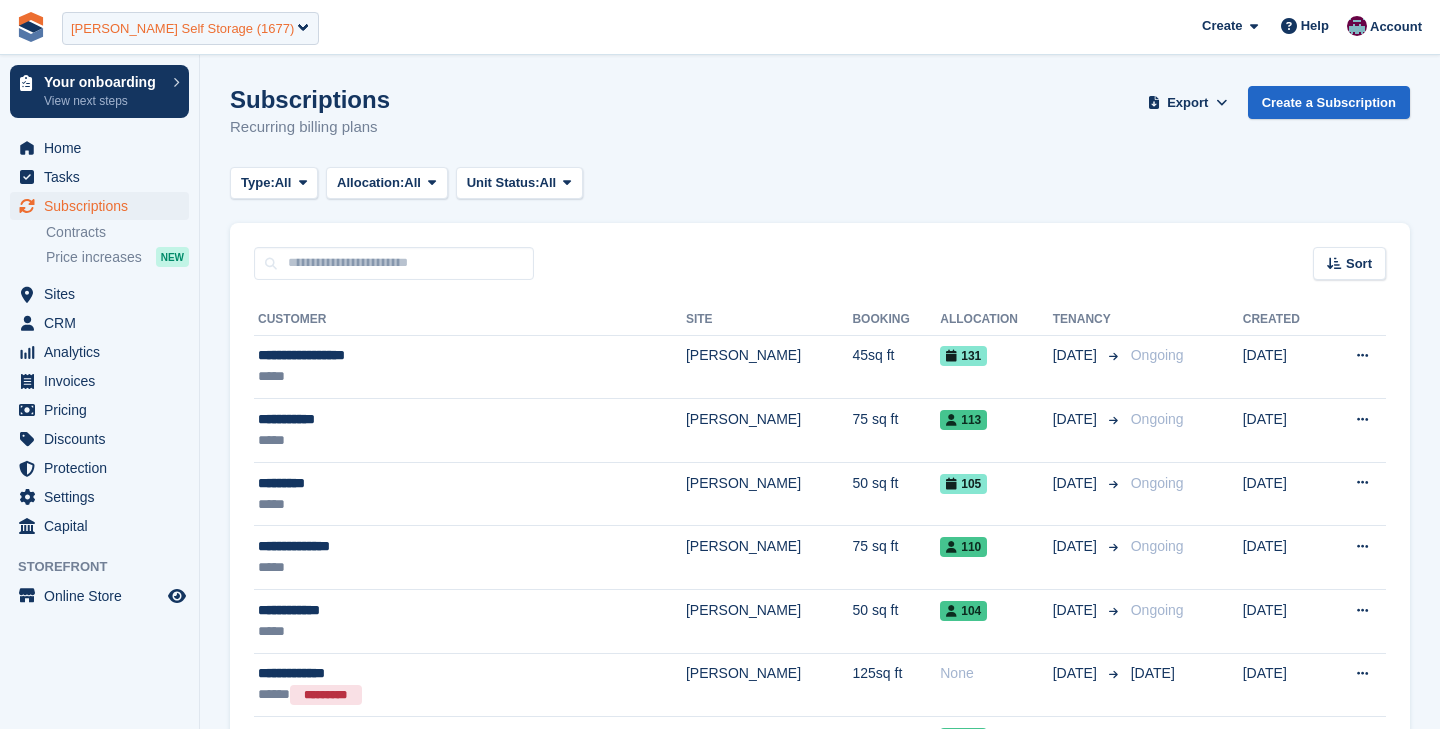 click on "Shipley Self Storage (1677)" at bounding box center (182, 29) 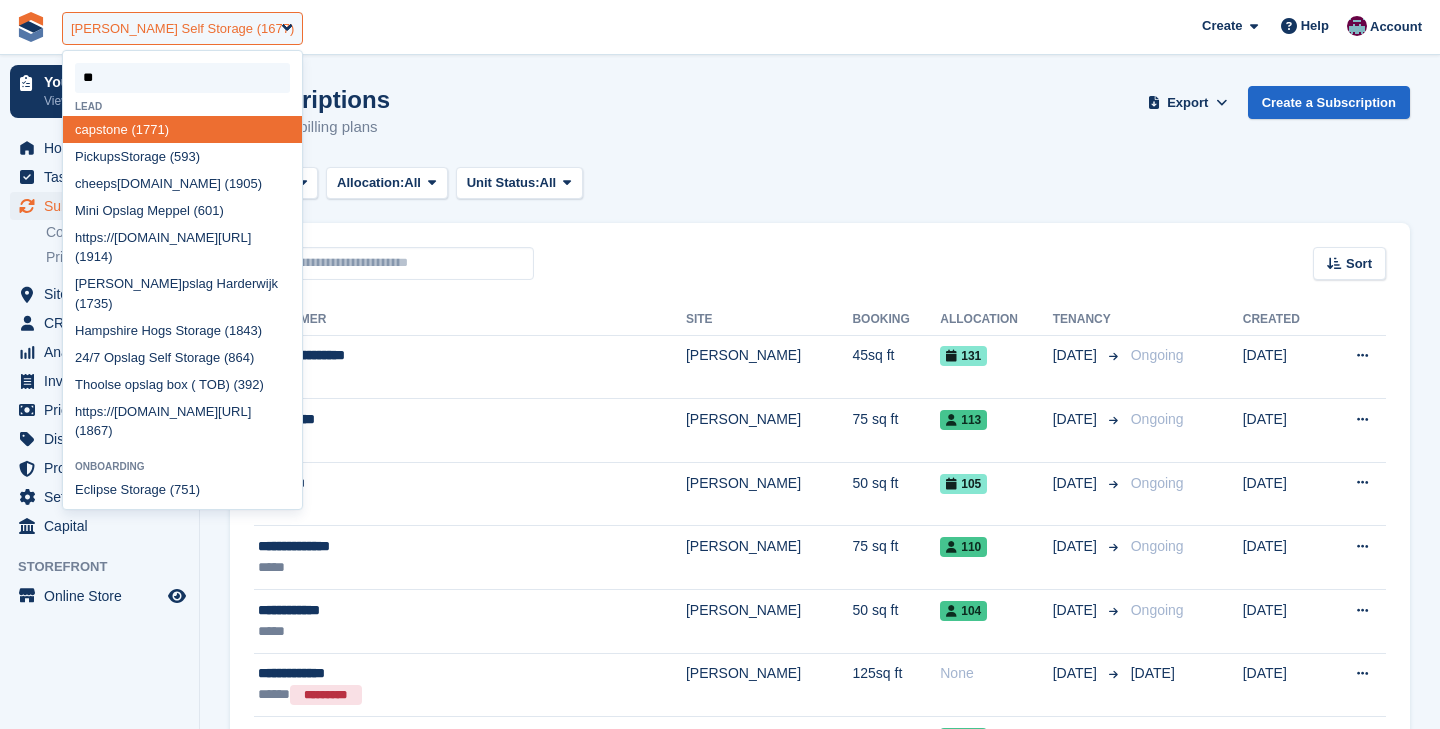 type on "*" 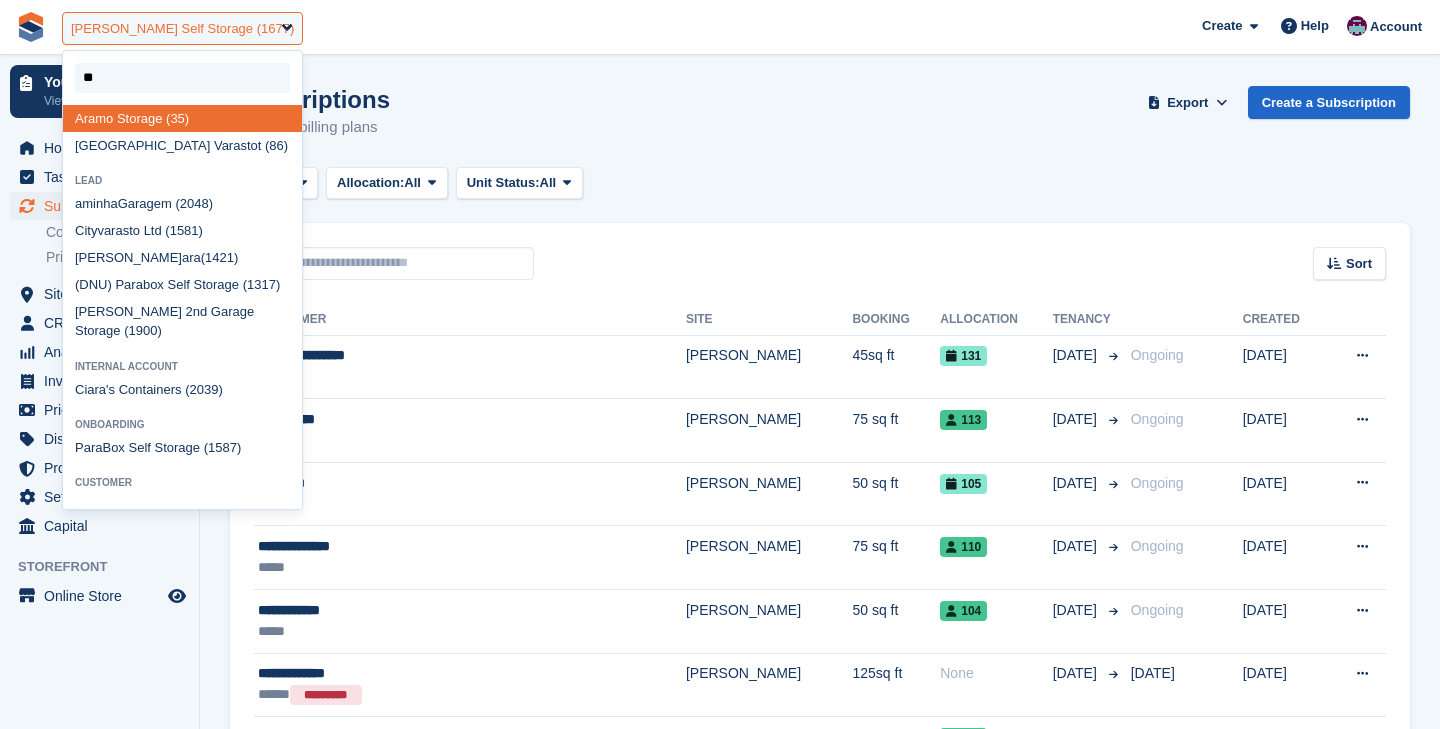 type on "*" 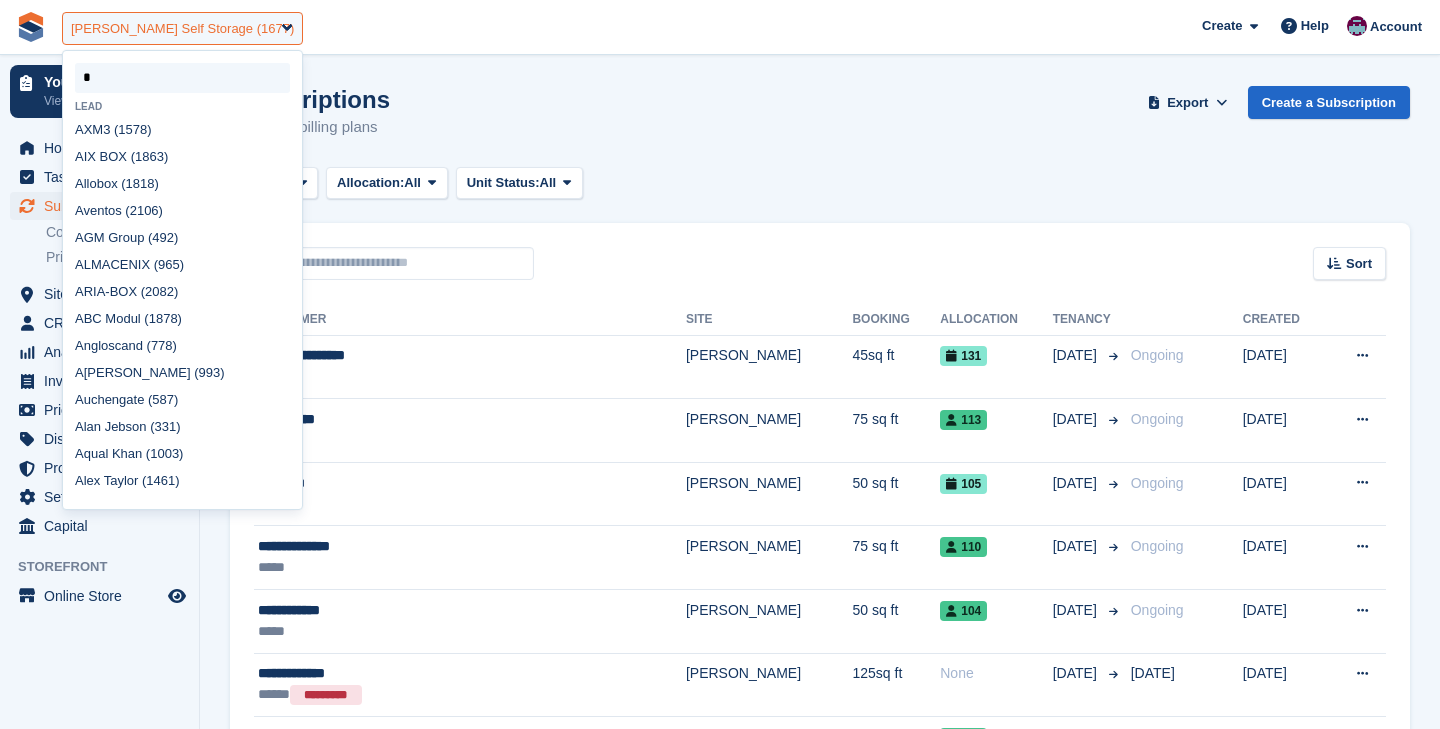 type 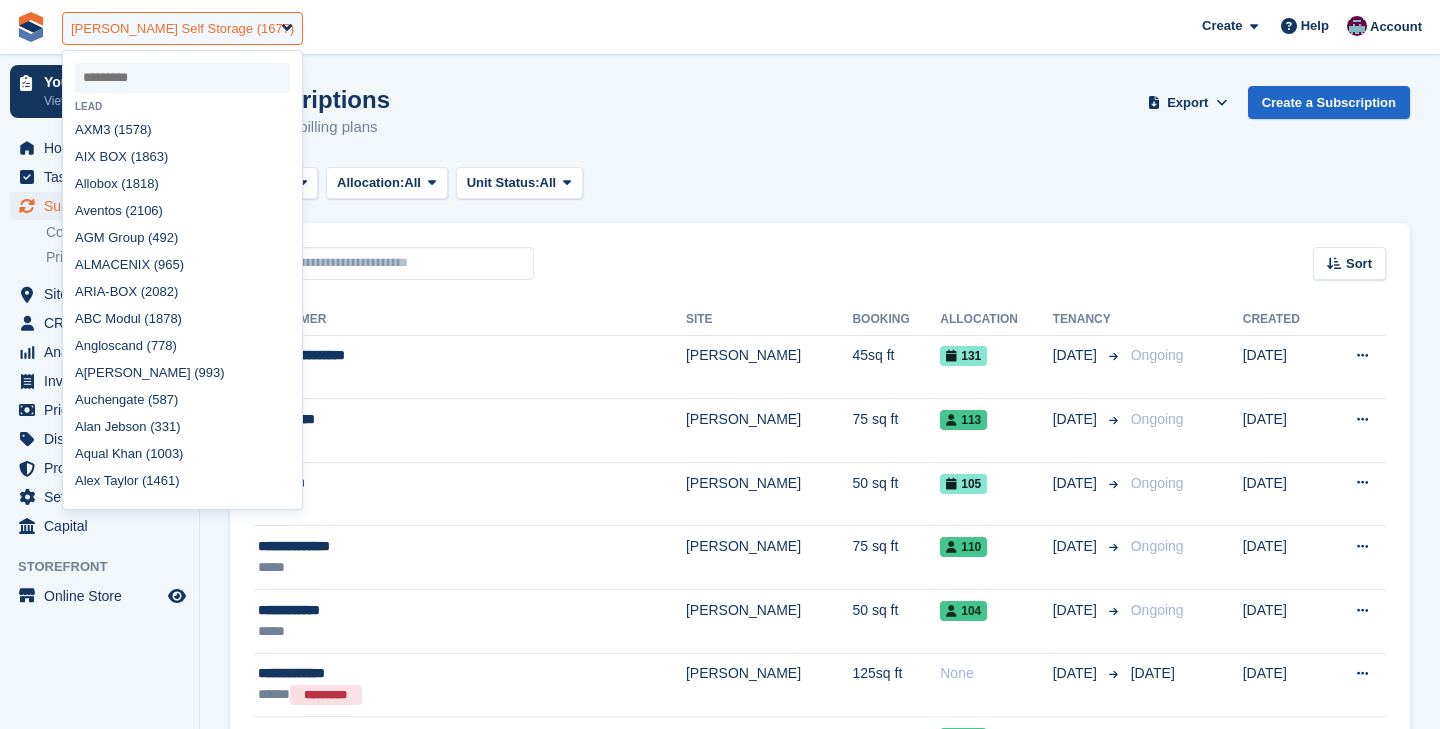select 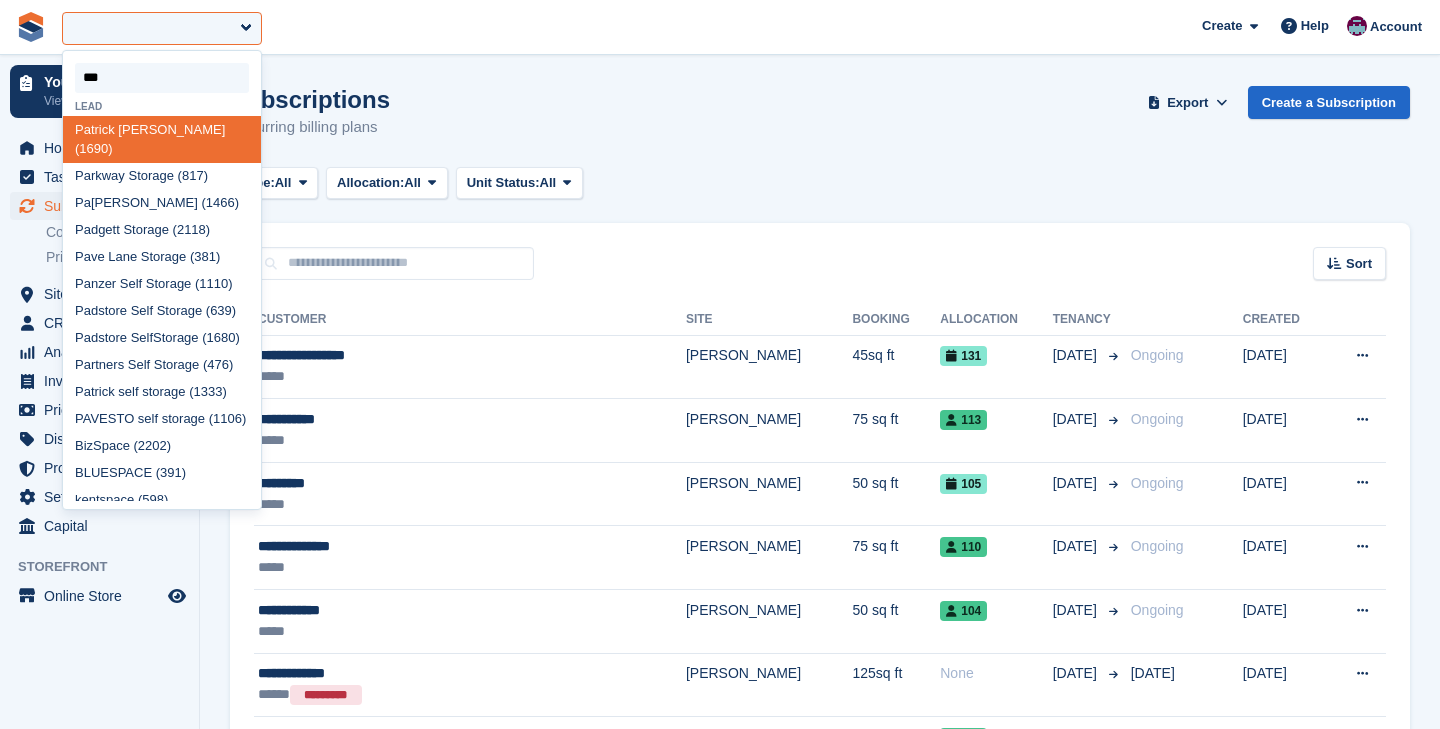 type on "****" 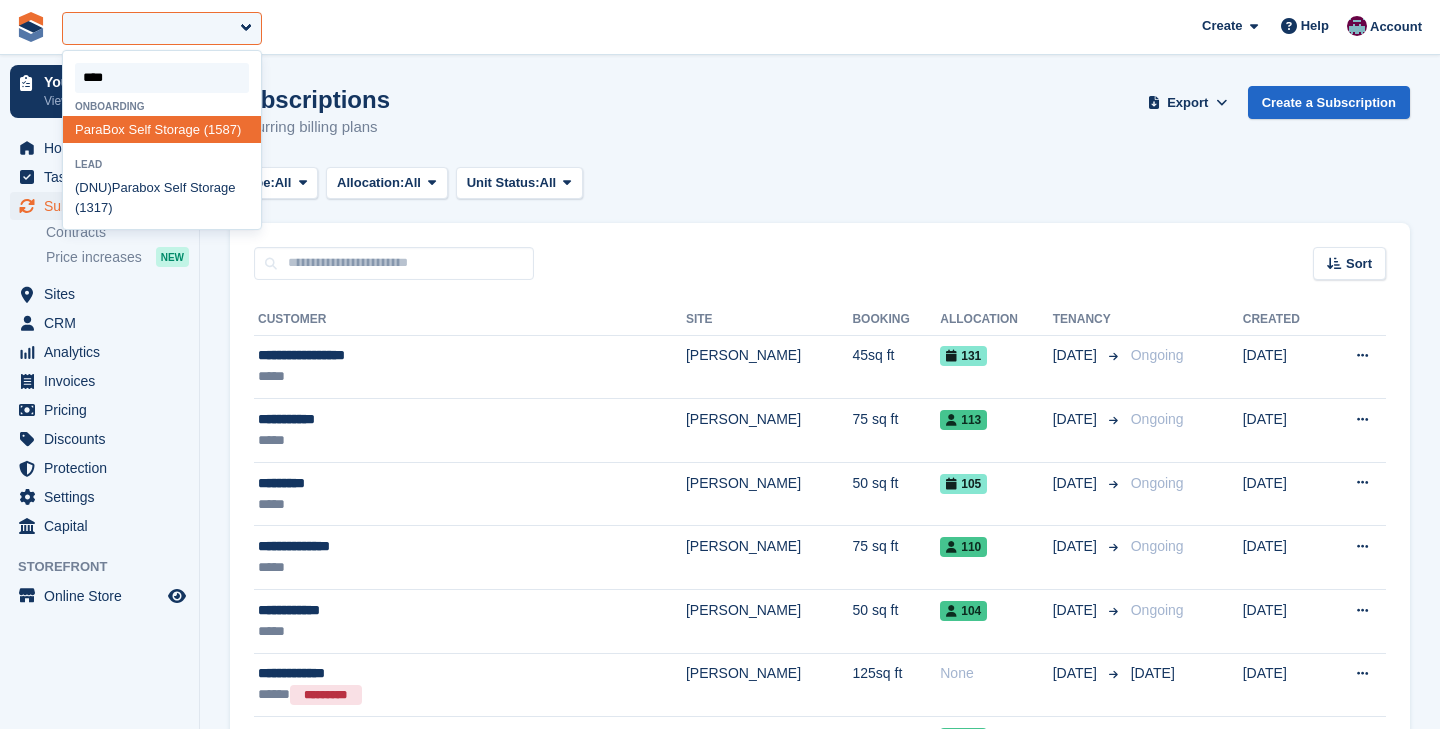 select on "****" 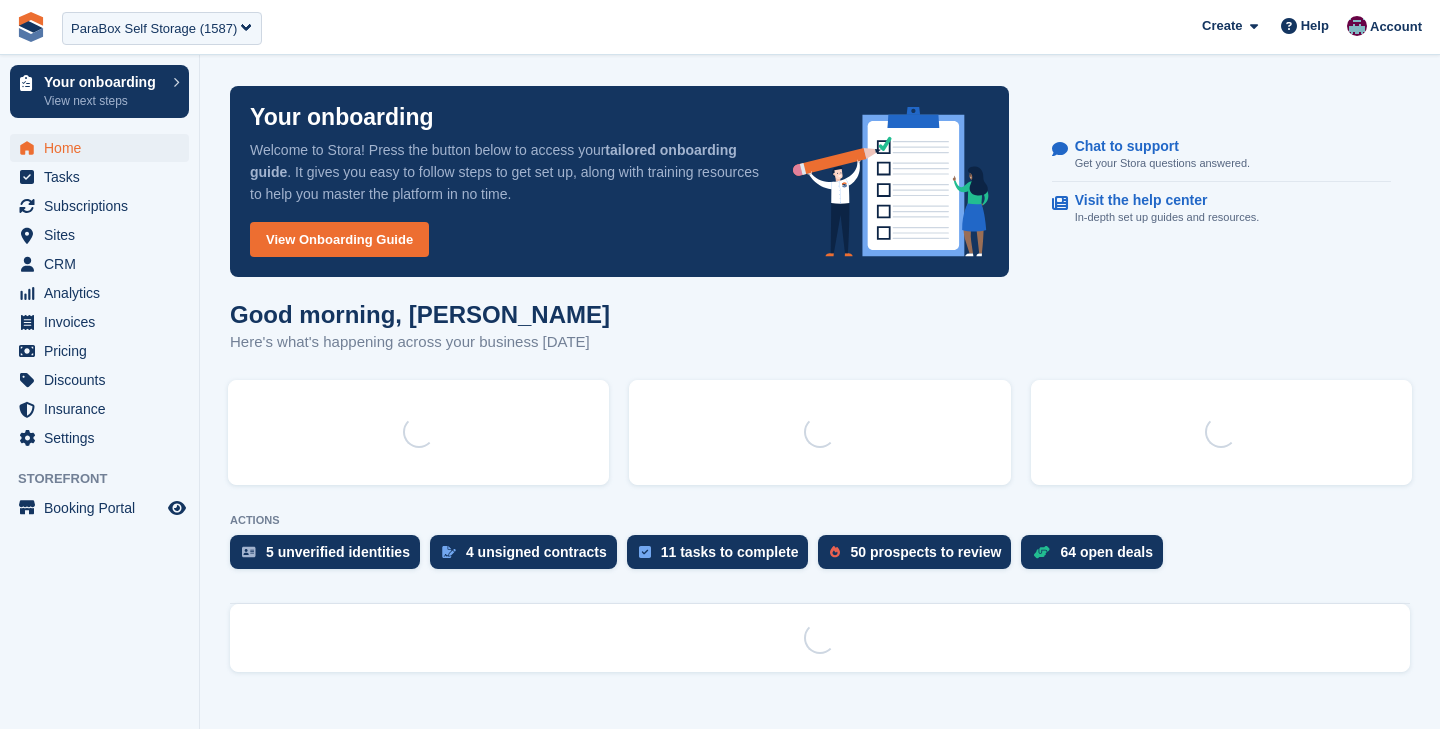 scroll, scrollTop: 0, scrollLeft: 0, axis: both 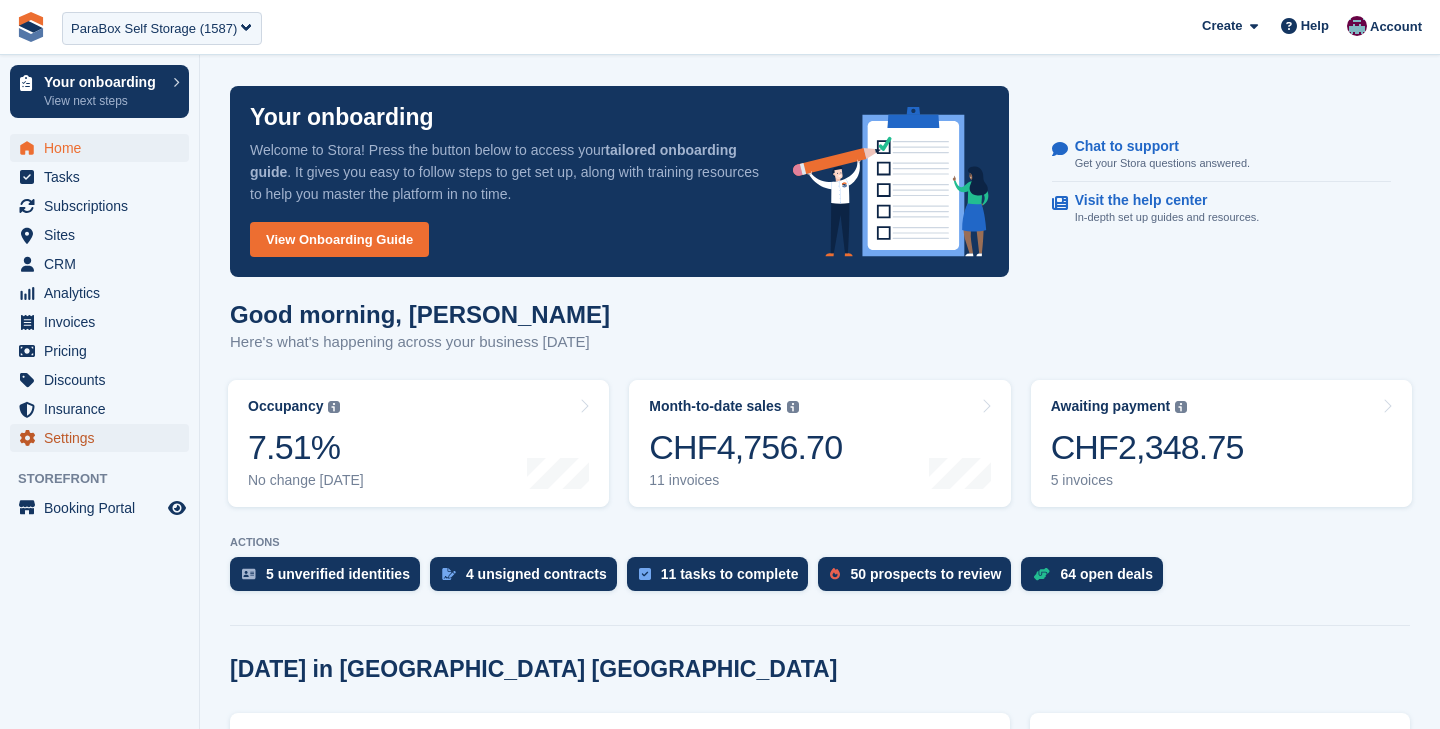 click on "Settings" at bounding box center [104, 438] 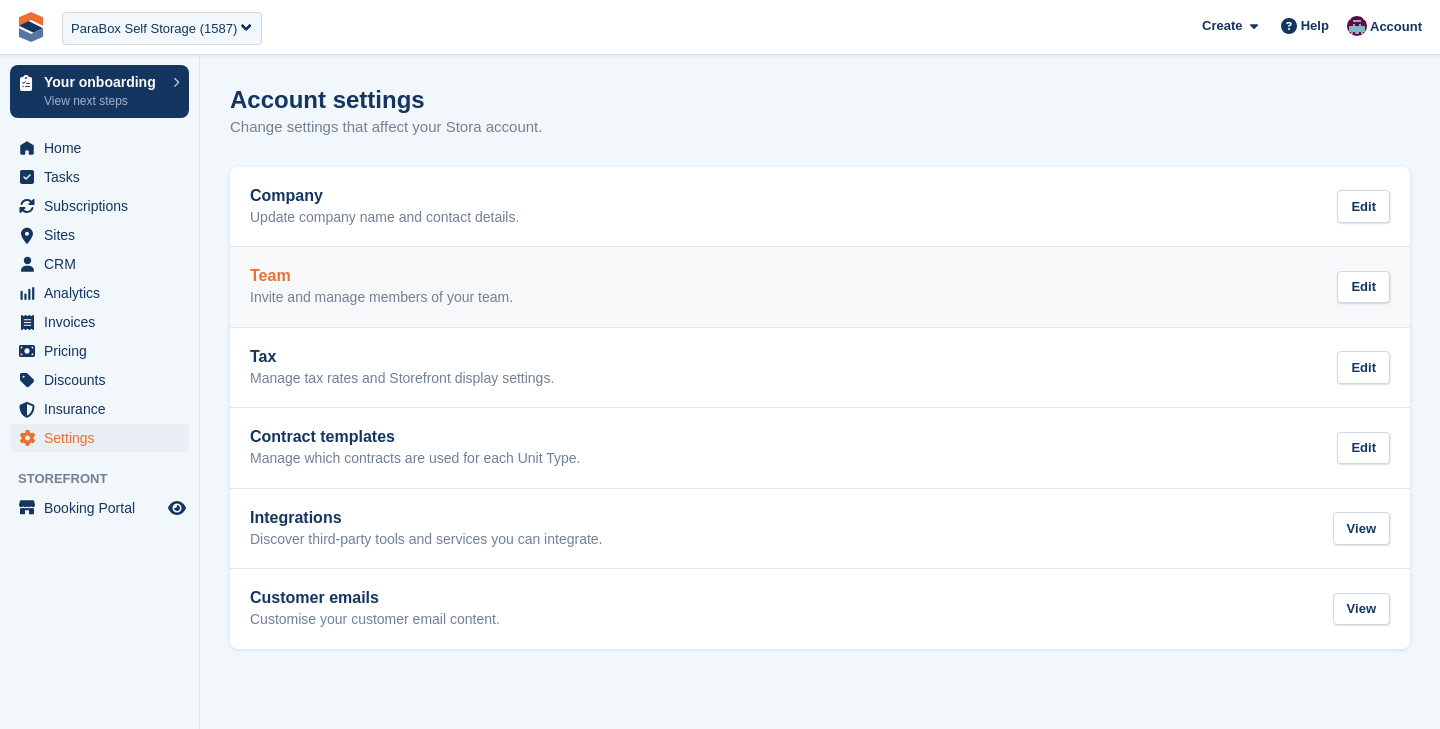 scroll, scrollTop: 0, scrollLeft: 0, axis: both 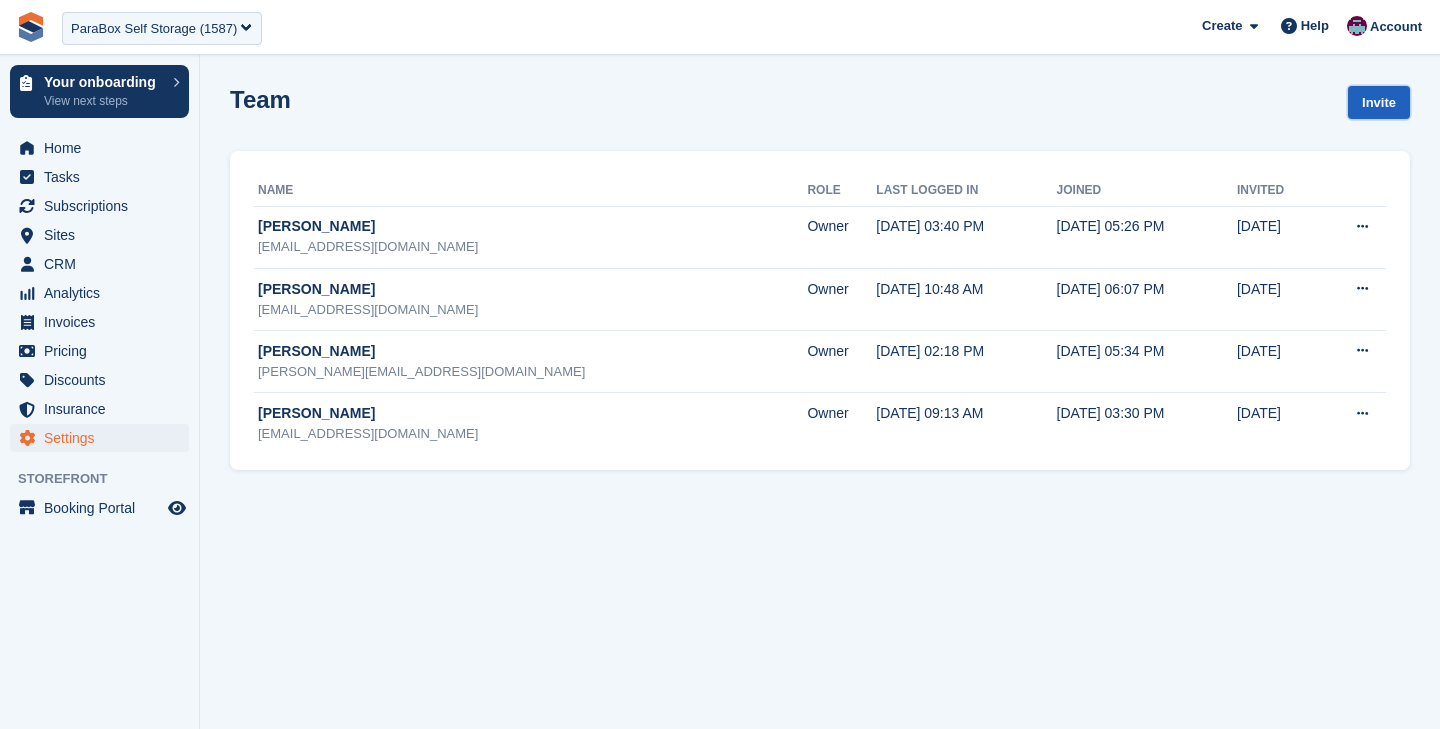 click on "Invite" at bounding box center (1379, 102) 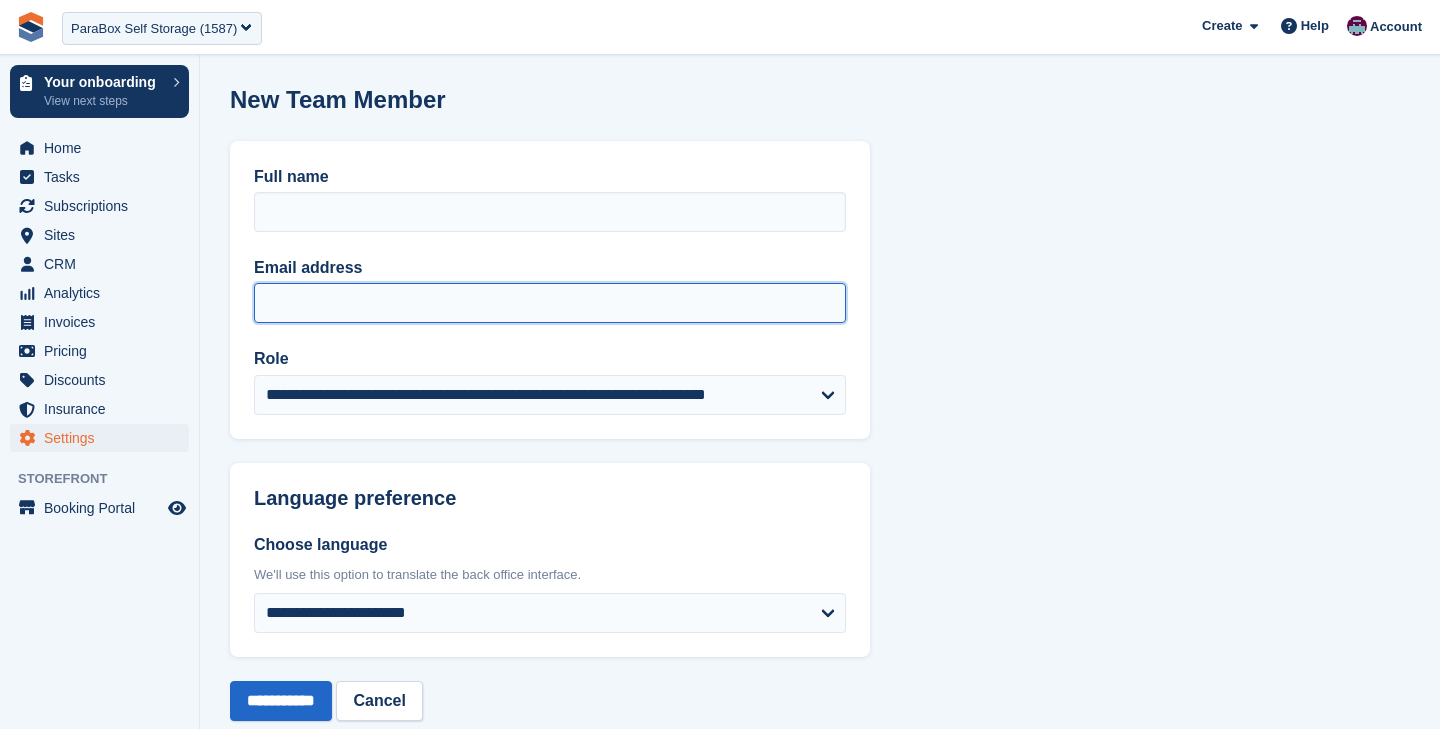 click on "Email address" at bounding box center (550, 303) 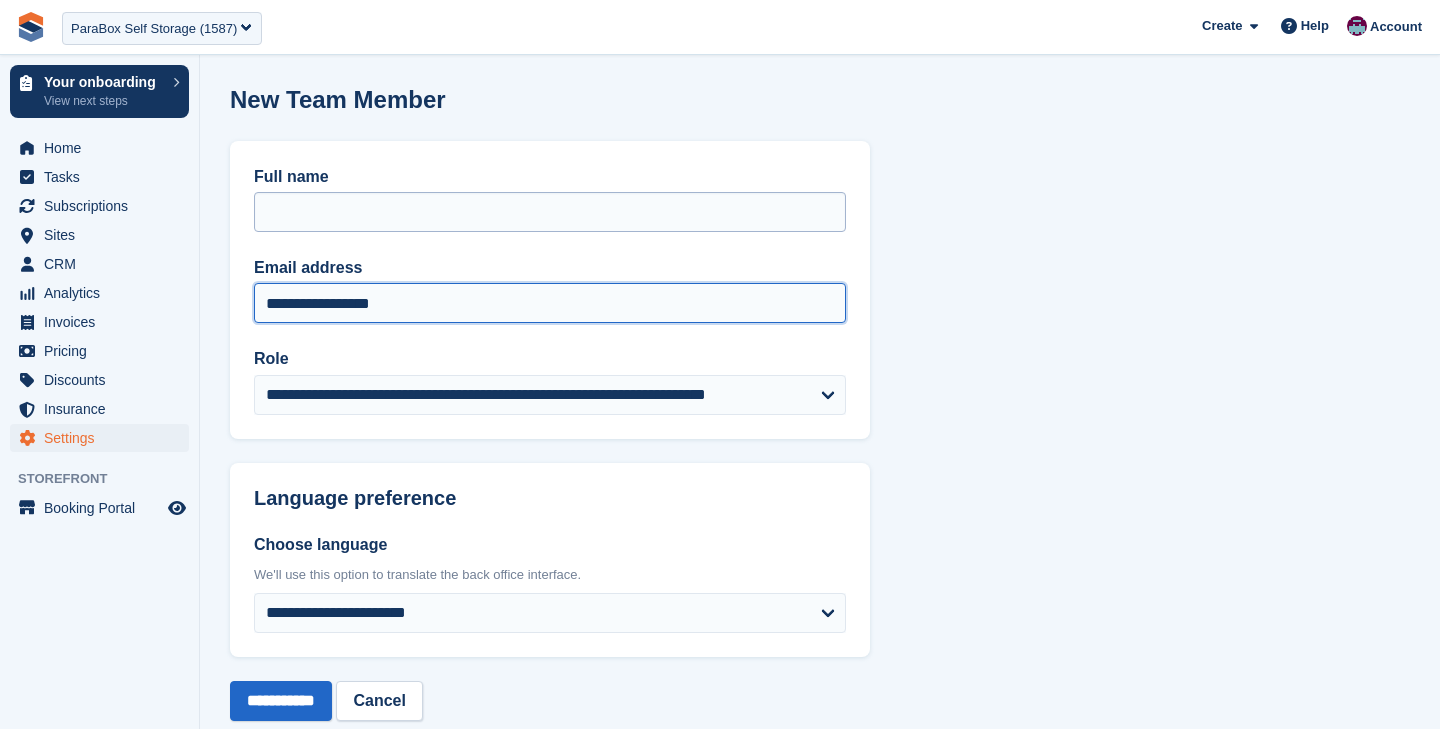 type on "**********" 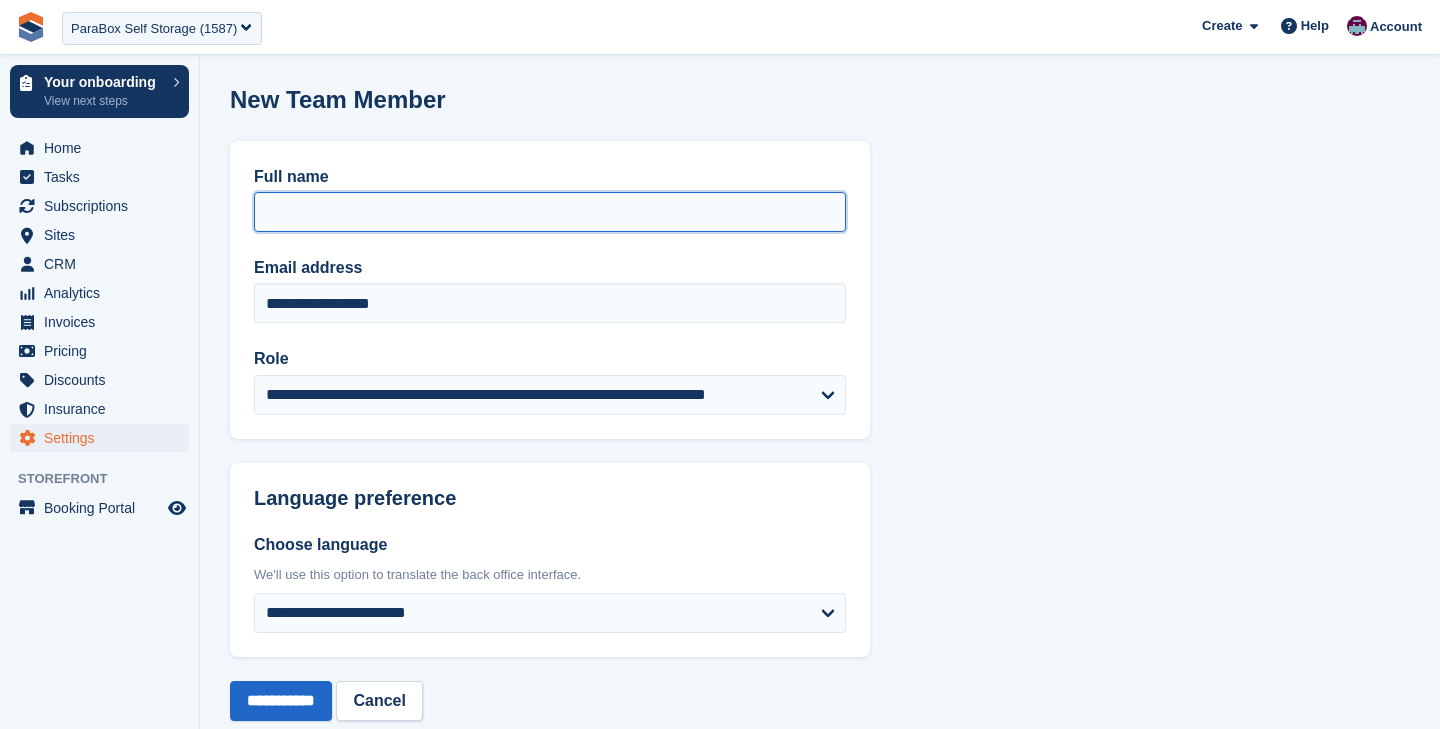 click on "Full name" at bounding box center (550, 212) 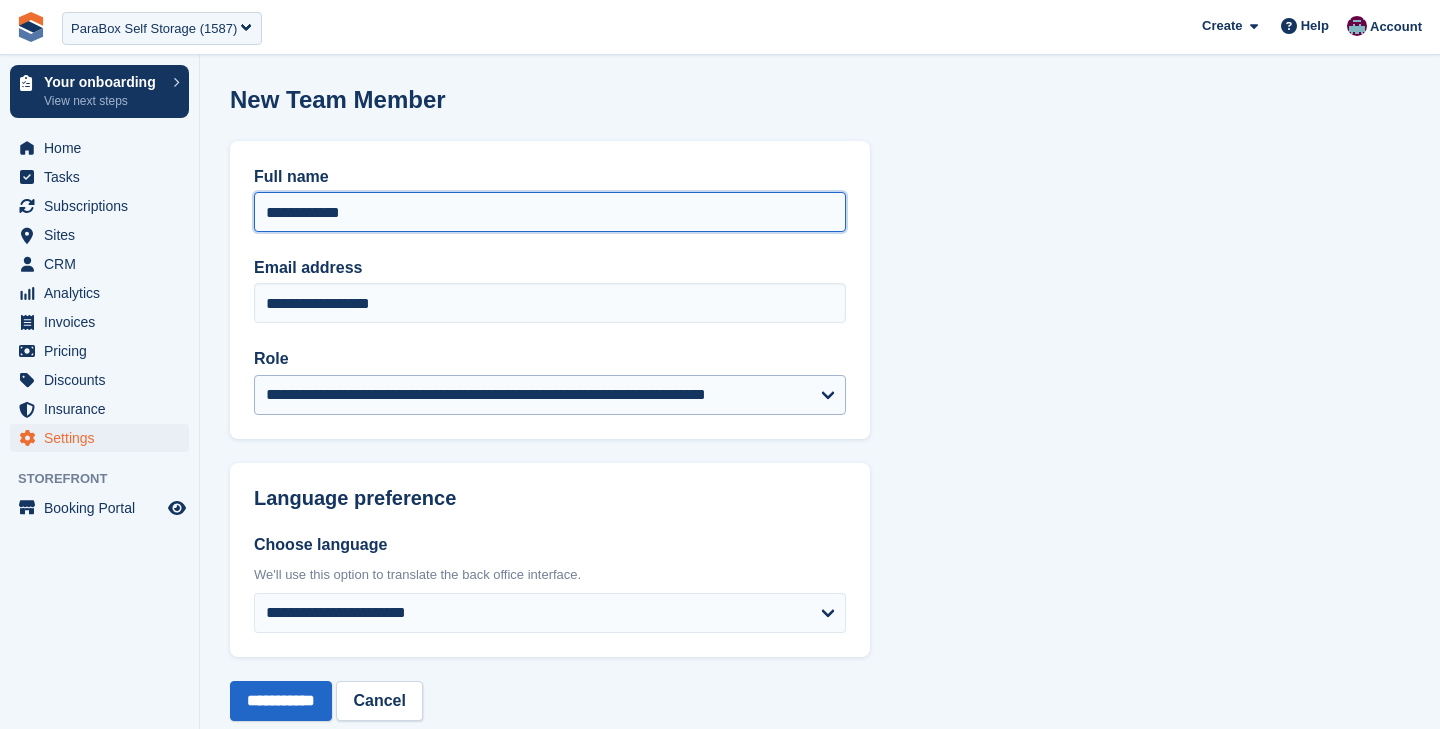 type on "**********" 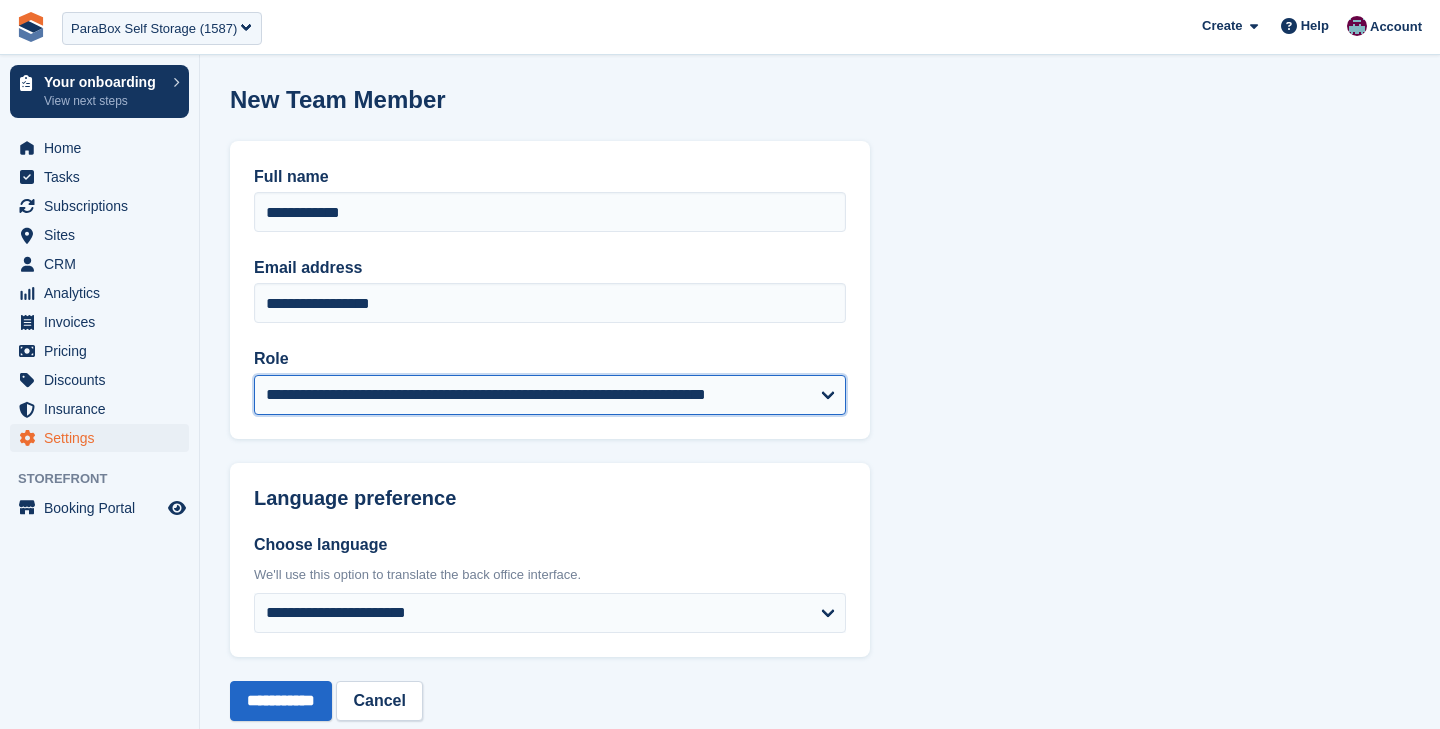 click on "**********" at bounding box center (550, 395) 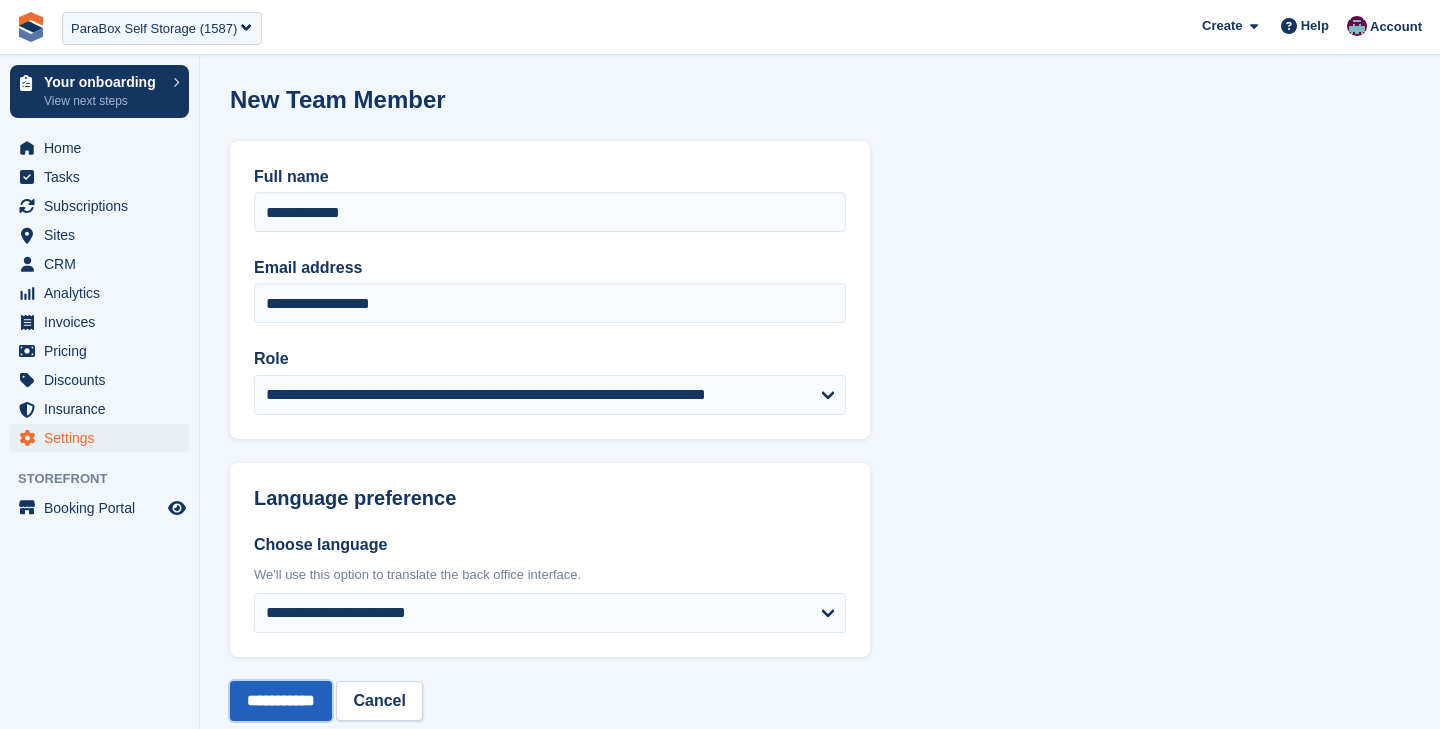 click on "**********" at bounding box center (281, 701) 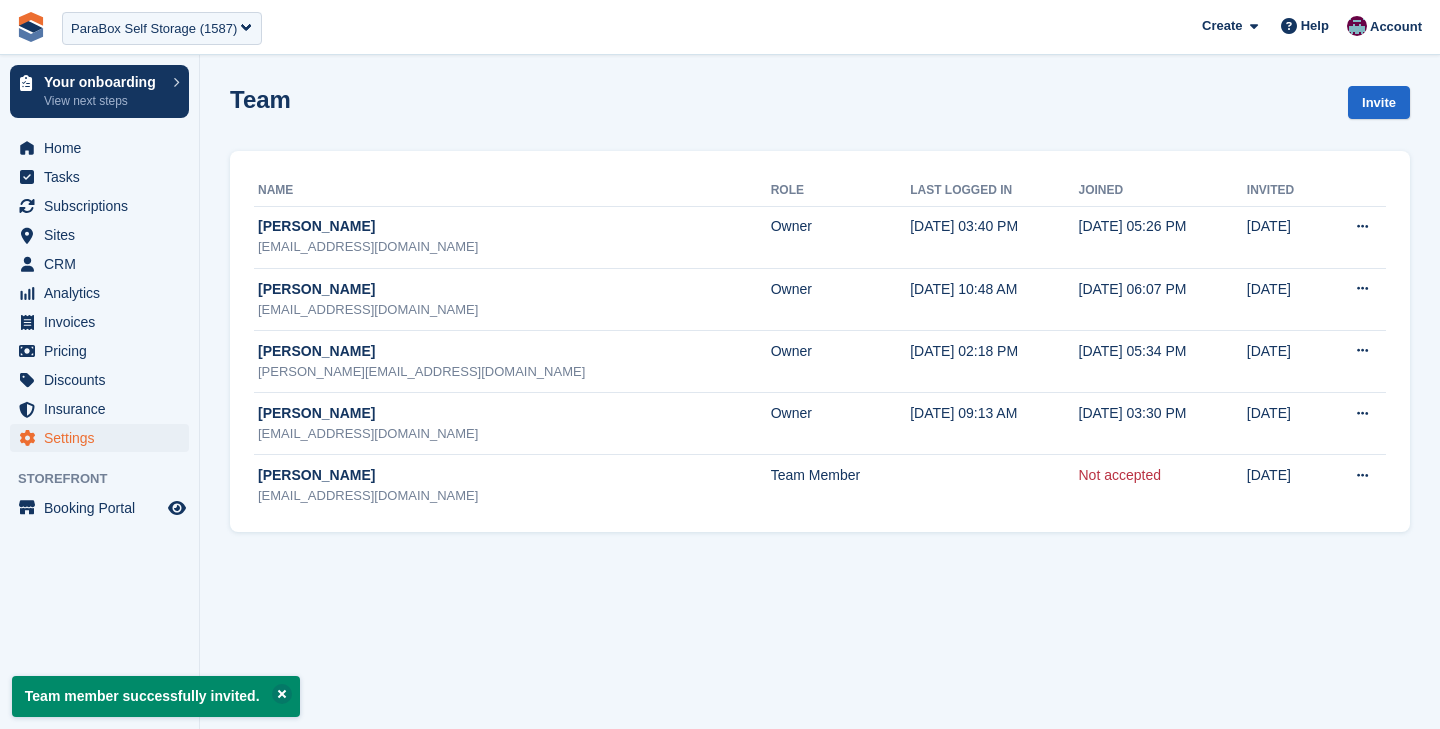 scroll, scrollTop: 0, scrollLeft: 0, axis: both 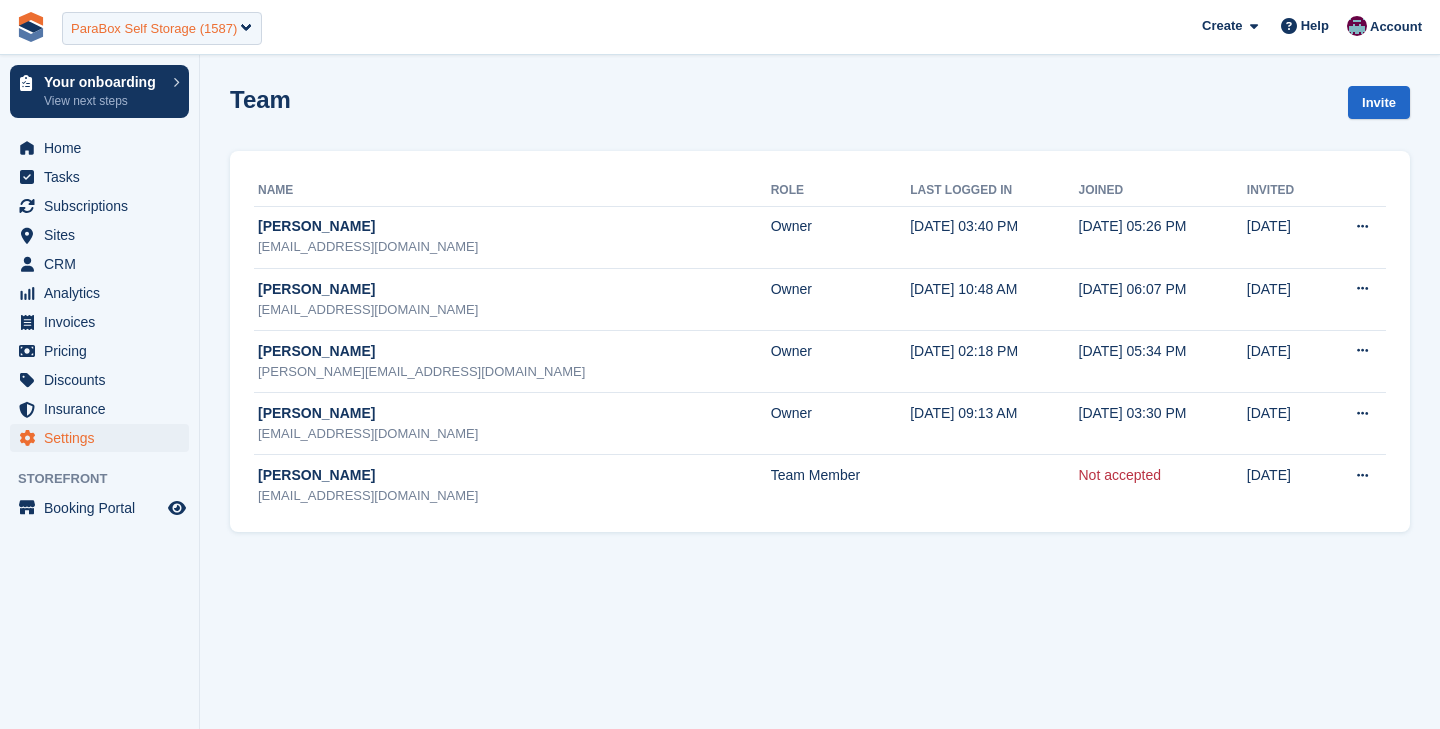 click on "ParaBox Self Storage (1587)" at bounding box center [154, 29] 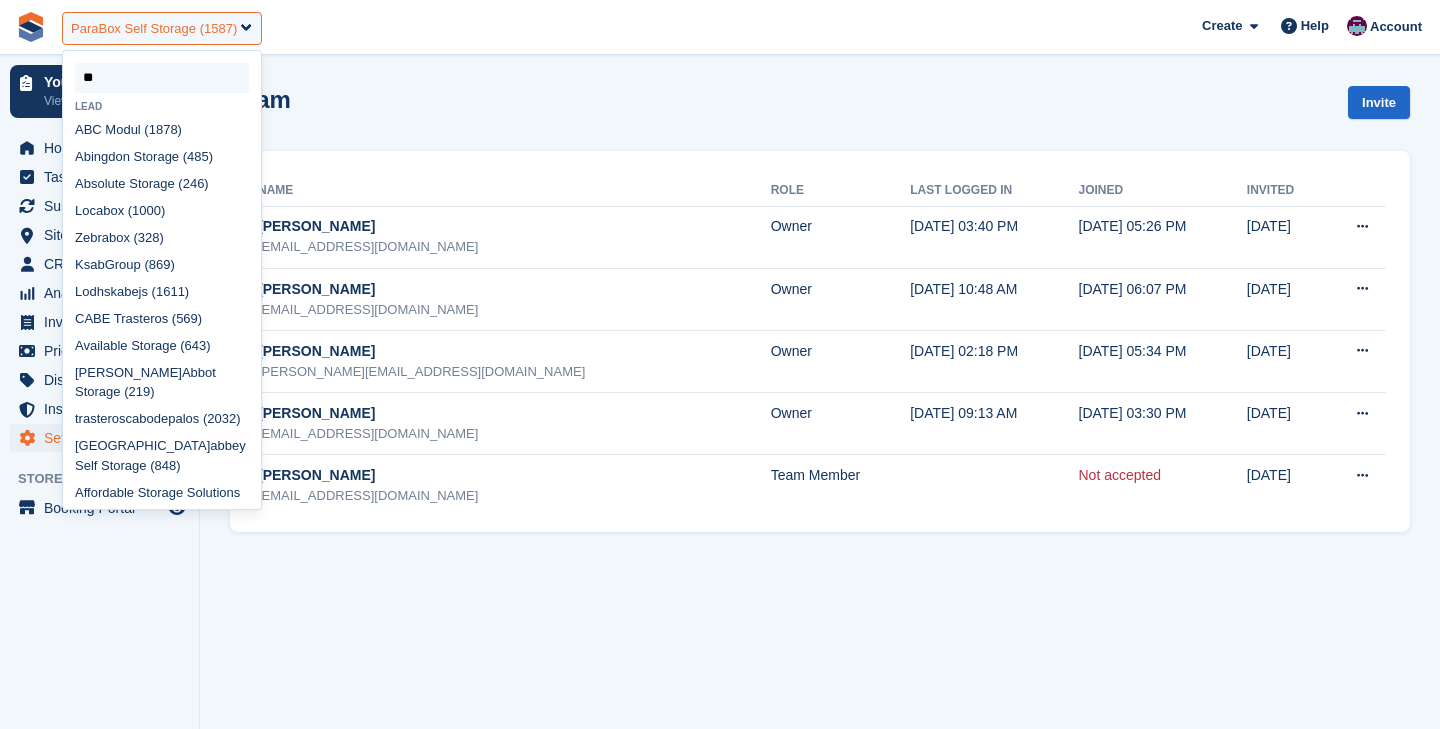 scroll, scrollTop: 0, scrollLeft: 0, axis: both 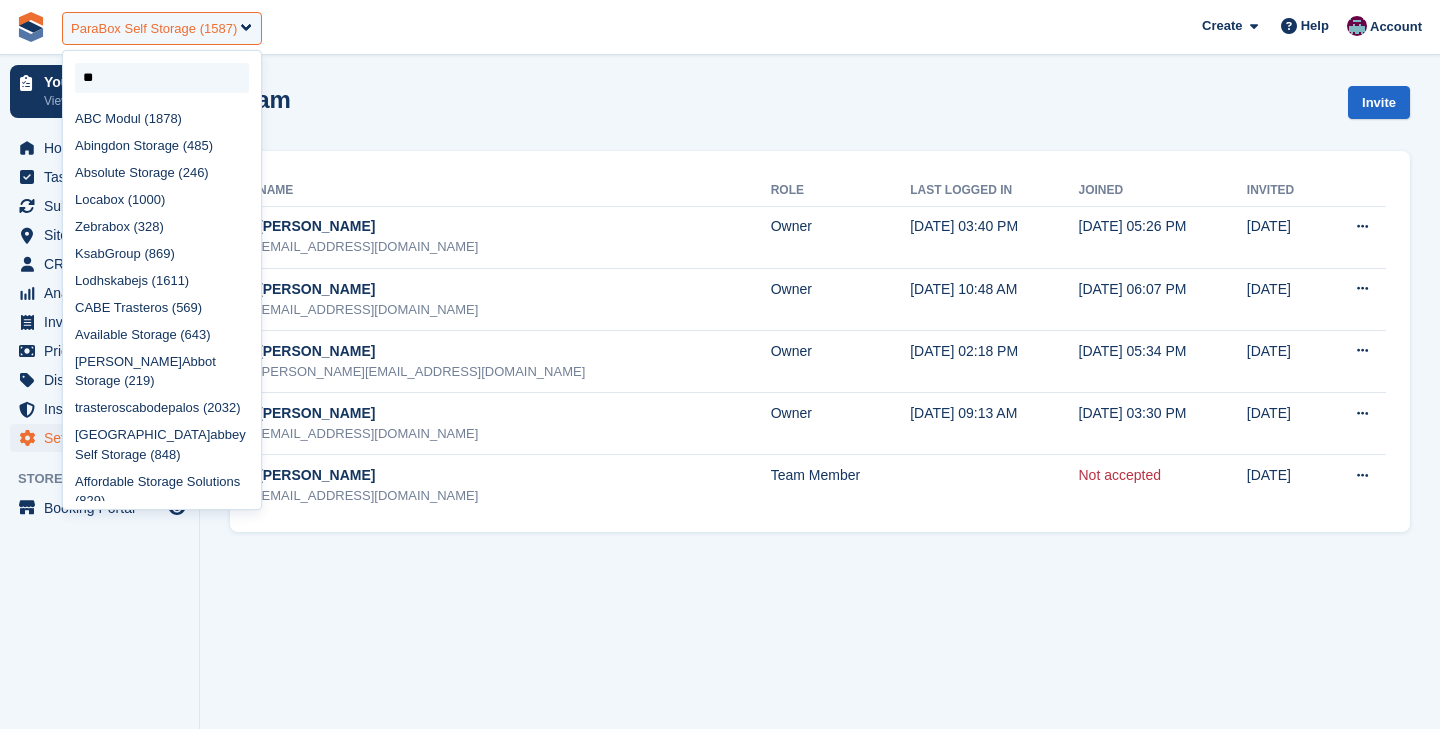 type on "***" 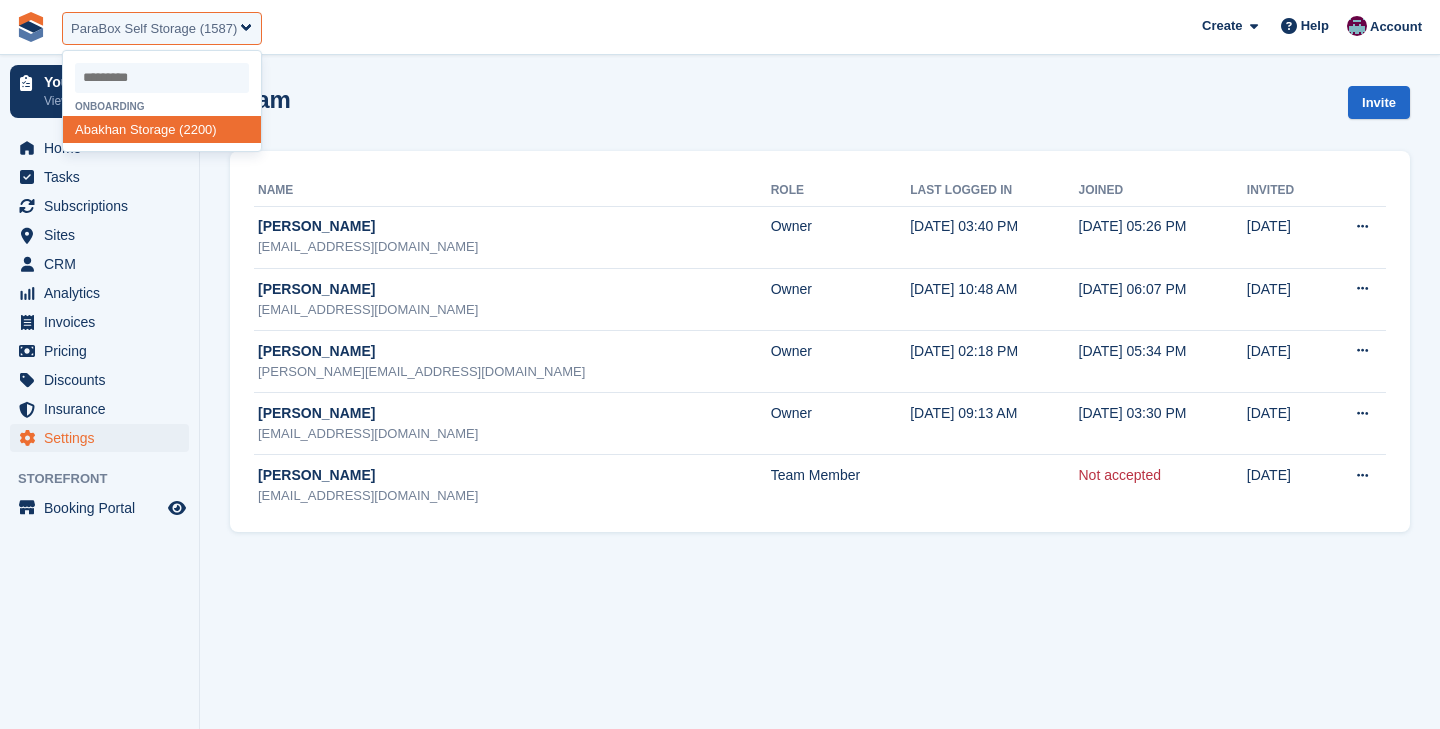 select on "****" 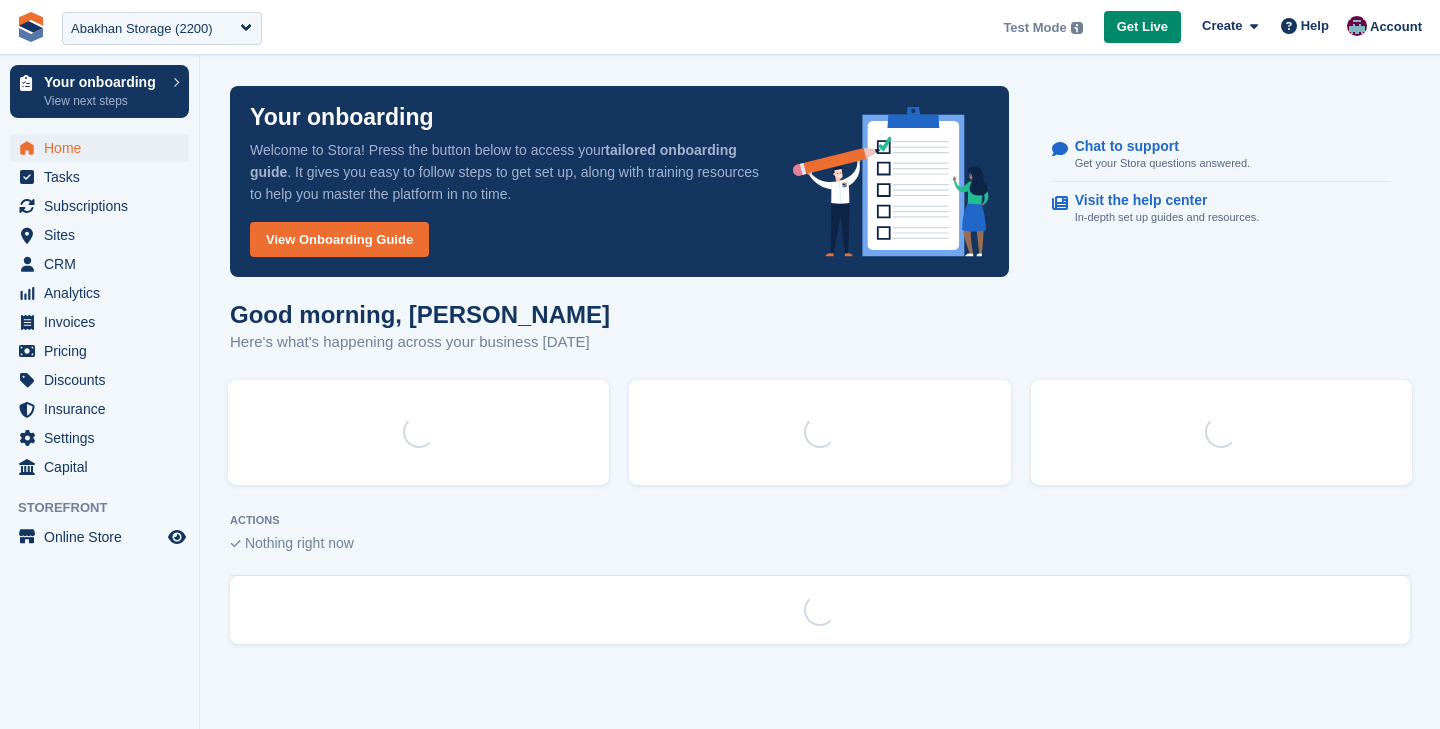 scroll, scrollTop: 0, scrollLeft: 0, axis: both 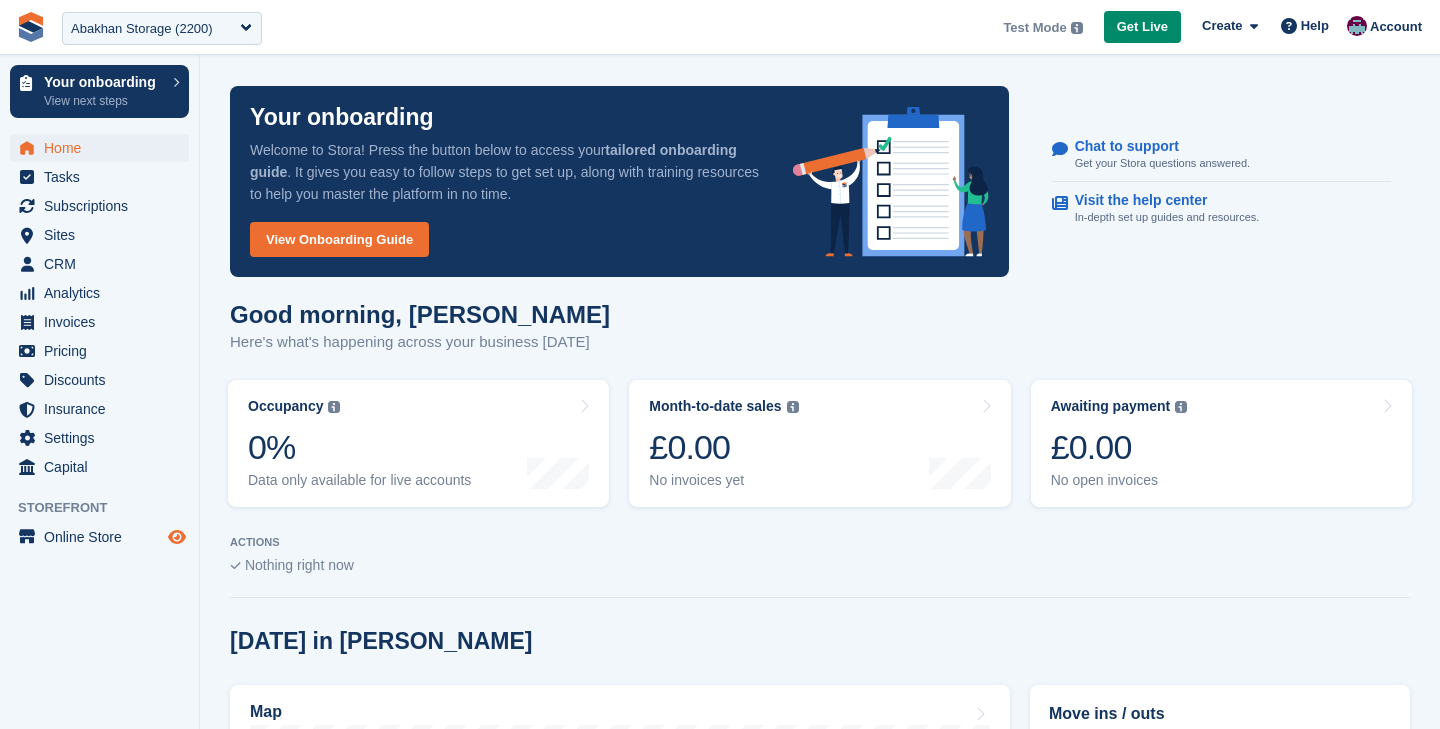 click at bounding box center (177, 537) 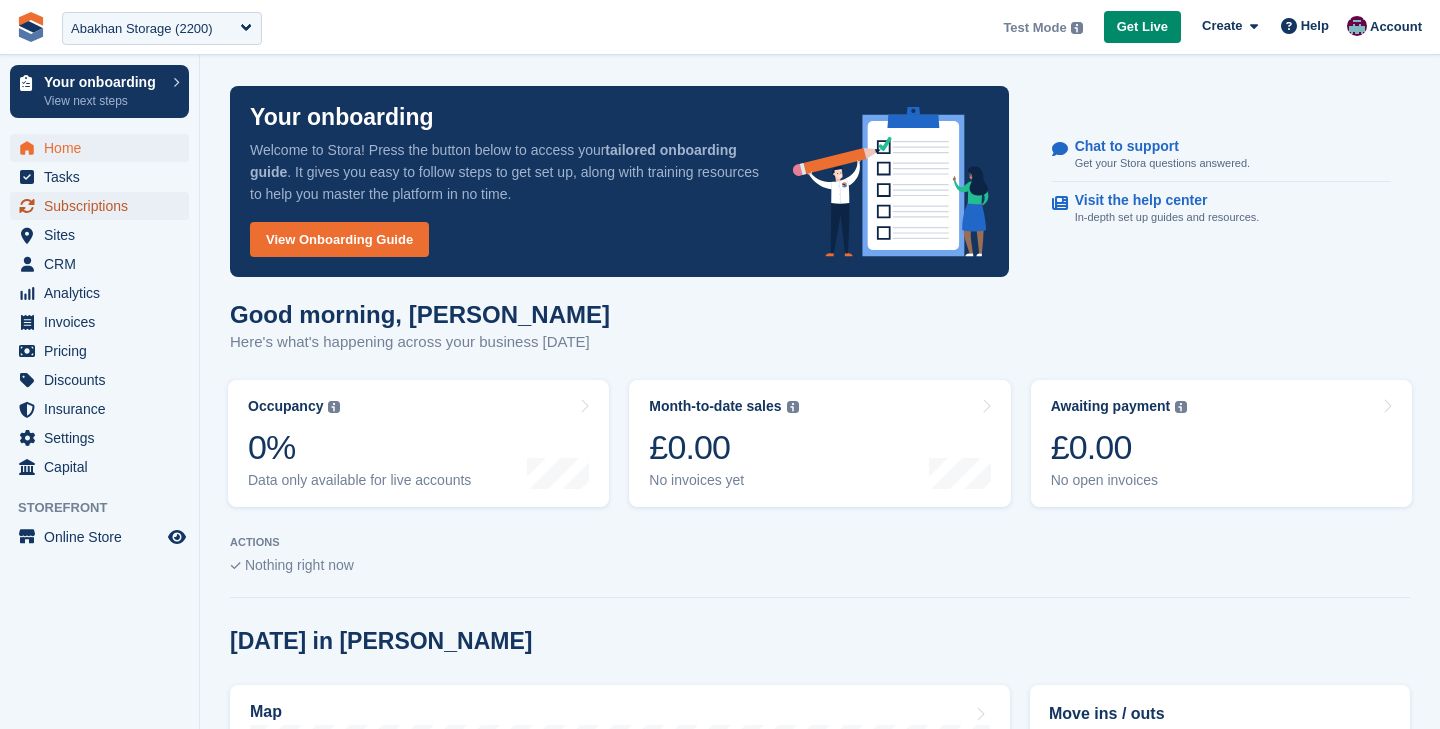 click on "Subscriptions" at bounding box center (104, 206) 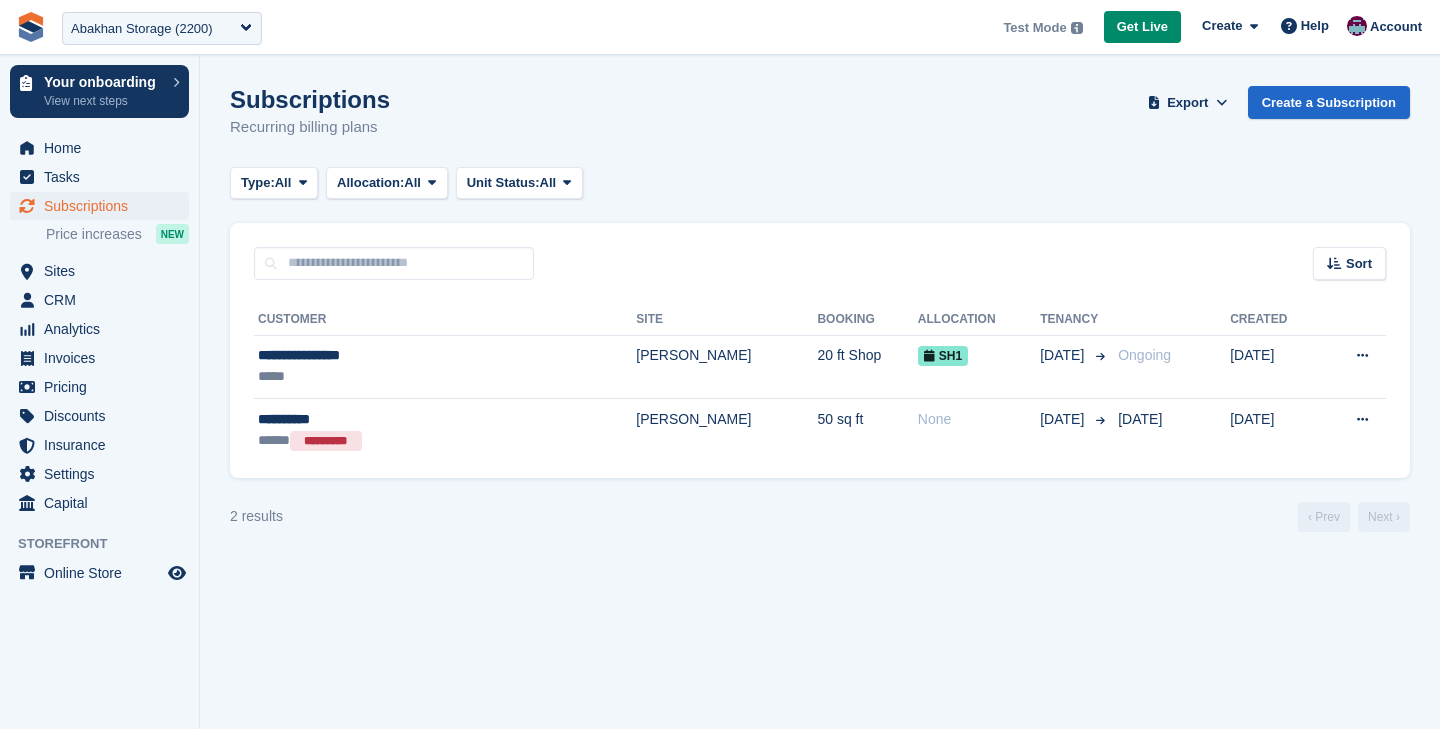 scroll, scrollTop: 0, scrollLeft: 0, axis: both 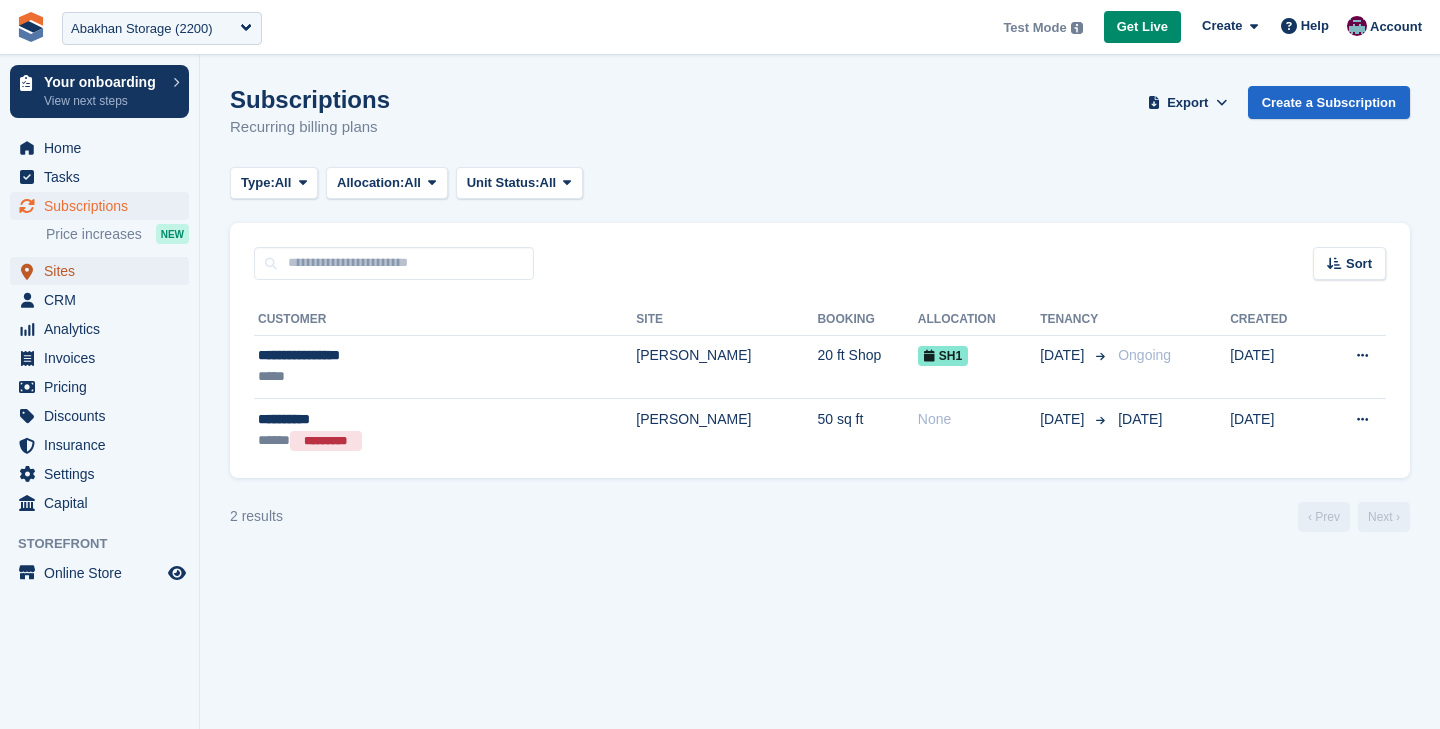click on "Sites" at bounding box center (104, 271) 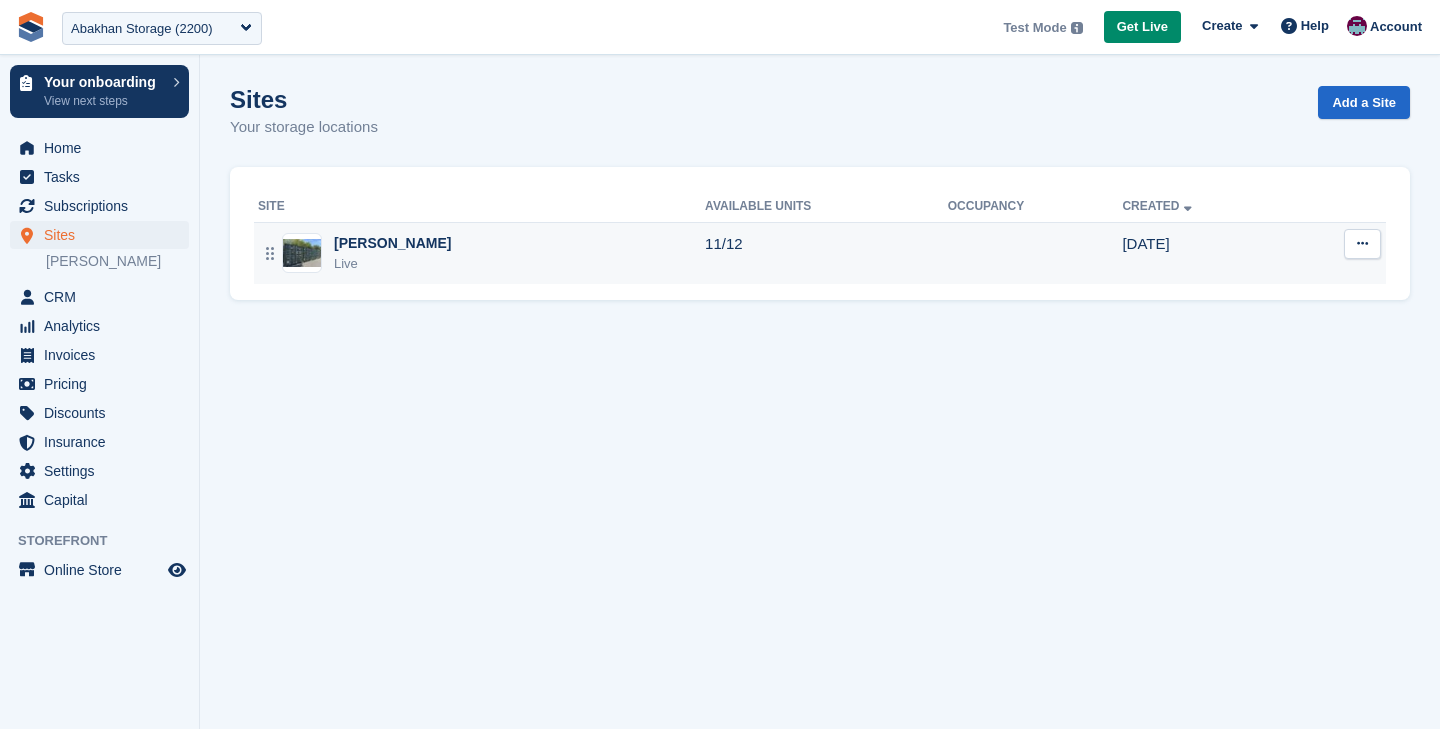 click on "Live" at bounding box center (392, 264) 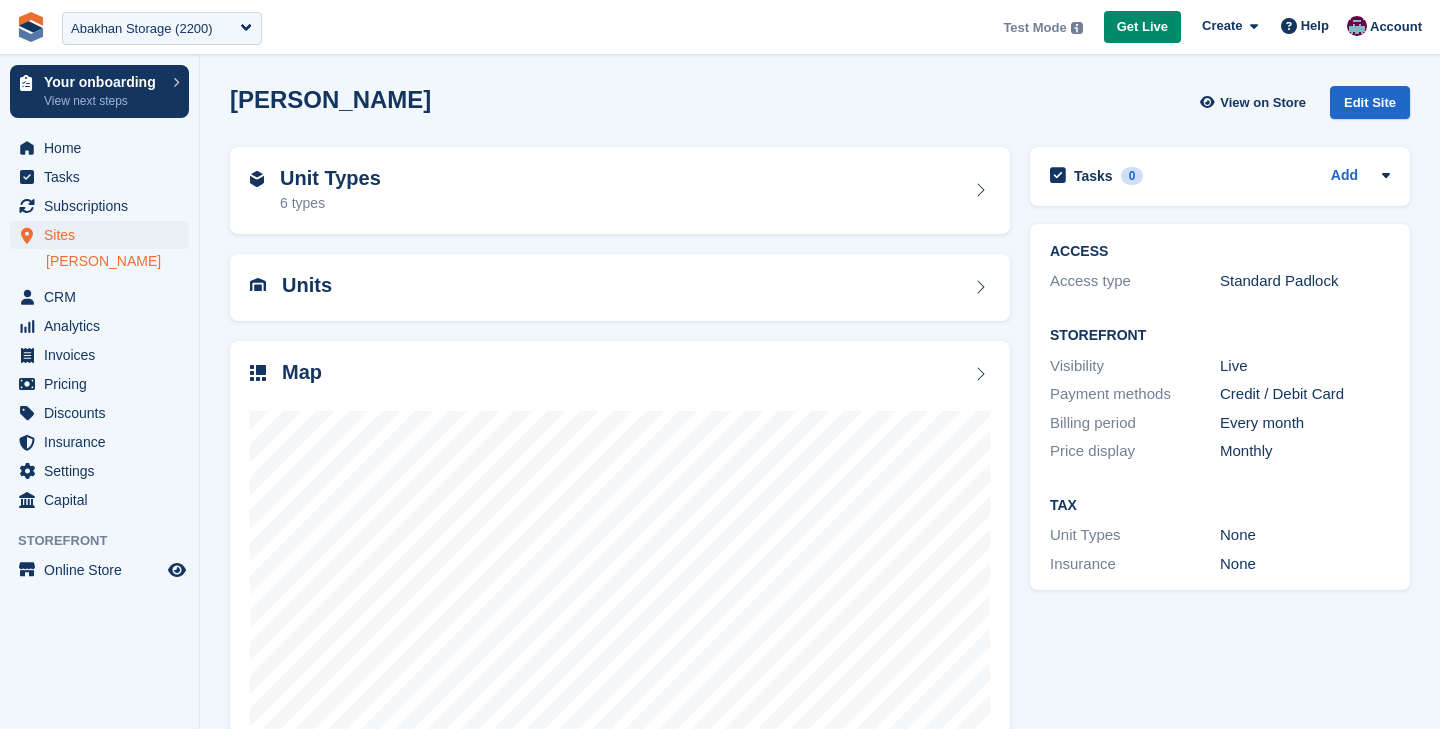 scroll, scrollTop: 0, scrollLeft: 0, axis: both 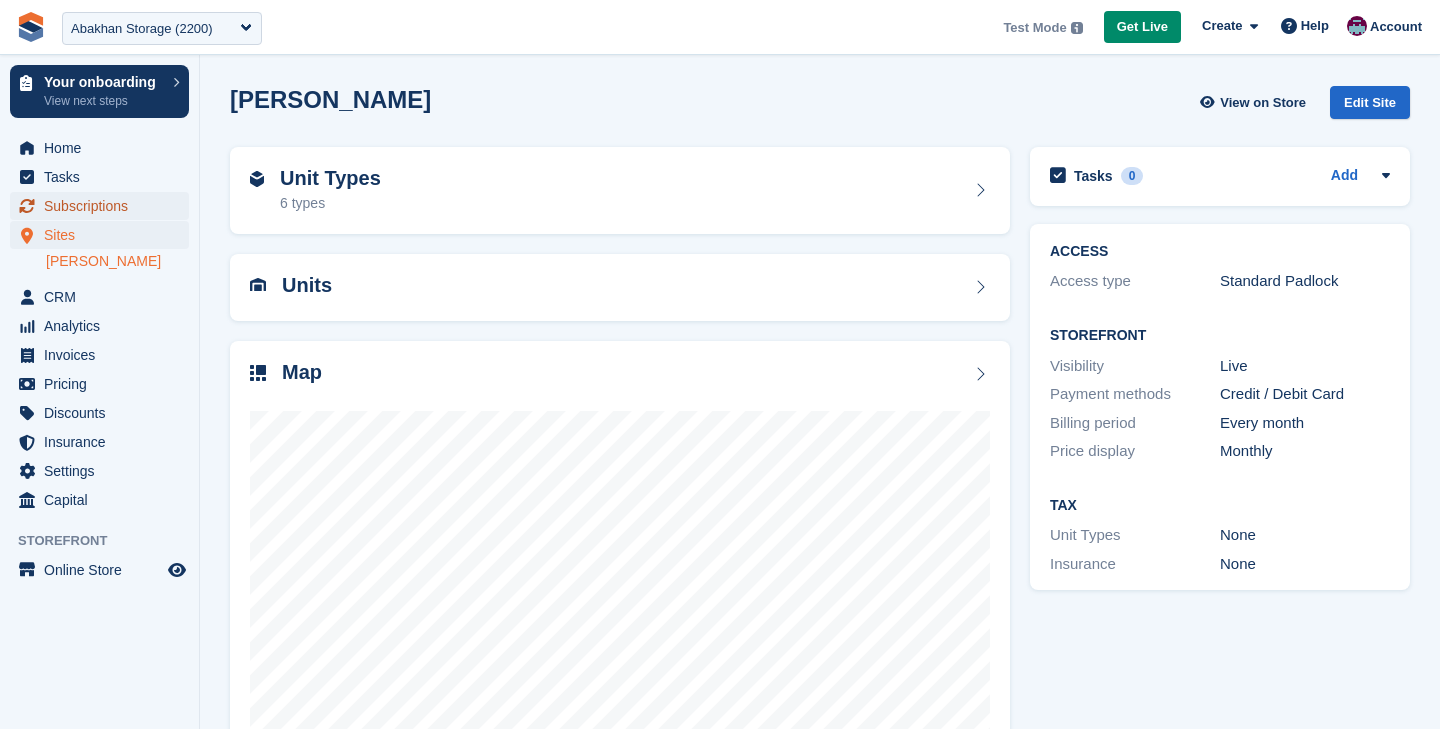 click on "Subscriptions" at bounding box center [104, 206] 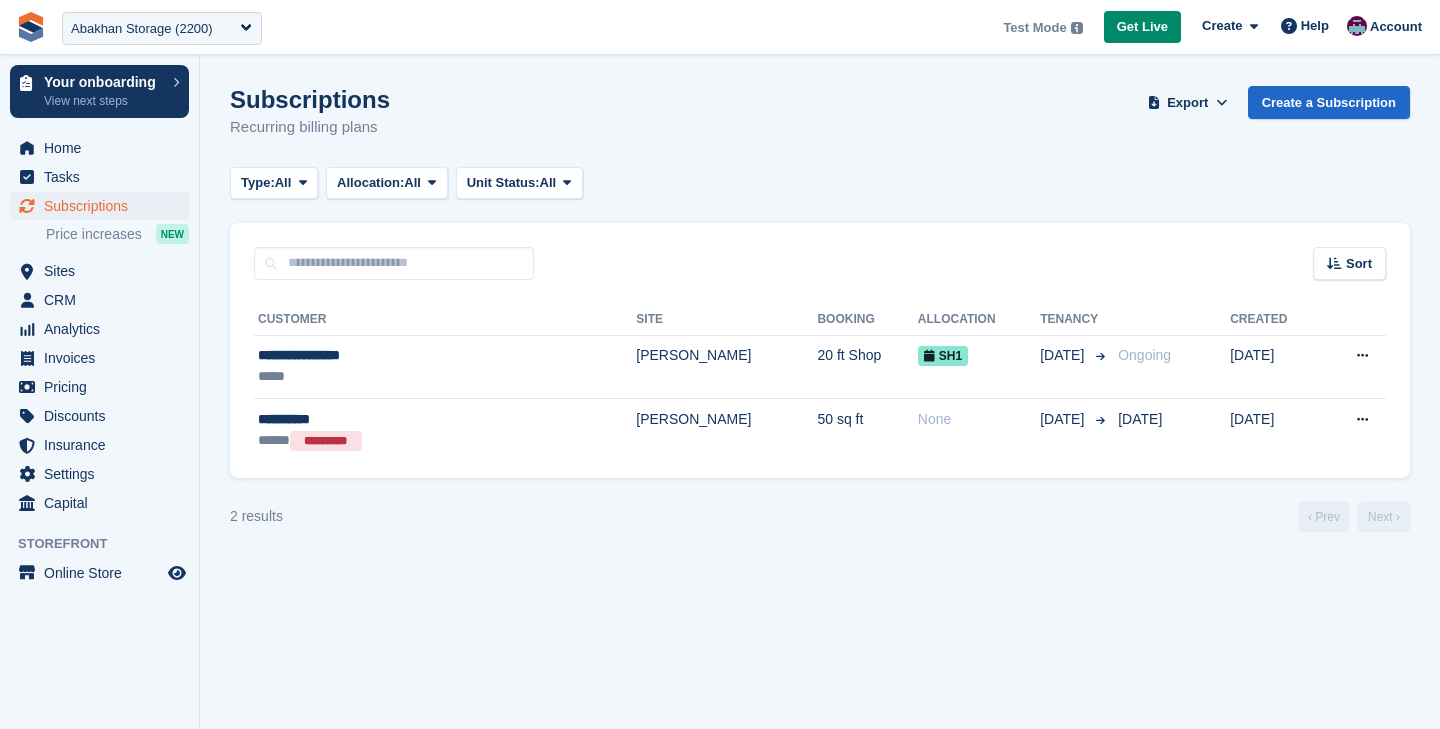 scroll, scrollTop: 0, scrollLeft: 0, axis: both 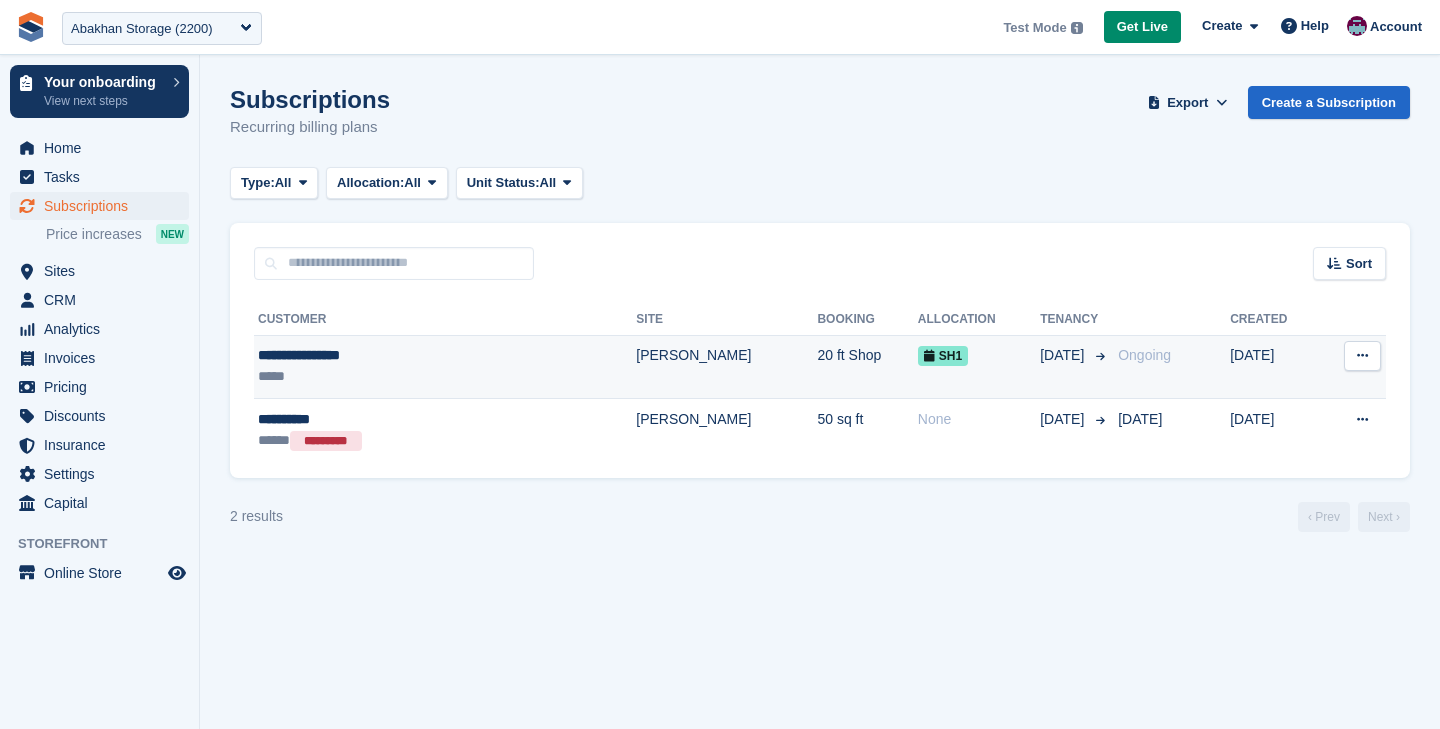 click on "*****" at bounding box center [377, 376] 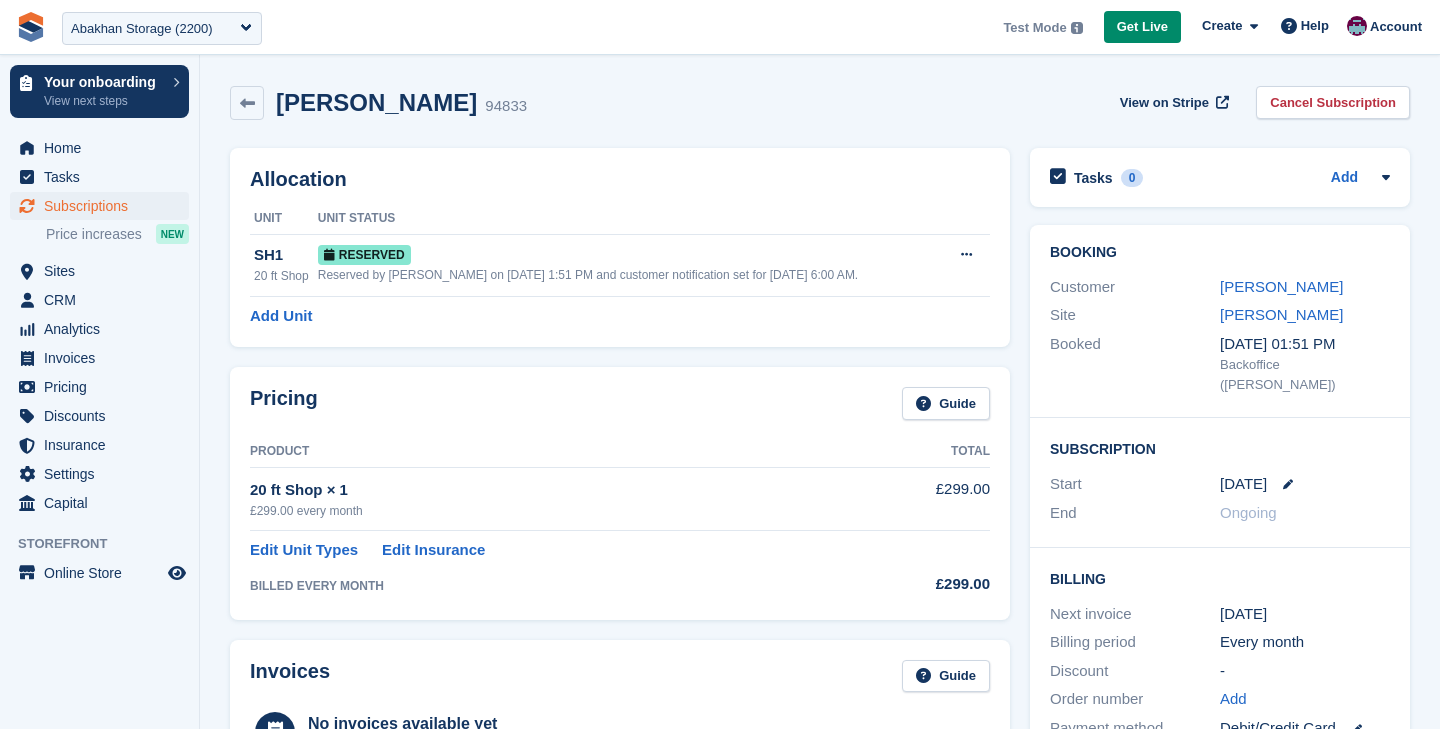 scroll, scrollTop: 0, scrollLeft: 0, axis: both 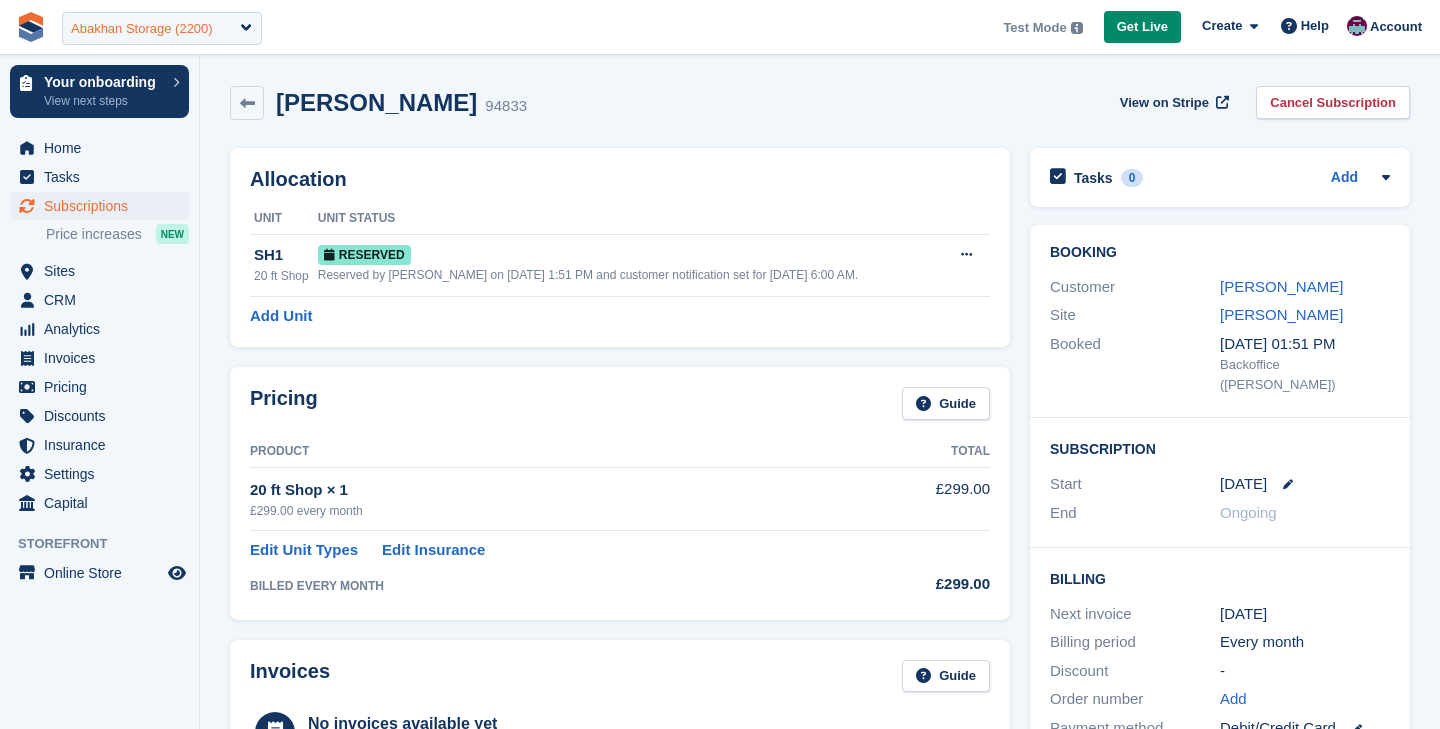 click on "Abakhan Storage (2200)" at bounding box center (142, 29) 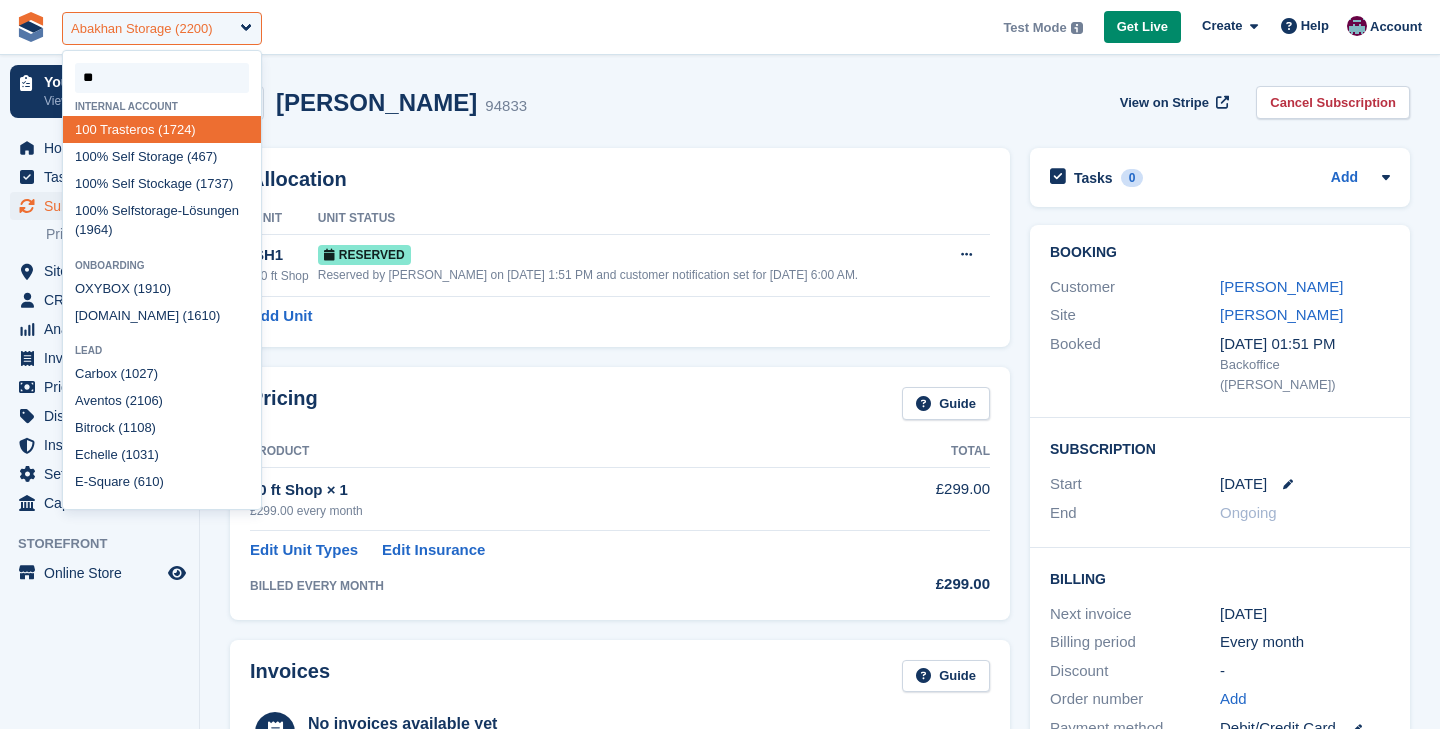 type on "***" 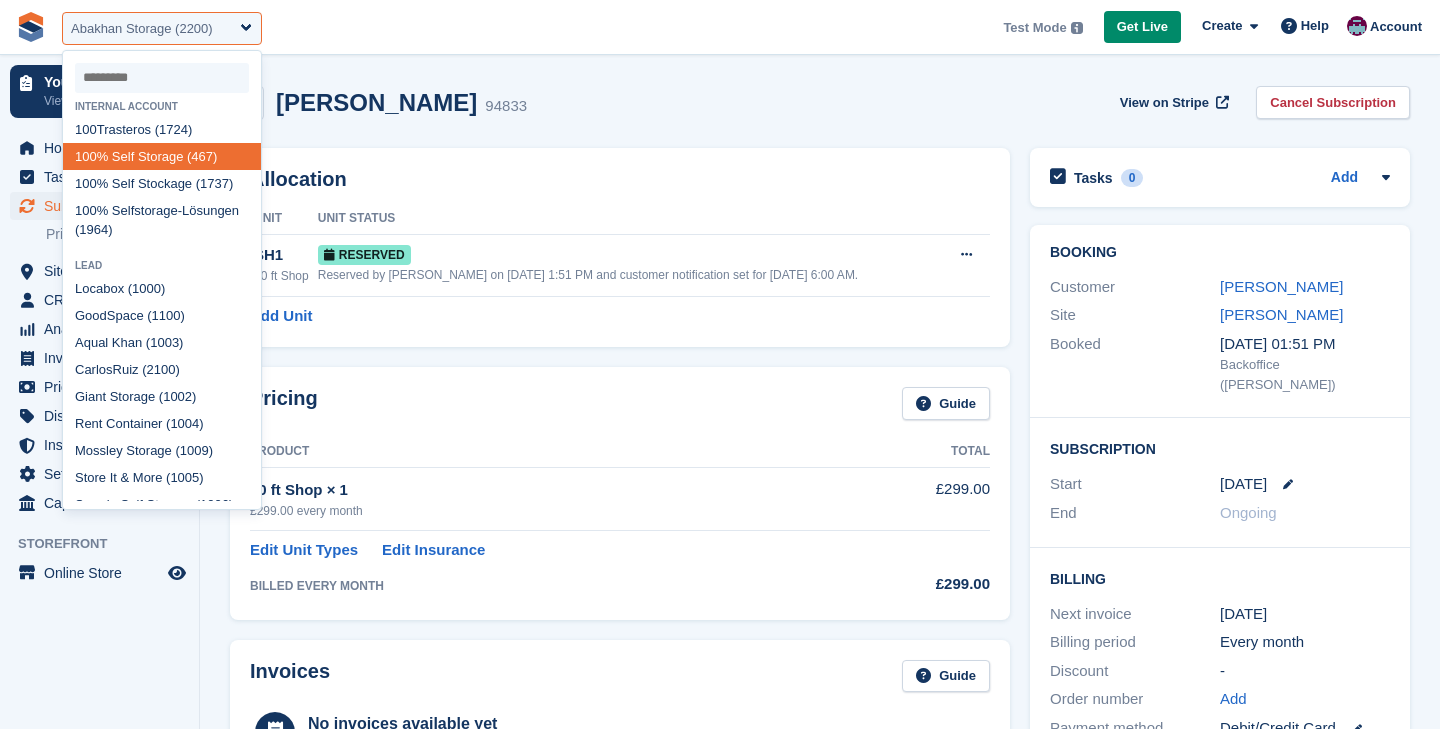 select on "***" 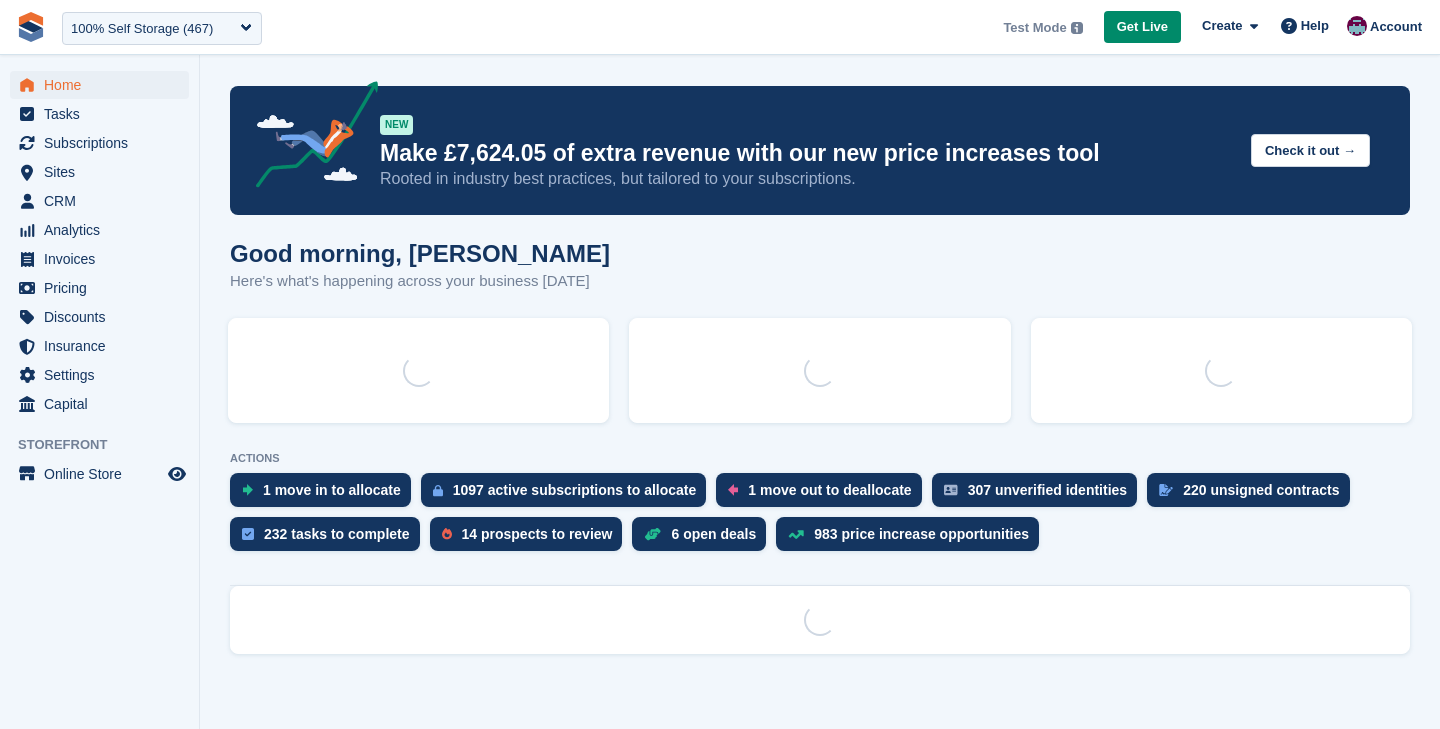 scroll, scrollTop: 0, scrollLeft: 0, axis: both 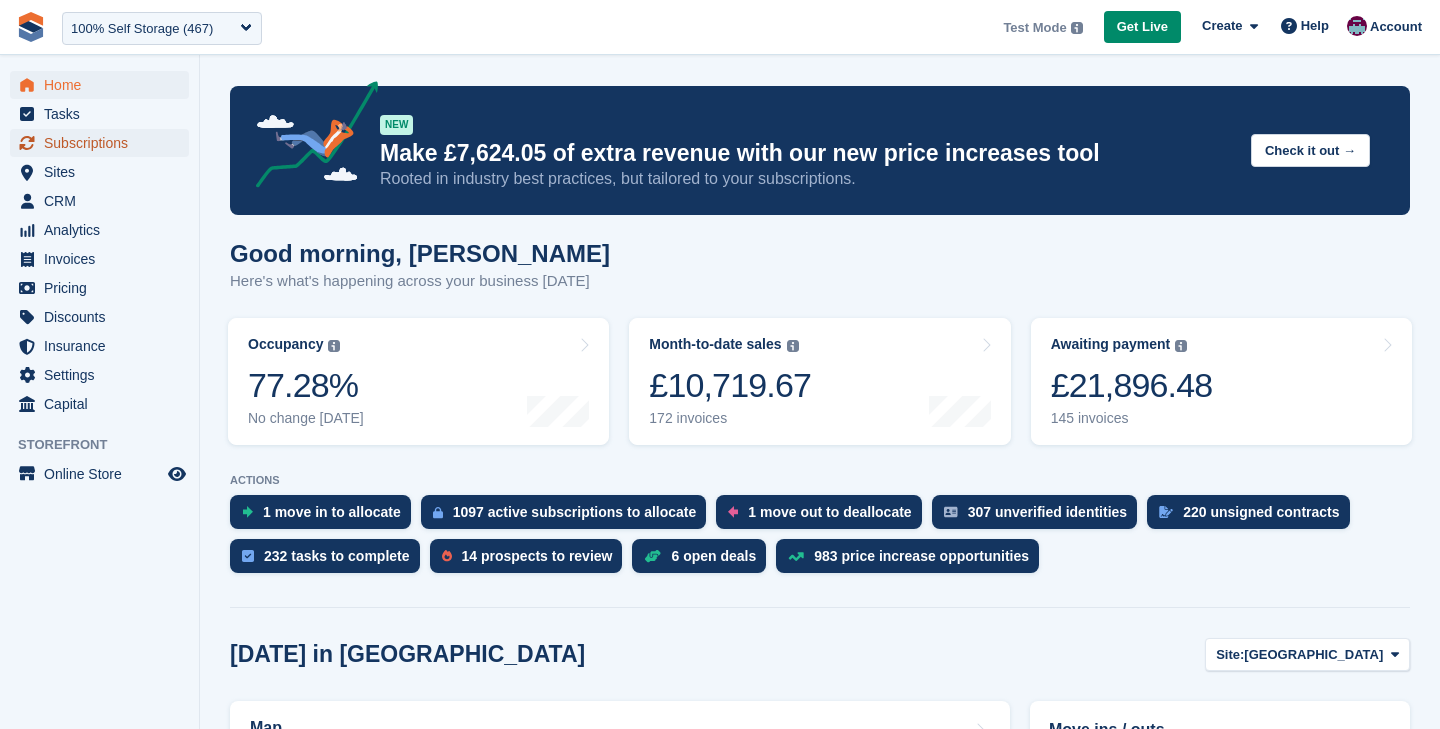 click on "Subscriptions" at bounding box center [104, 143] 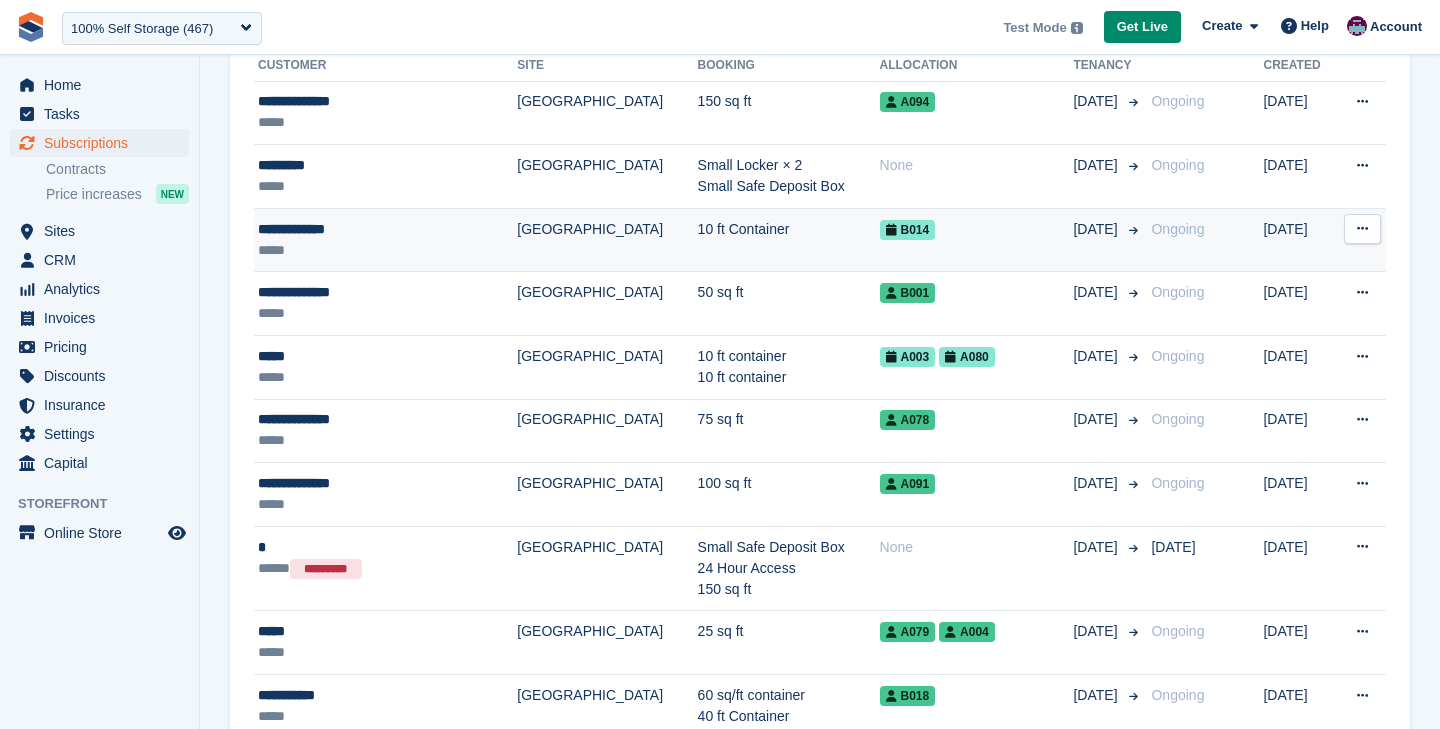 scroll, scrollTop: 289, scrollLeft: 0, axis: vertical 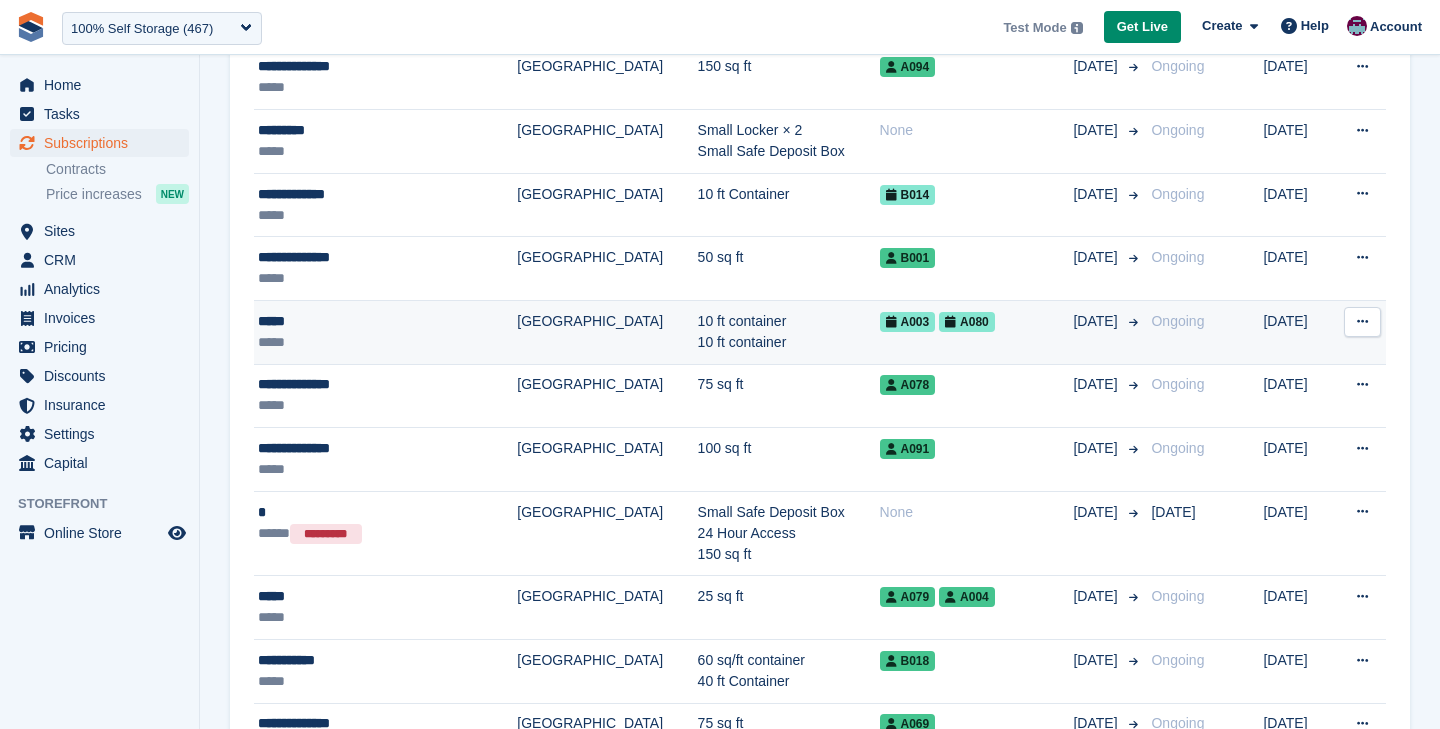 click on "*****" at bounding box center [362, 342] 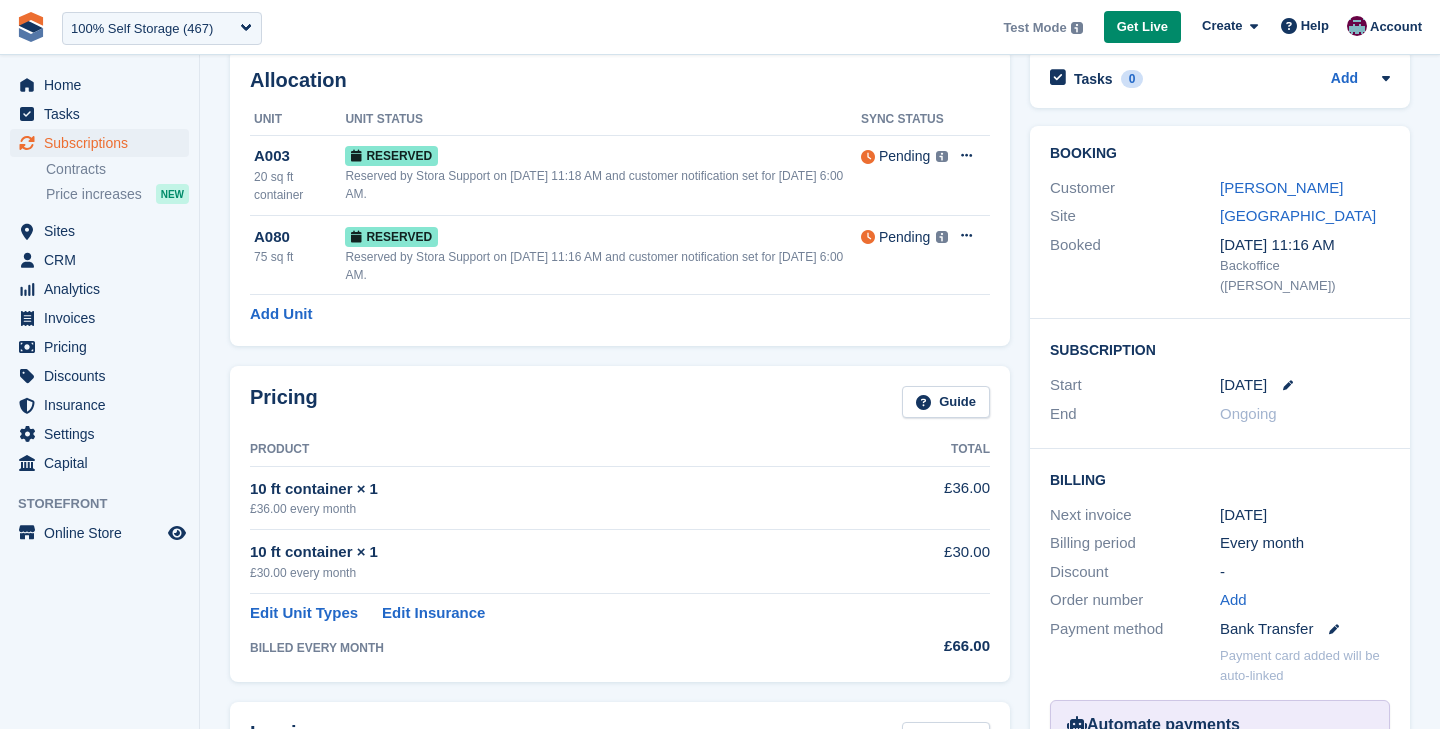 scroll, scrollTop: 98, scrollLeft: 0, axis: vertical 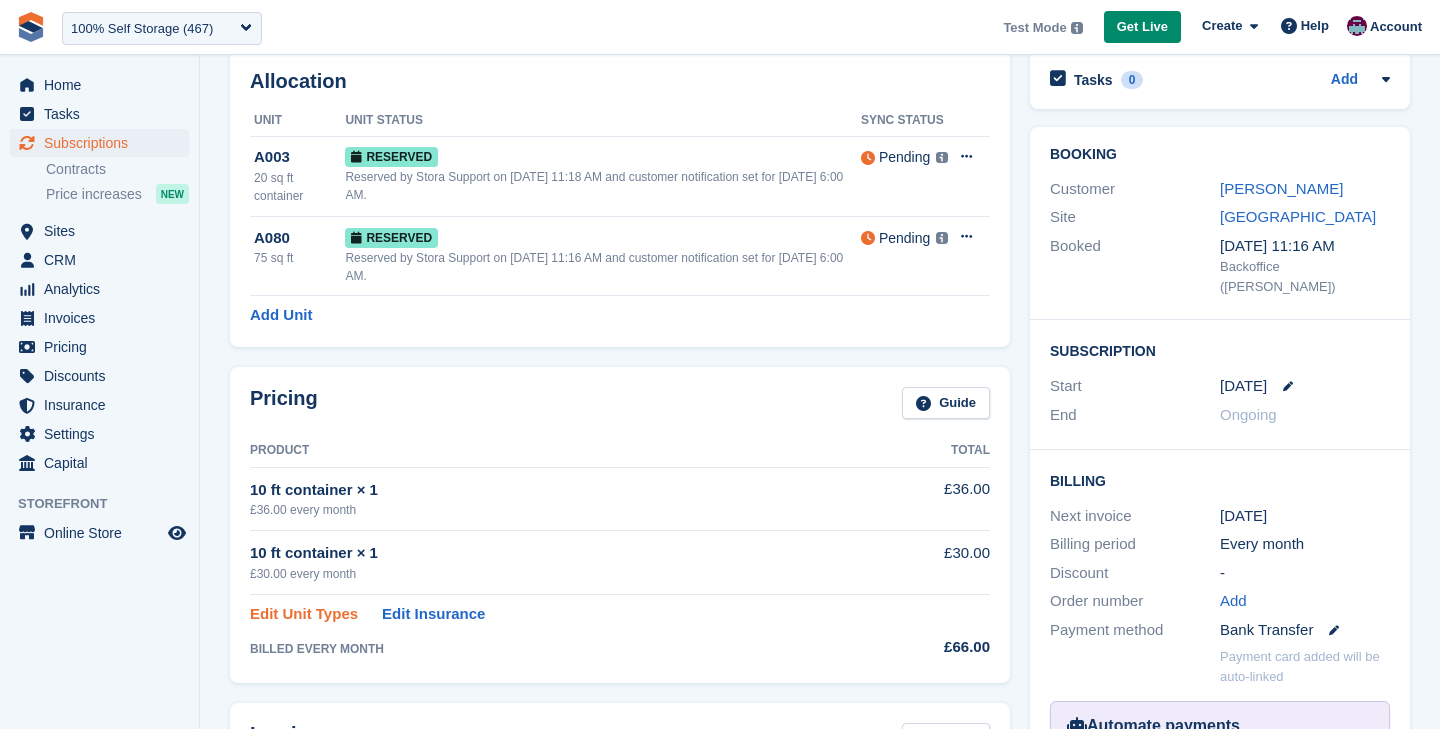 click on "Edit Unit Types" at bounding box center (304, 614) 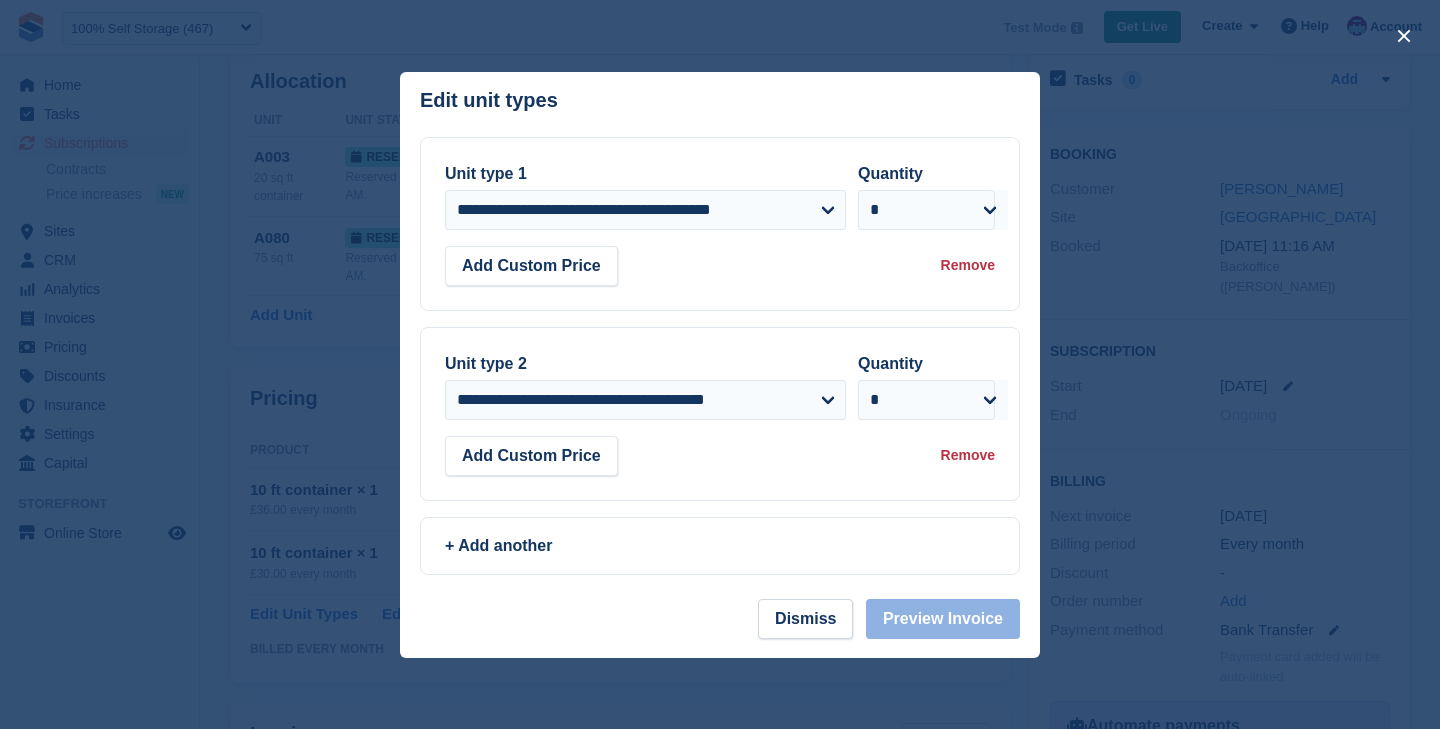 click on "Remove" at bounding box center [968, 455] 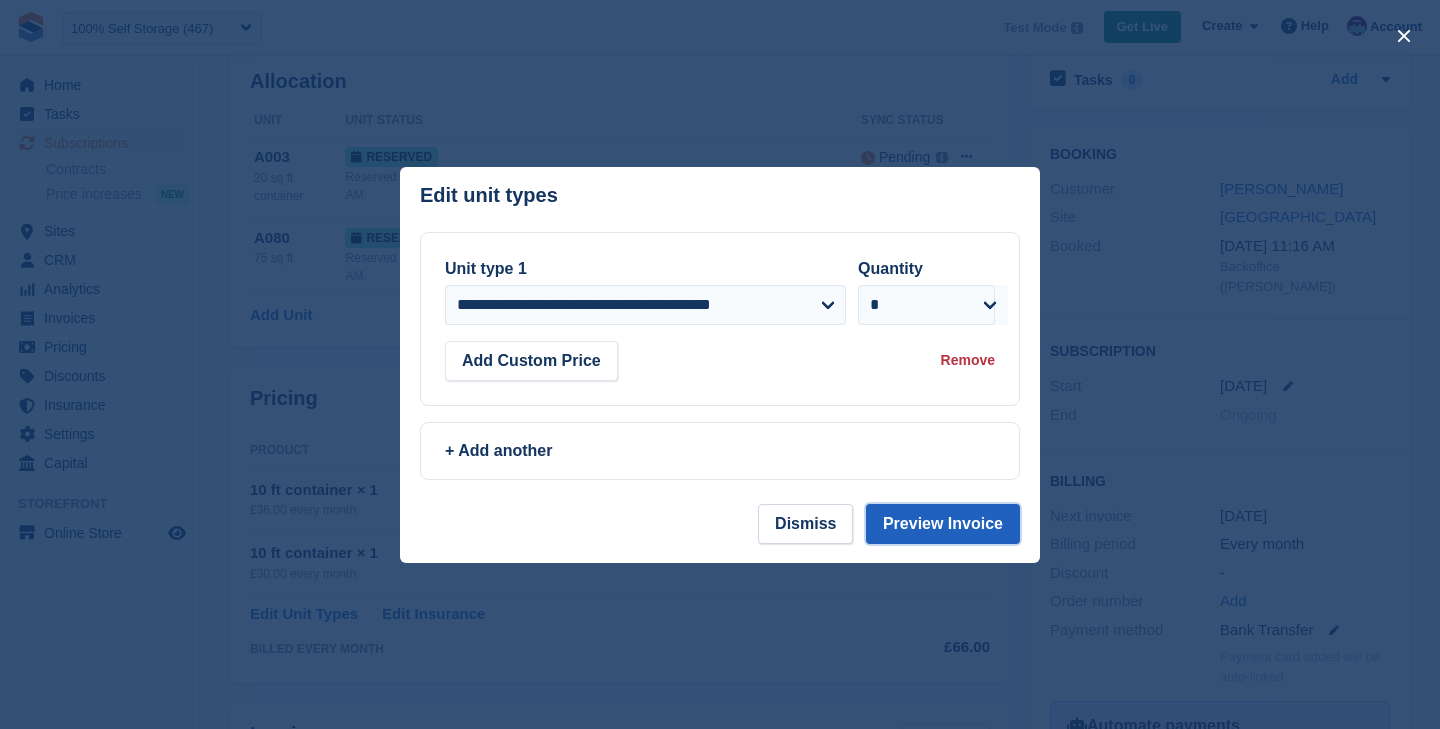 click on "Preview Invoice" at bounding box center (943, 524) 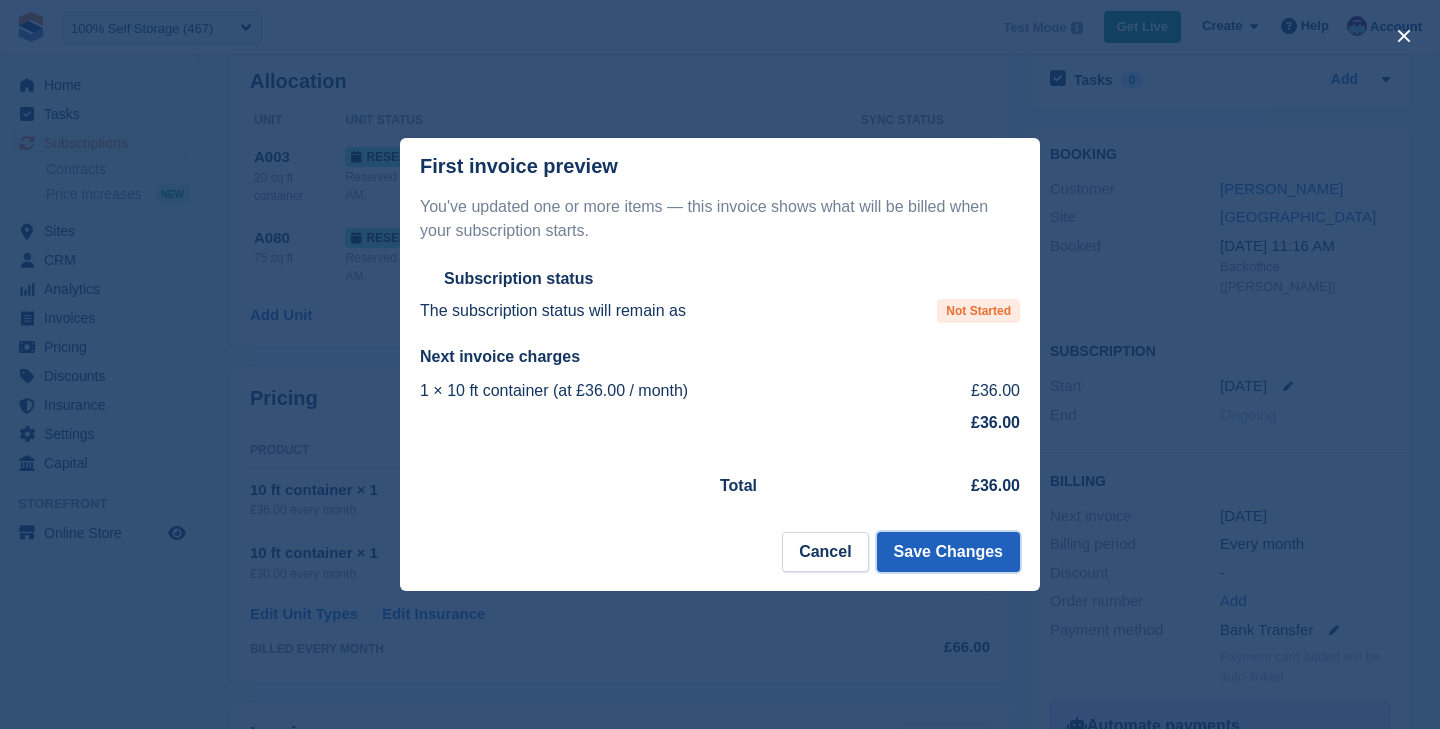 click on "Save Changes" at bounding box center (948, 552) 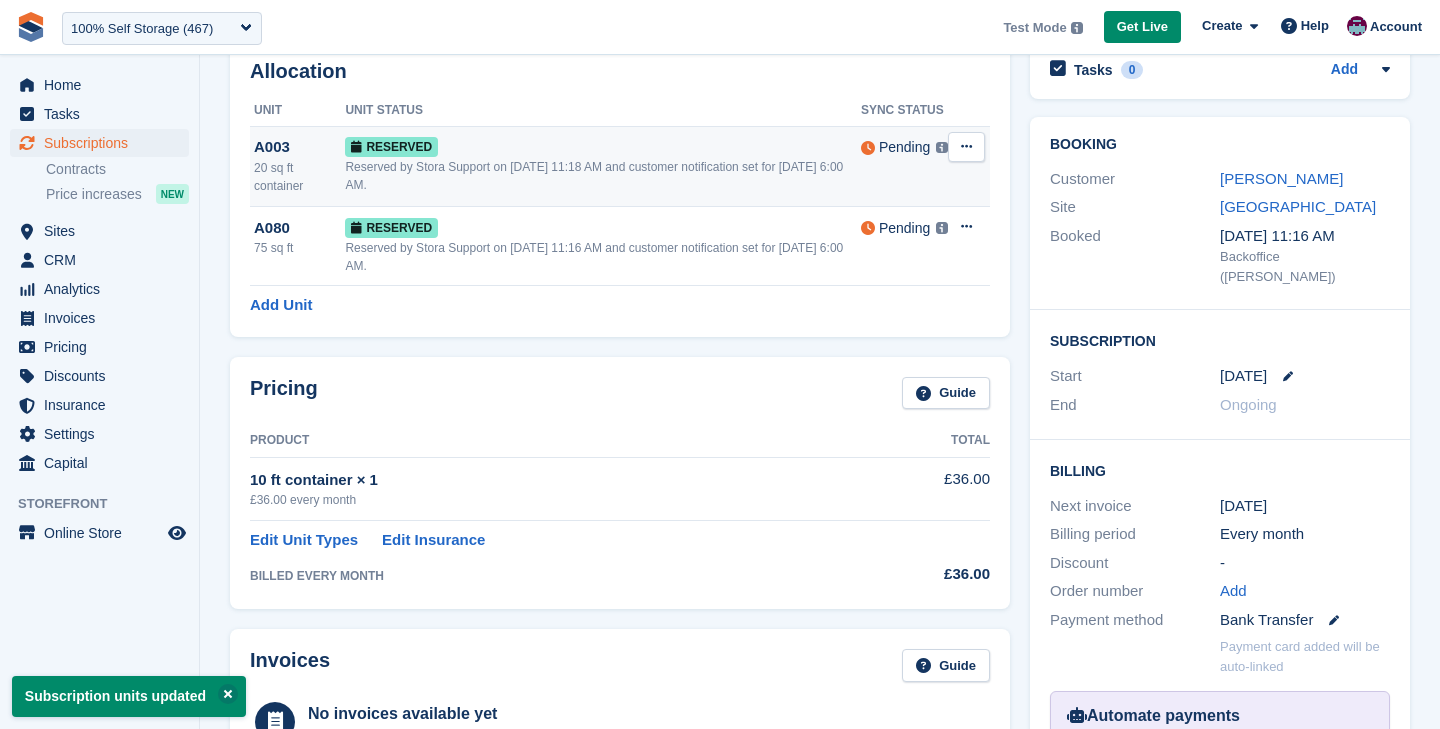 scroll, scrollTop: 93, scrollLeft: 0, axis: vertical 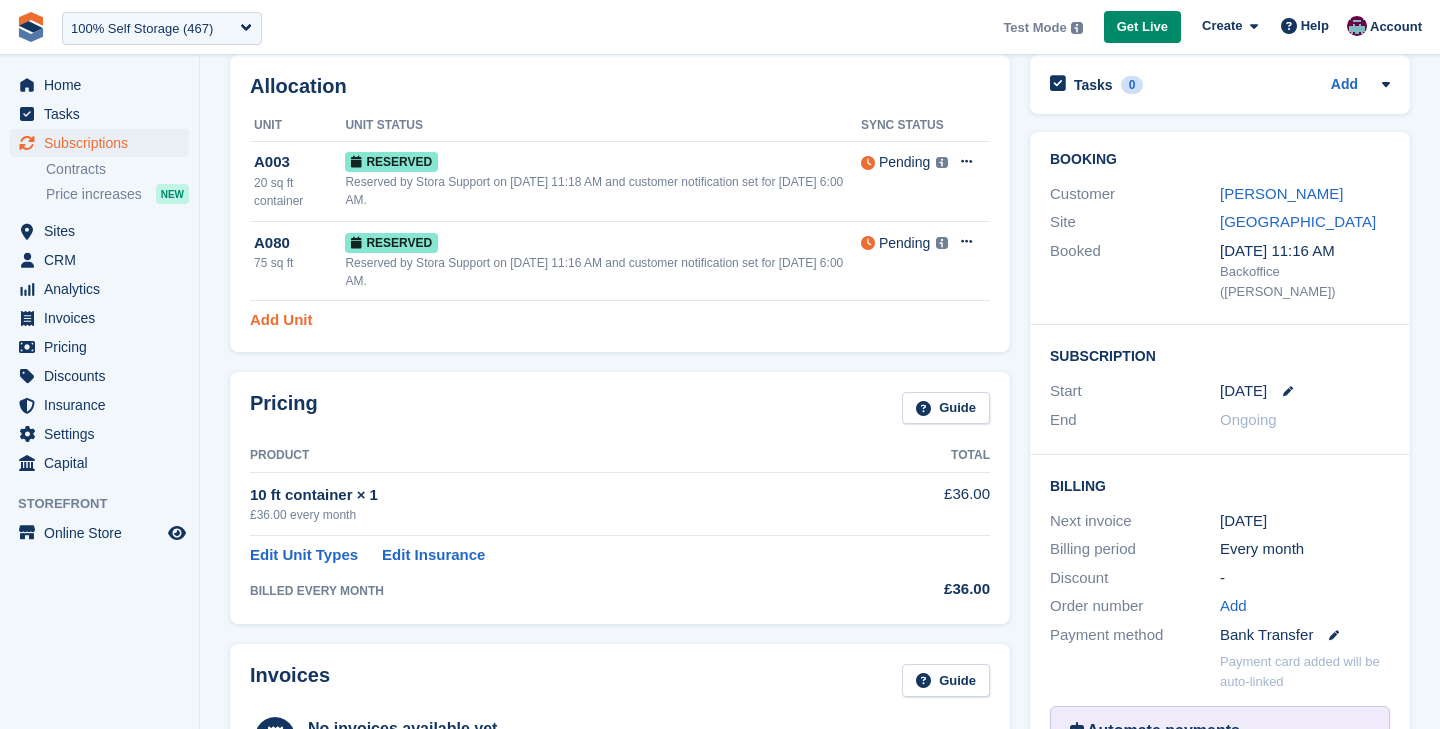 click on "Add Unit" at bounding box center (281, 320) 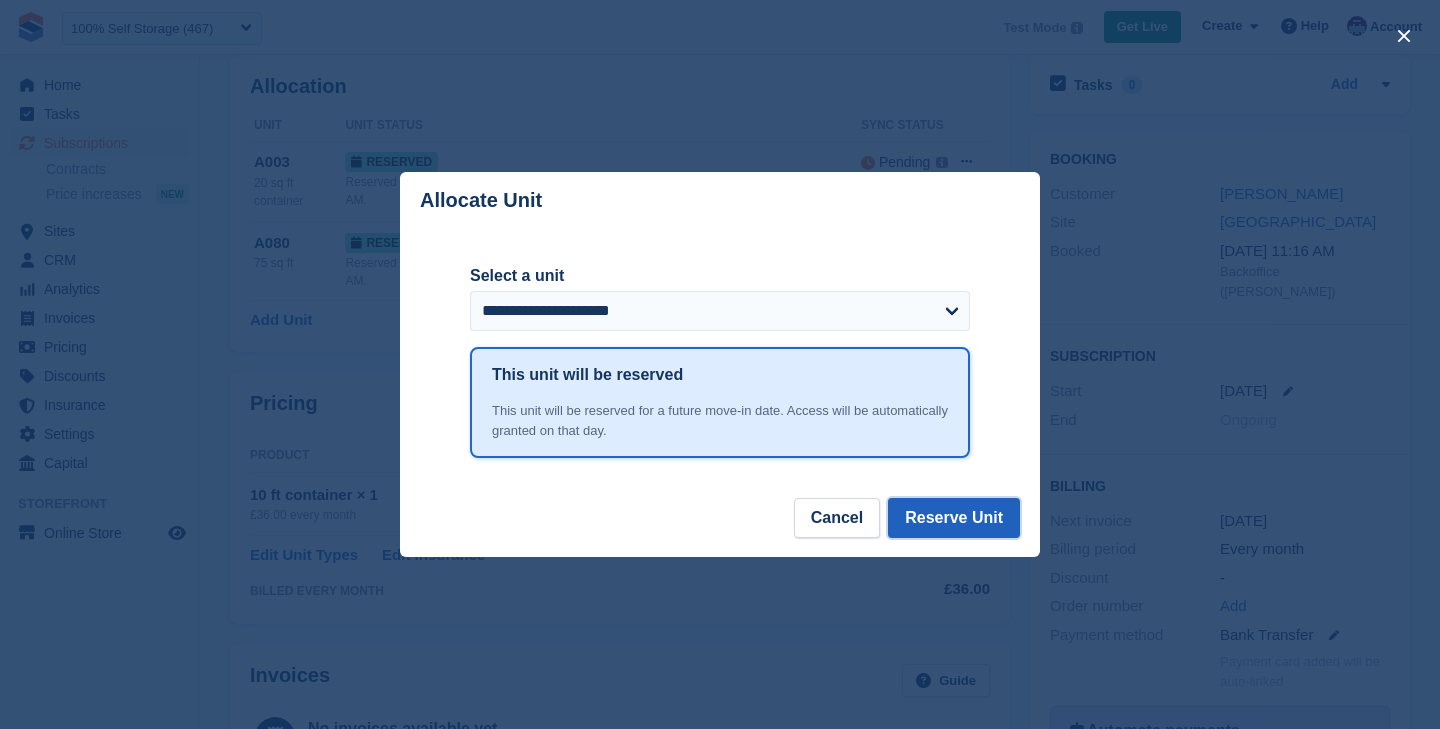 click on "Reserve Unit" at bounding box center [954, 518] 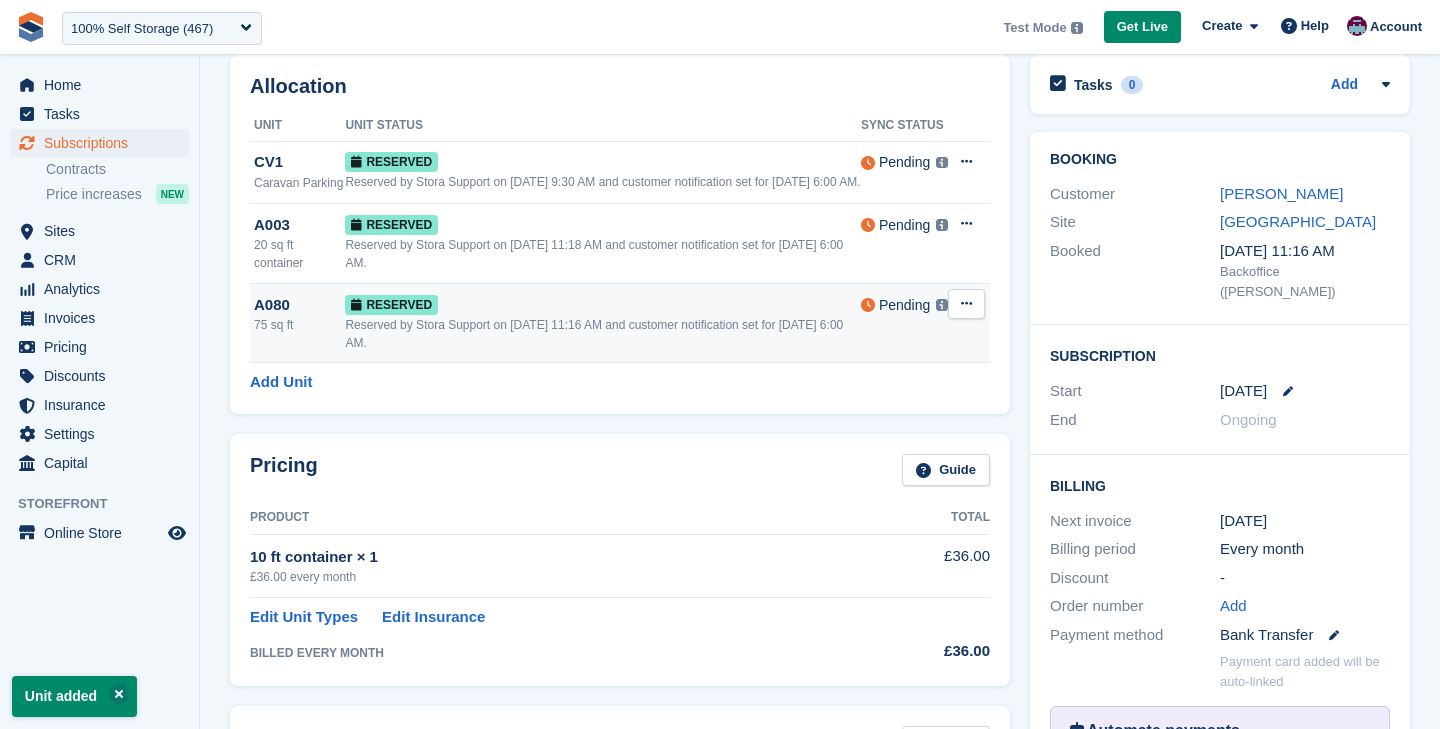 click at bounding box center [966, 303] 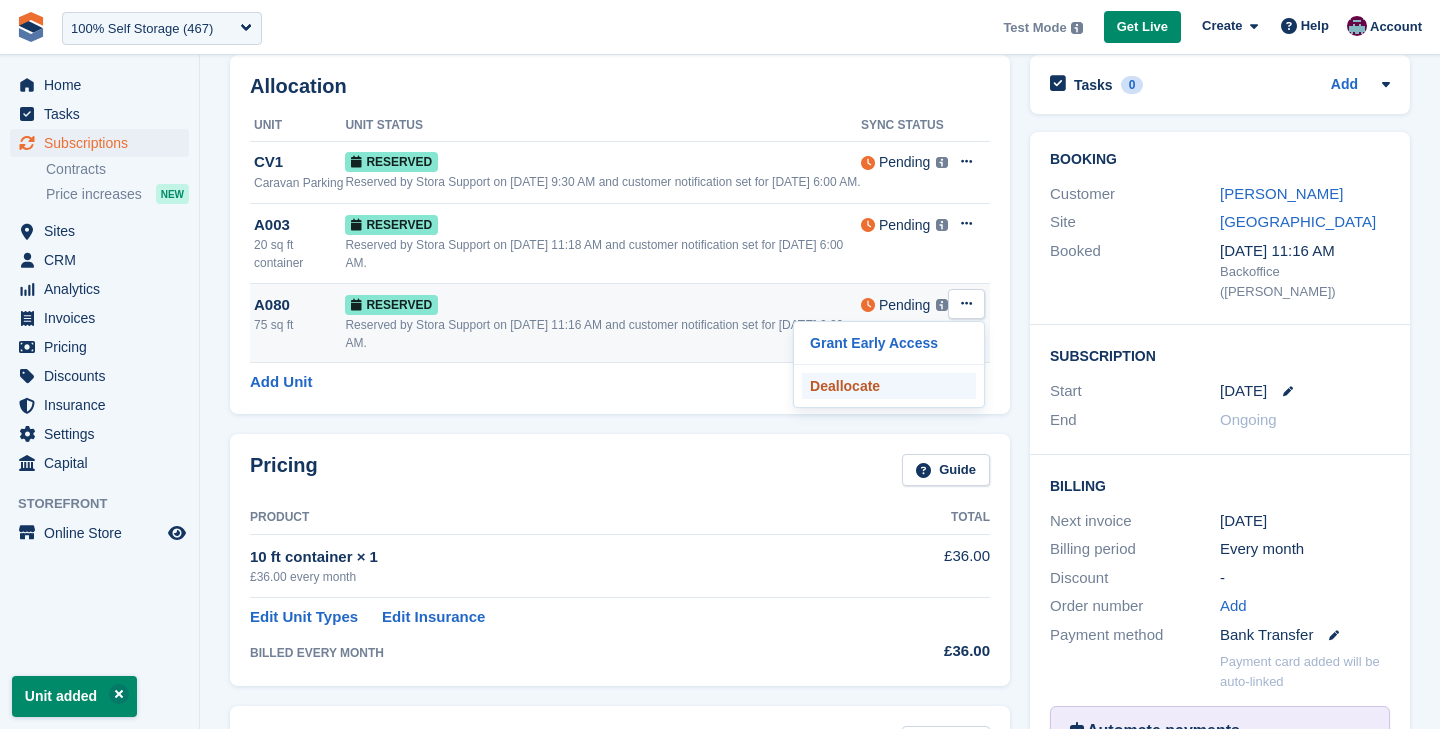 click on "Deallocate" at bounding box center (889, 386) 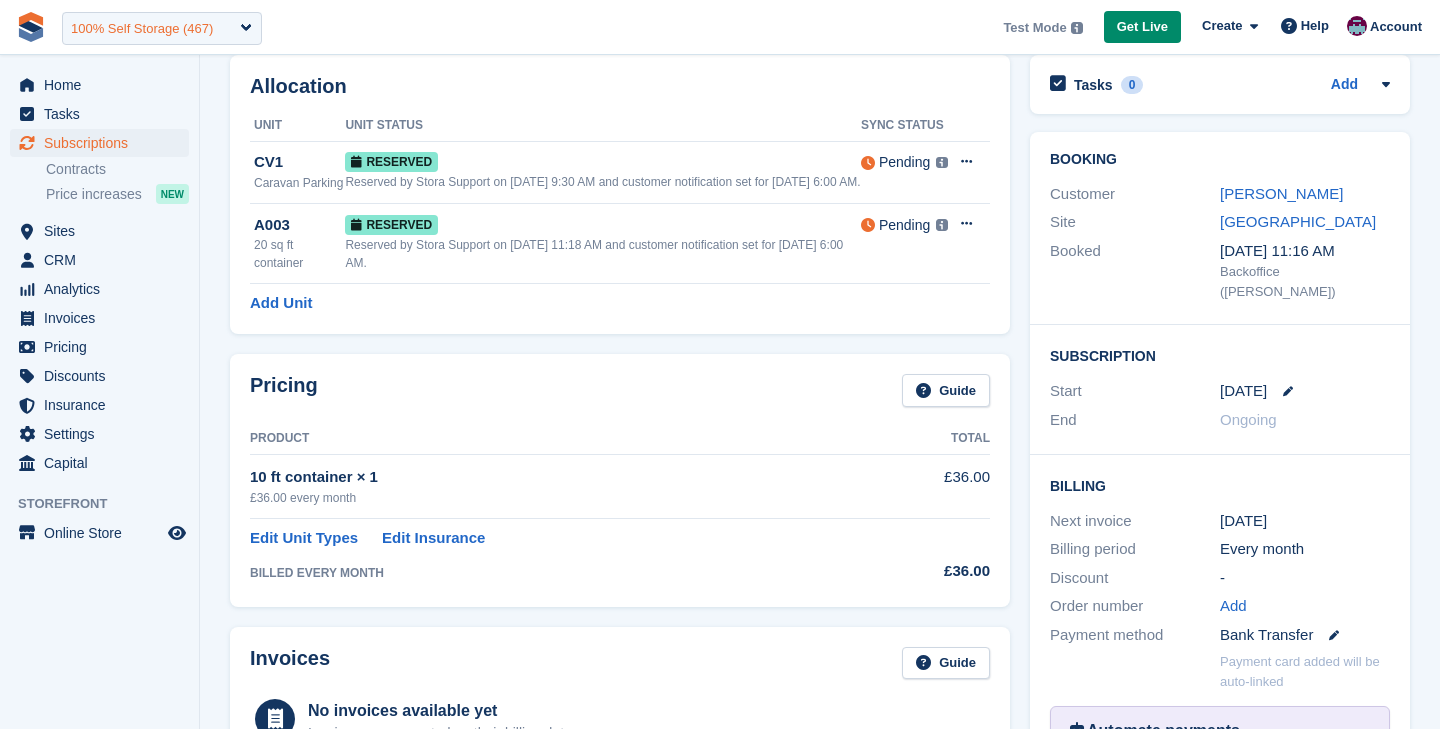 click on "100% Self Storage (467)" at bounding box center [142, 29] 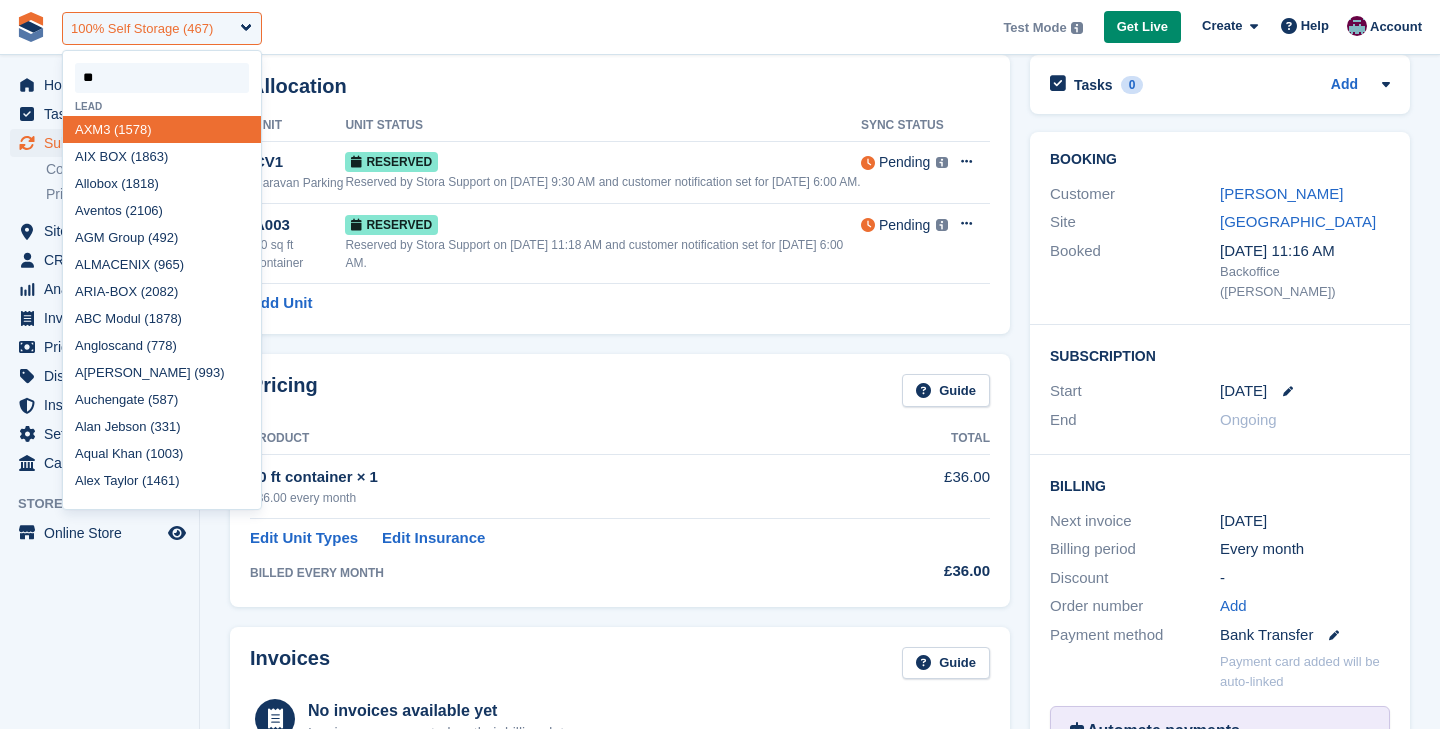 type on "***" 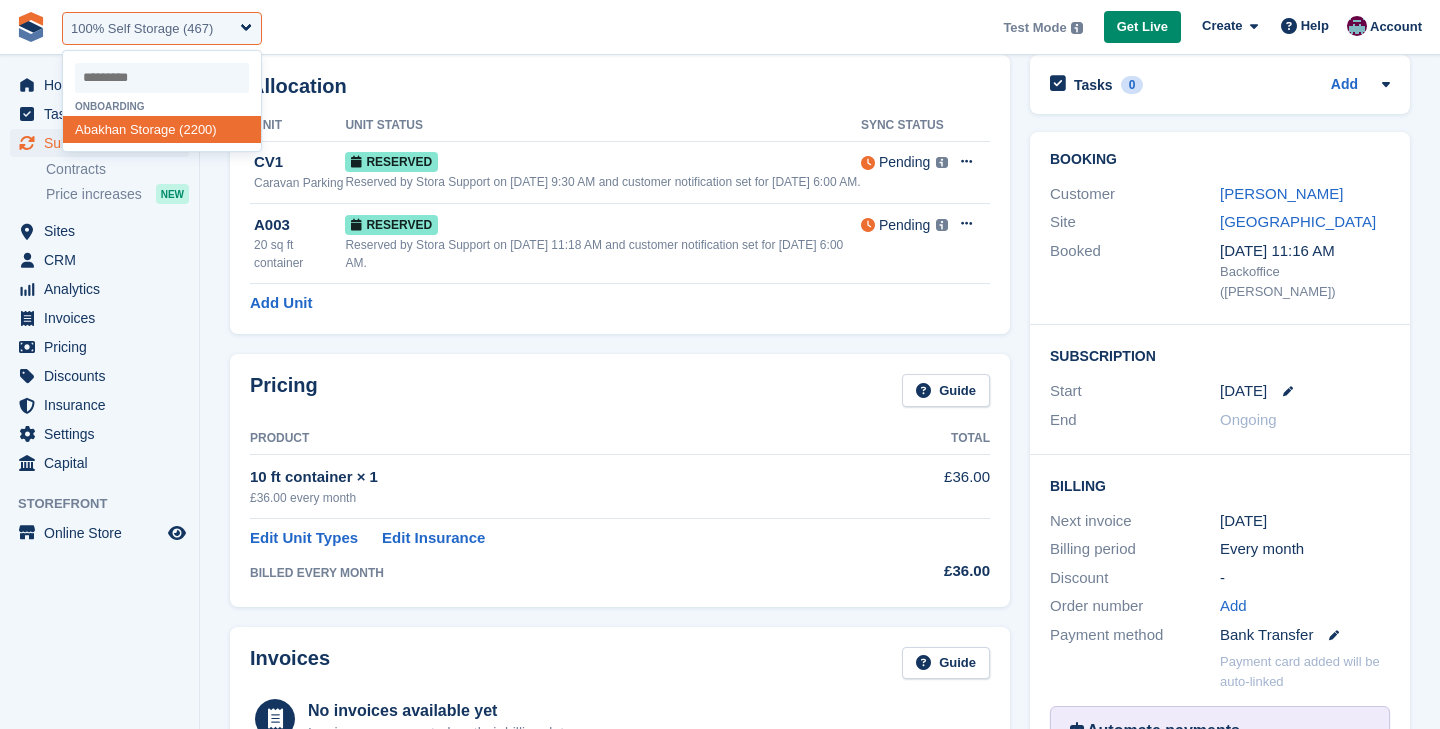 select on "****" 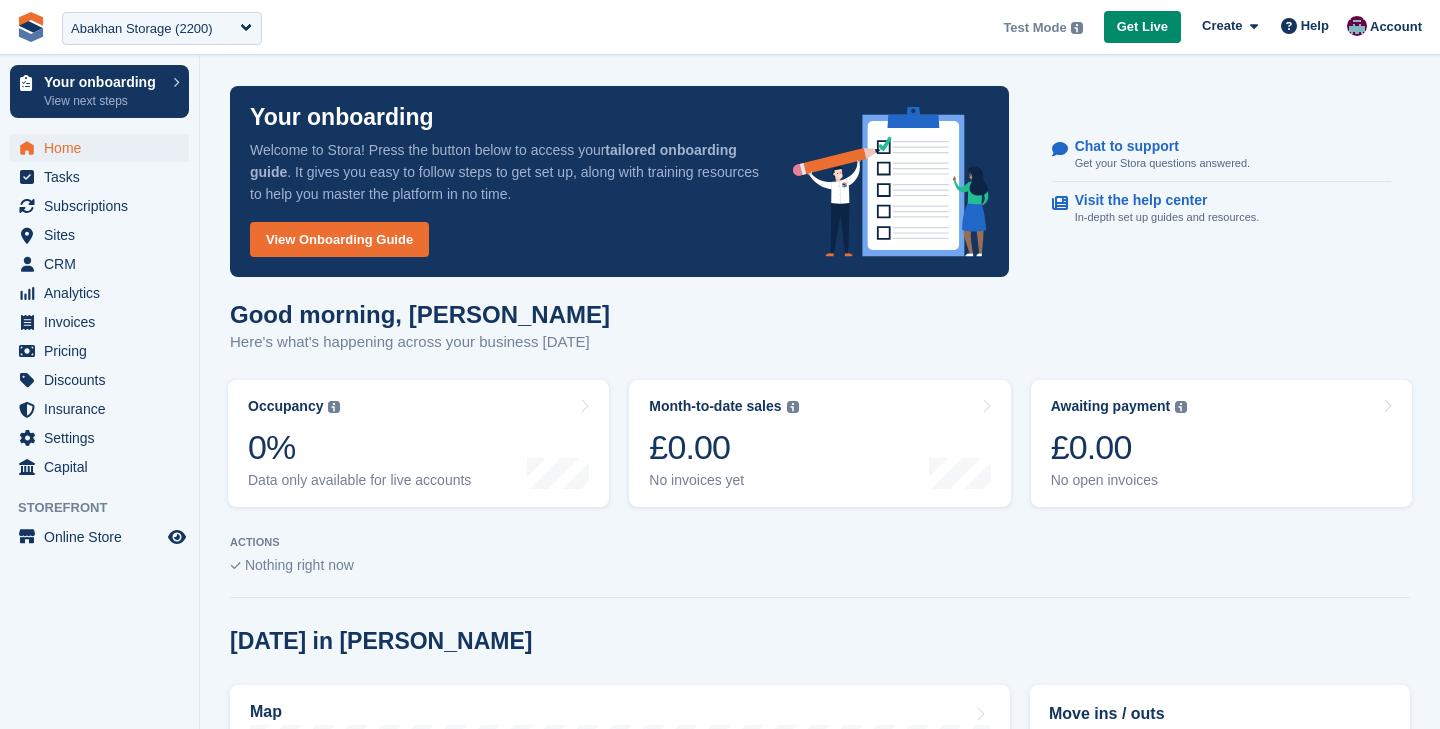 scroll, scrollTop: 0, scrollLeft: 0, axis: both 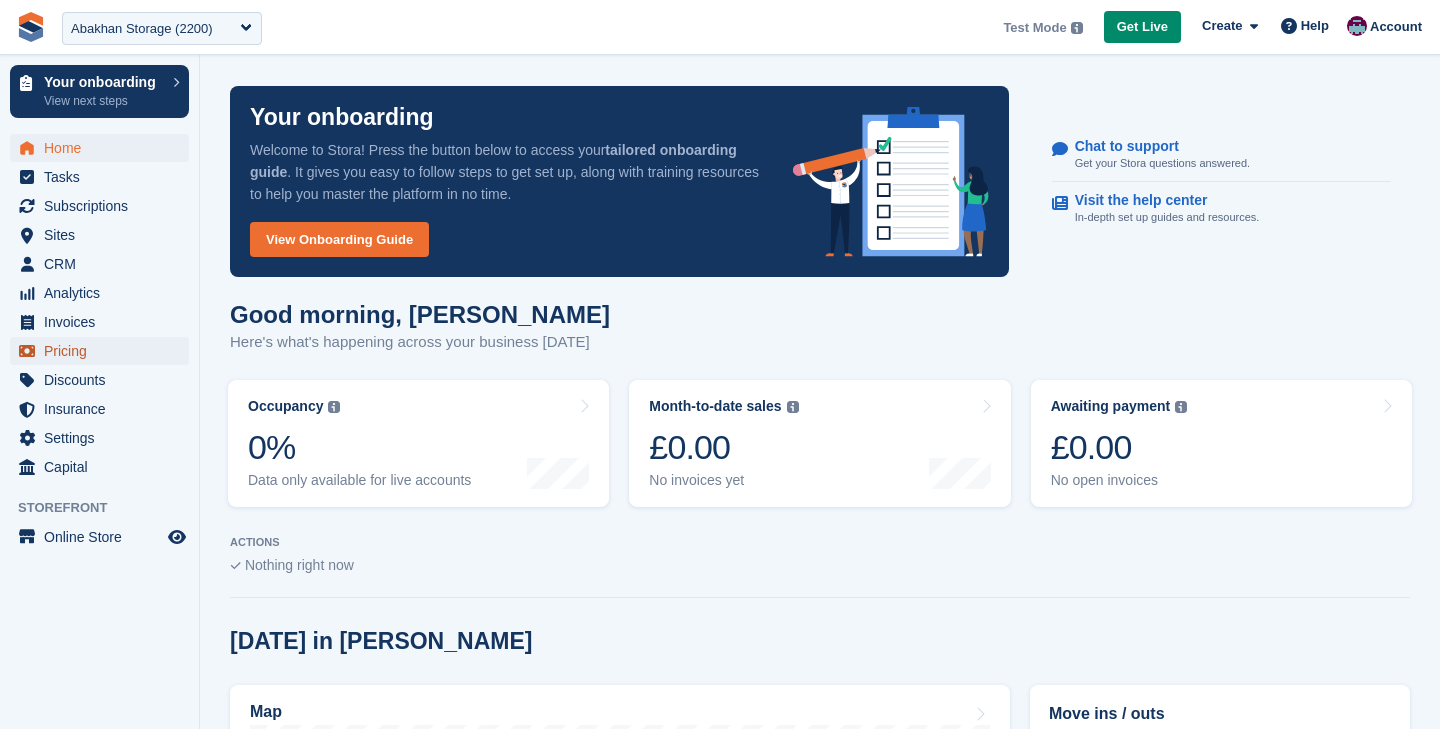 click on "Pricing" at bounding box center [104, 351] 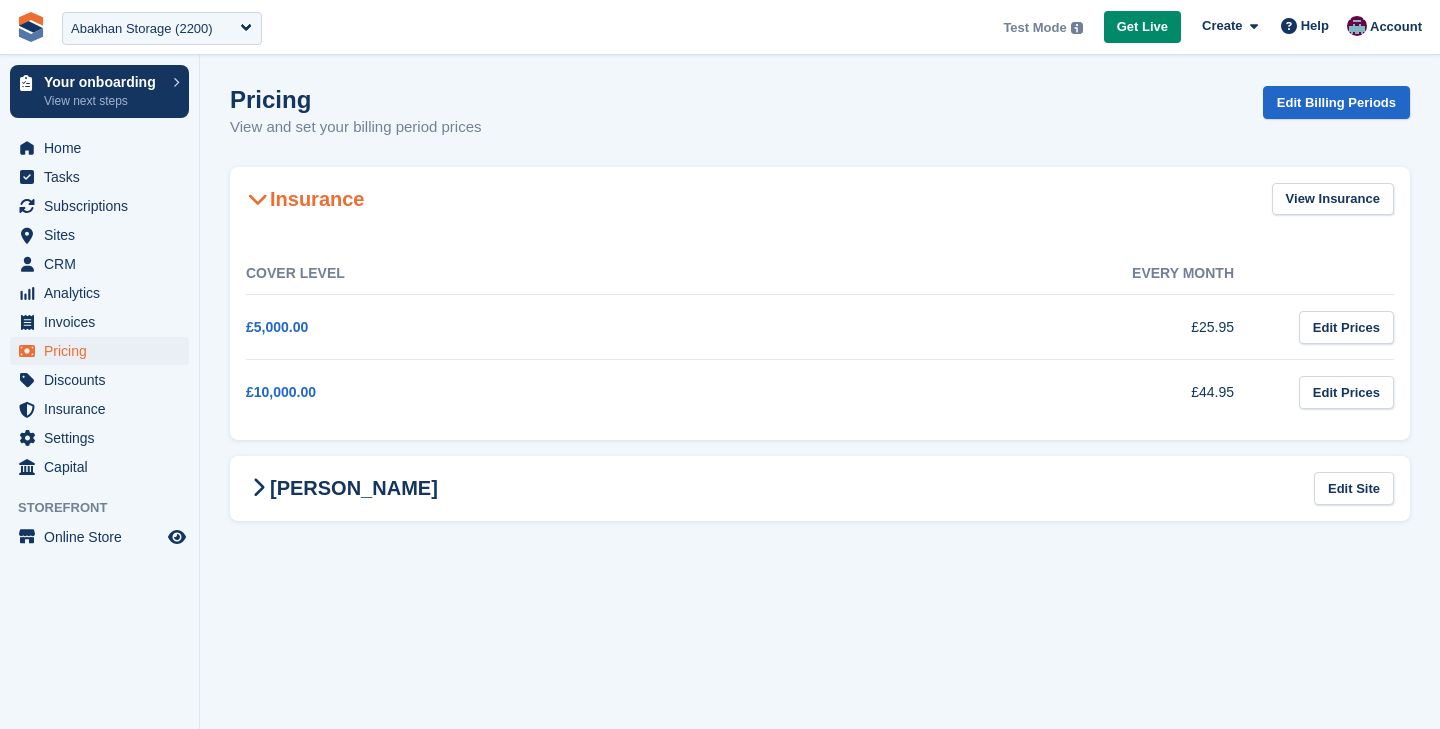 scroll, scrollTop: 0, scrollLeft: 0, axis: both 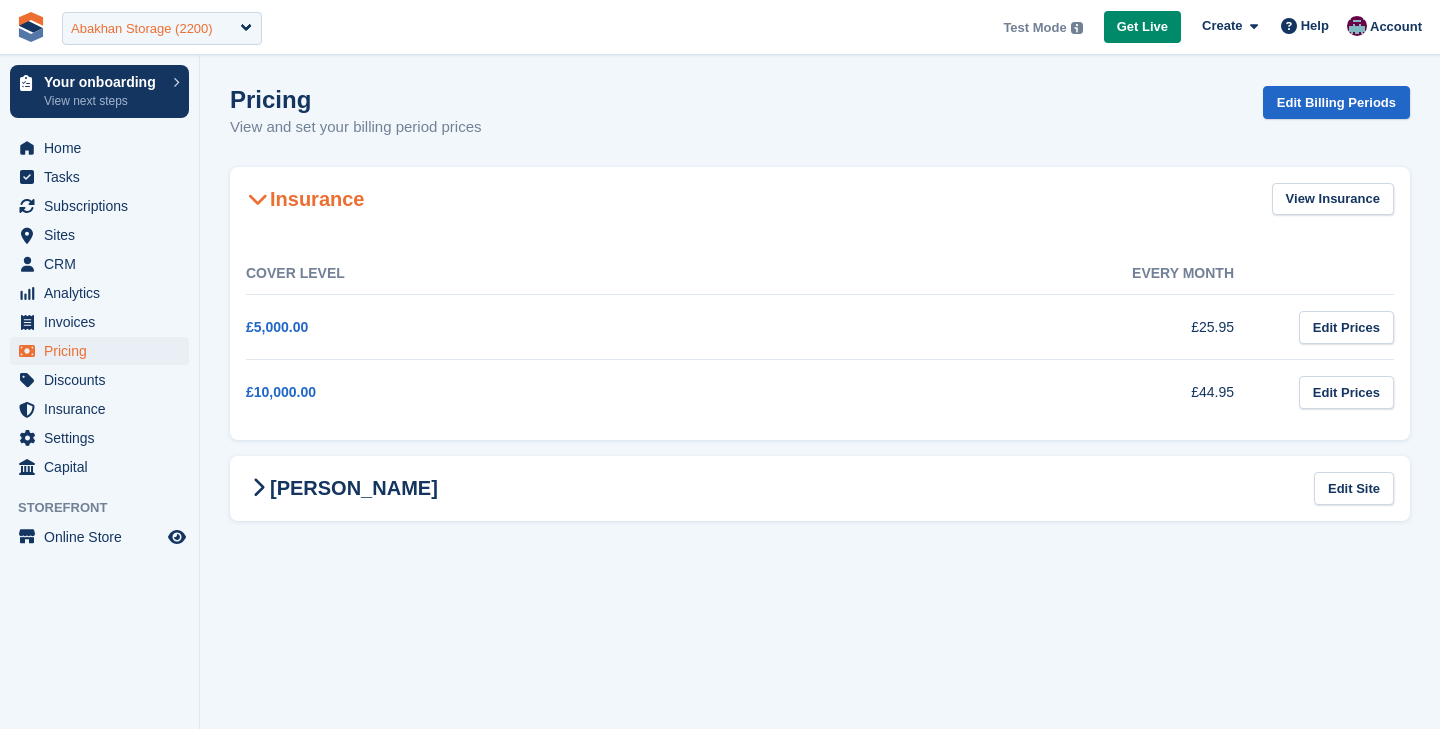 click on "Abakhan Storage (2200)" at bounding box center [142, 29] 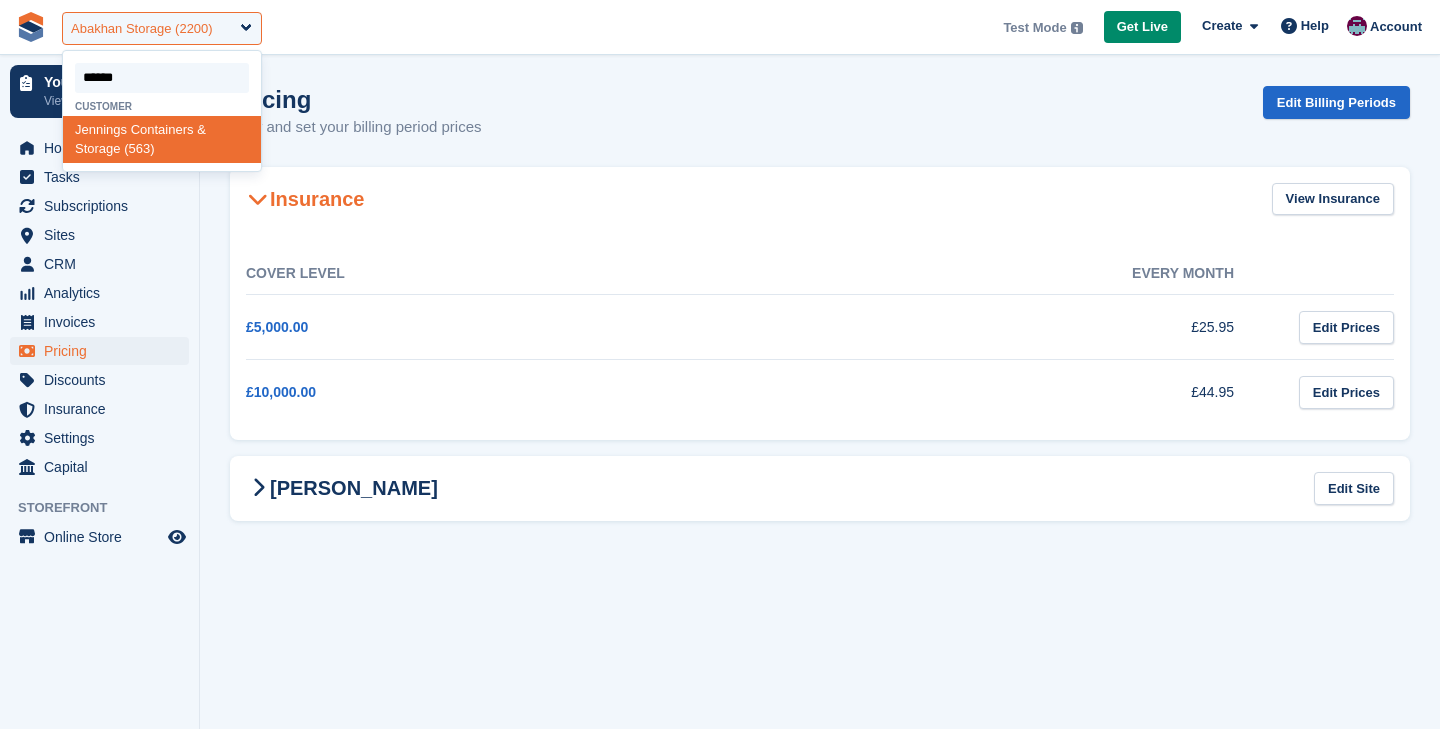 type on "*******" 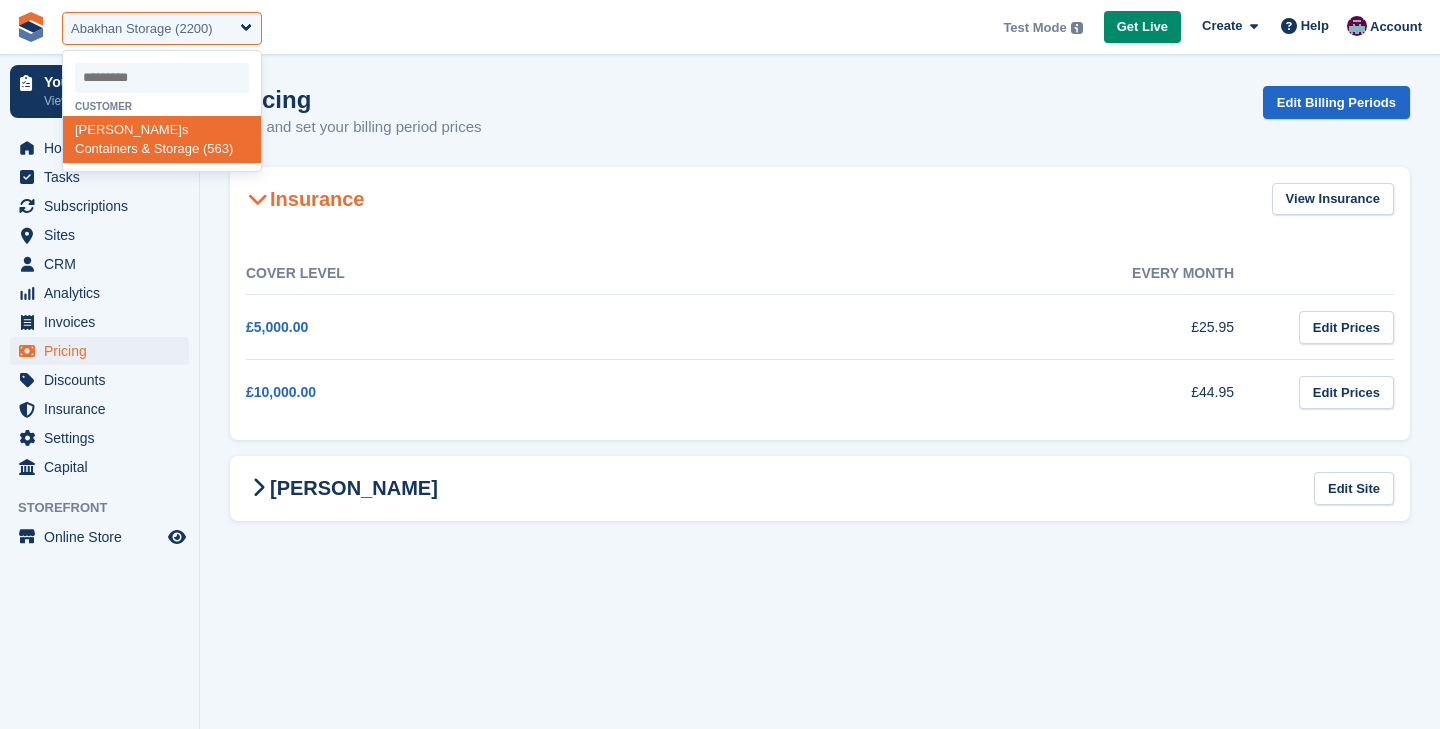 select on "***" 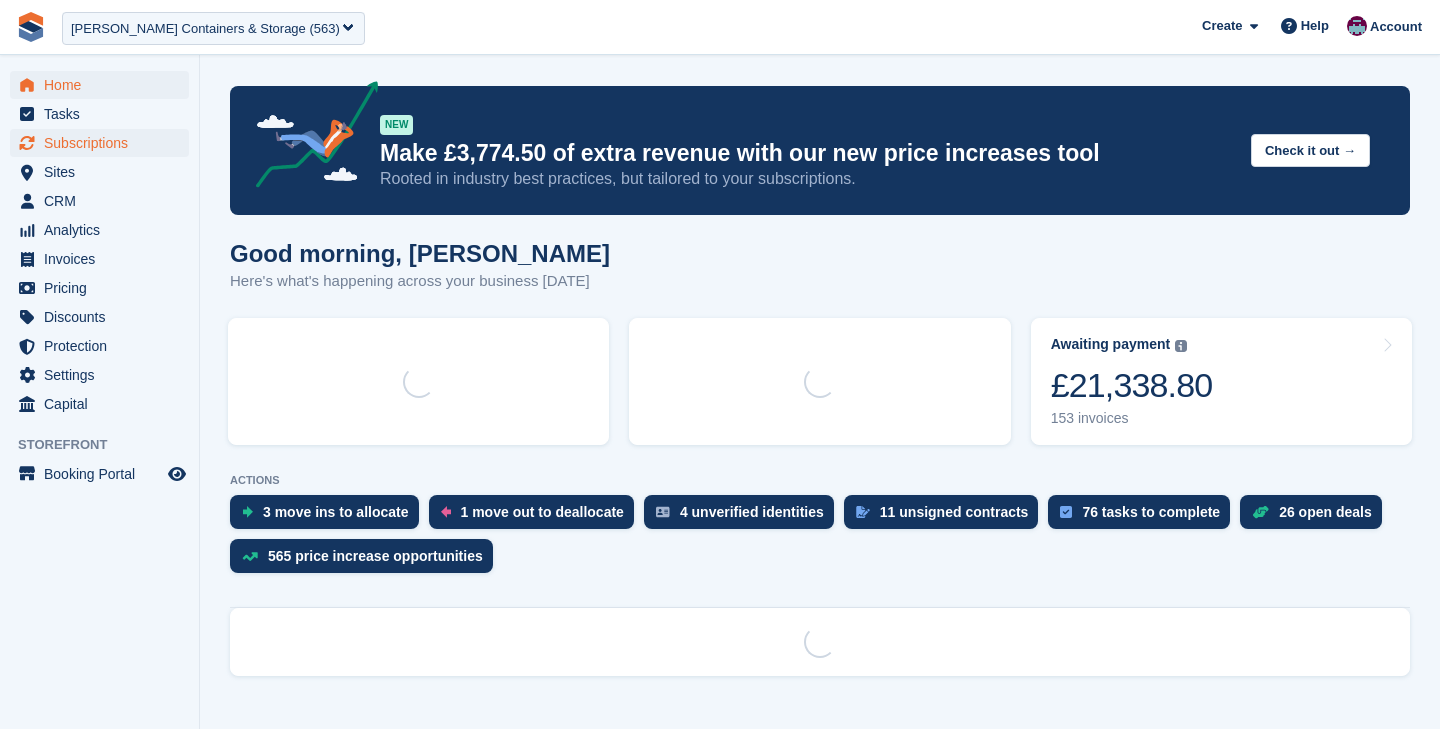 scroll, scrollTop: 0, scrollLeft: 0, axis: both 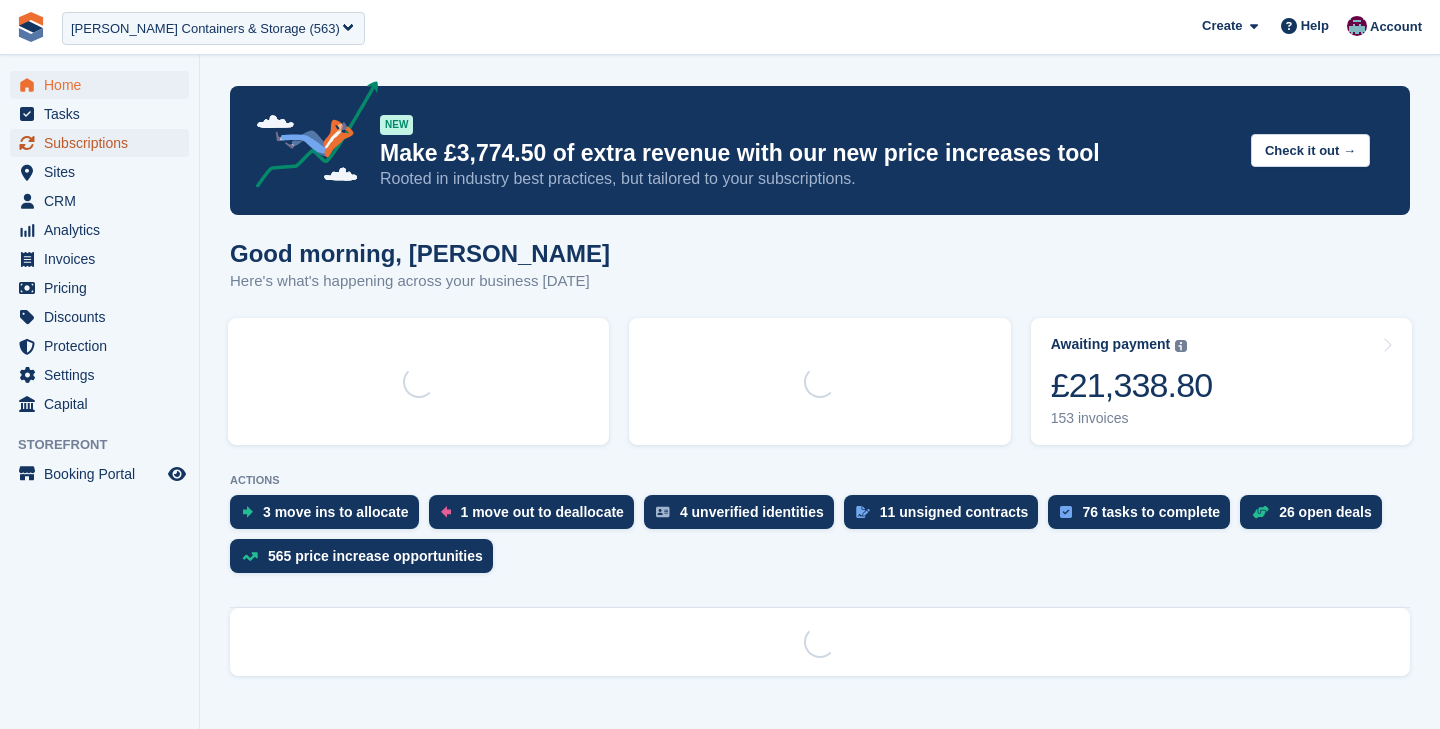 click on "Subscriptions" at bounding box center [104, 143] 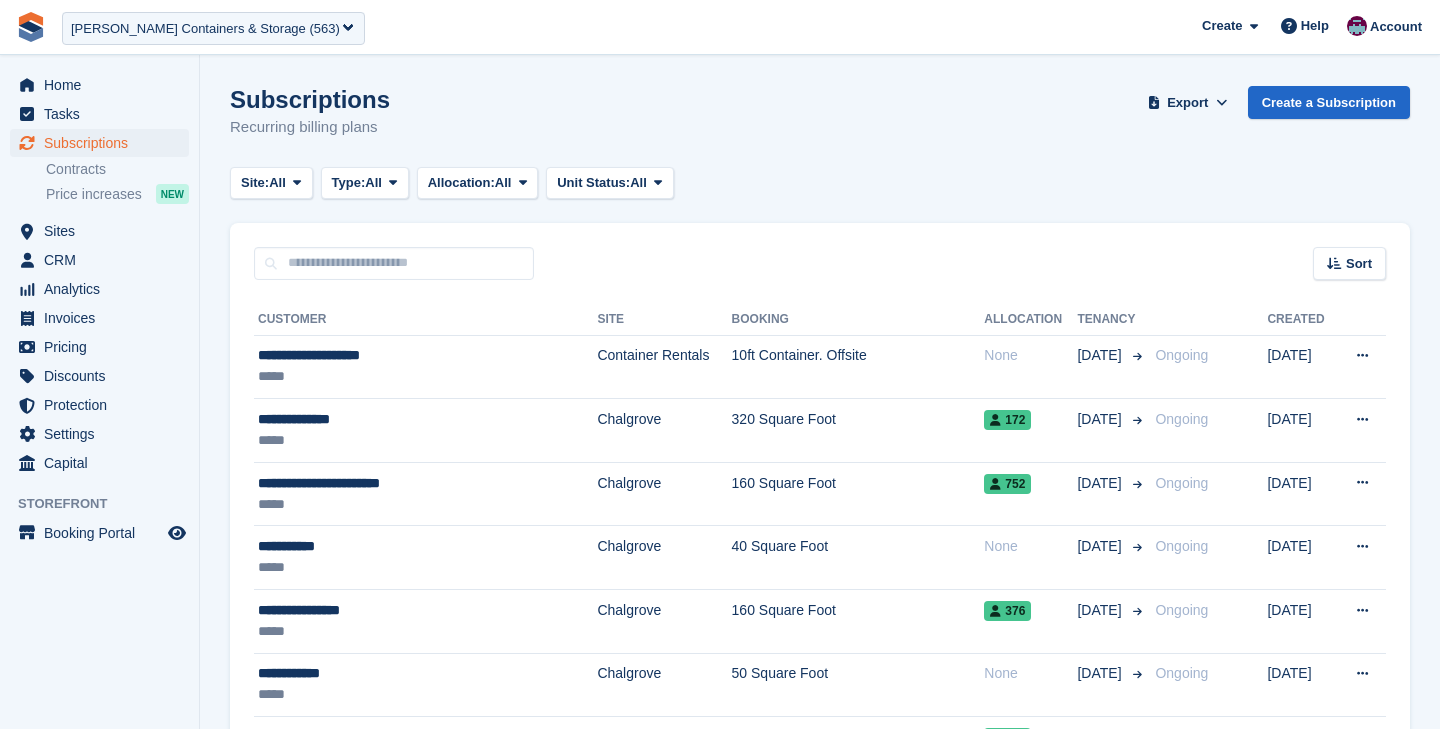 scroll, scrollTop: 0, scrollLeft: 0, axis: both 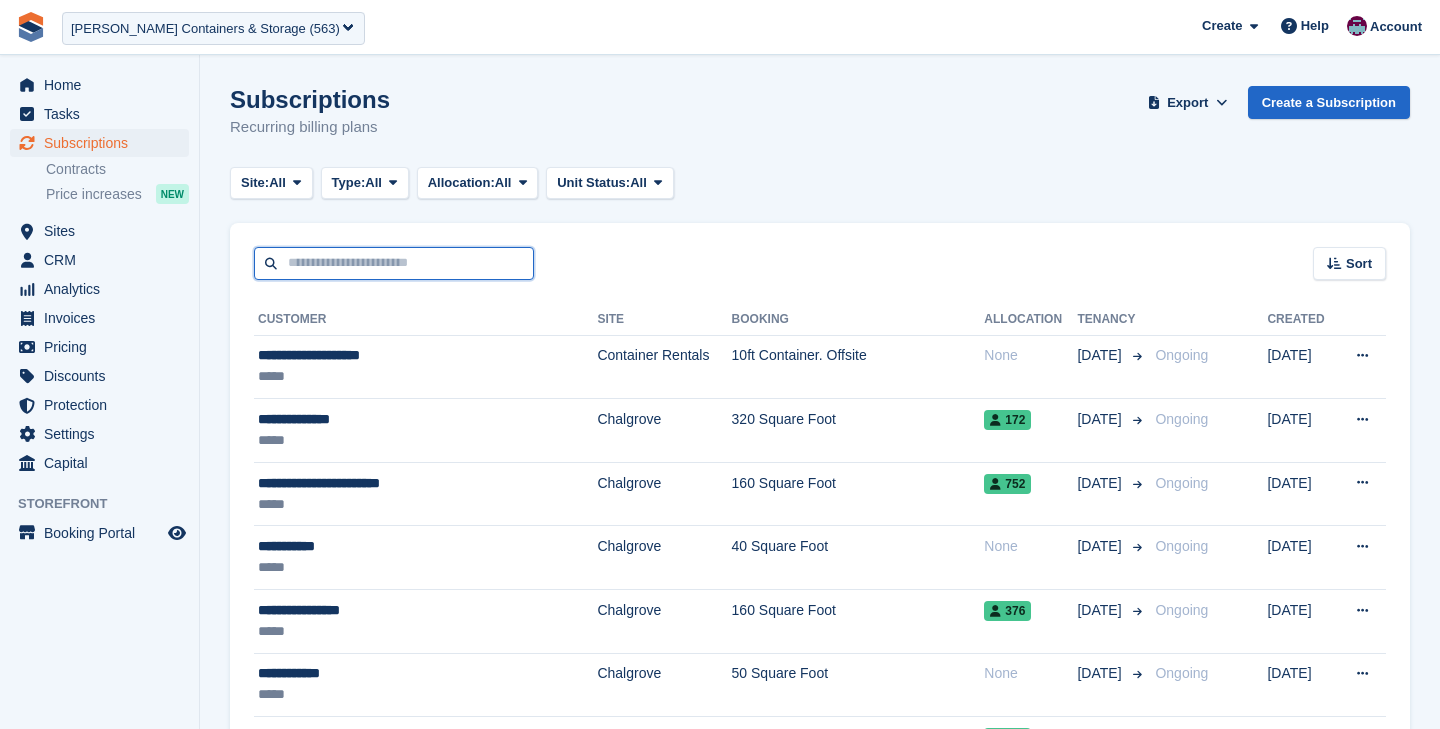 click at bounding box center (394, 263) 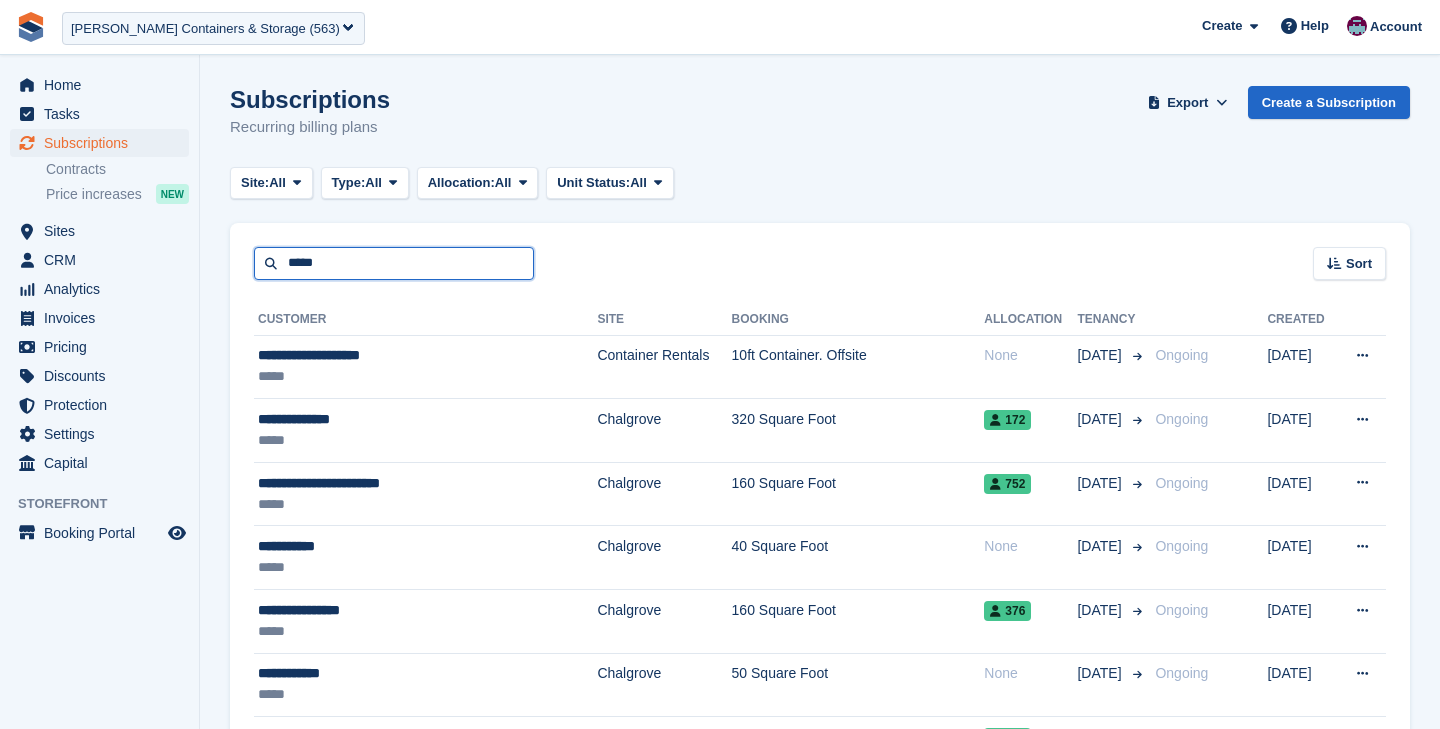 type on "*****" 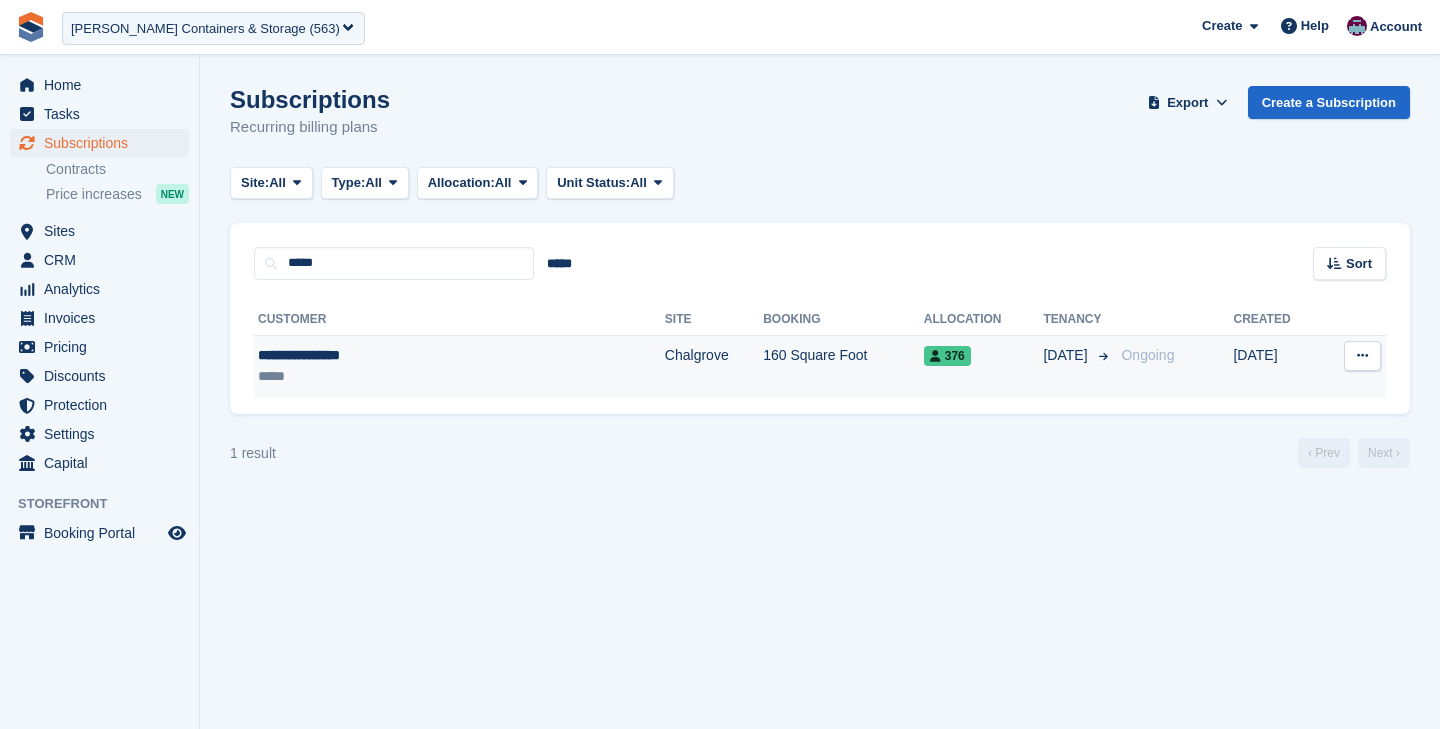 click on "**********" at bounding box center [389, 355] 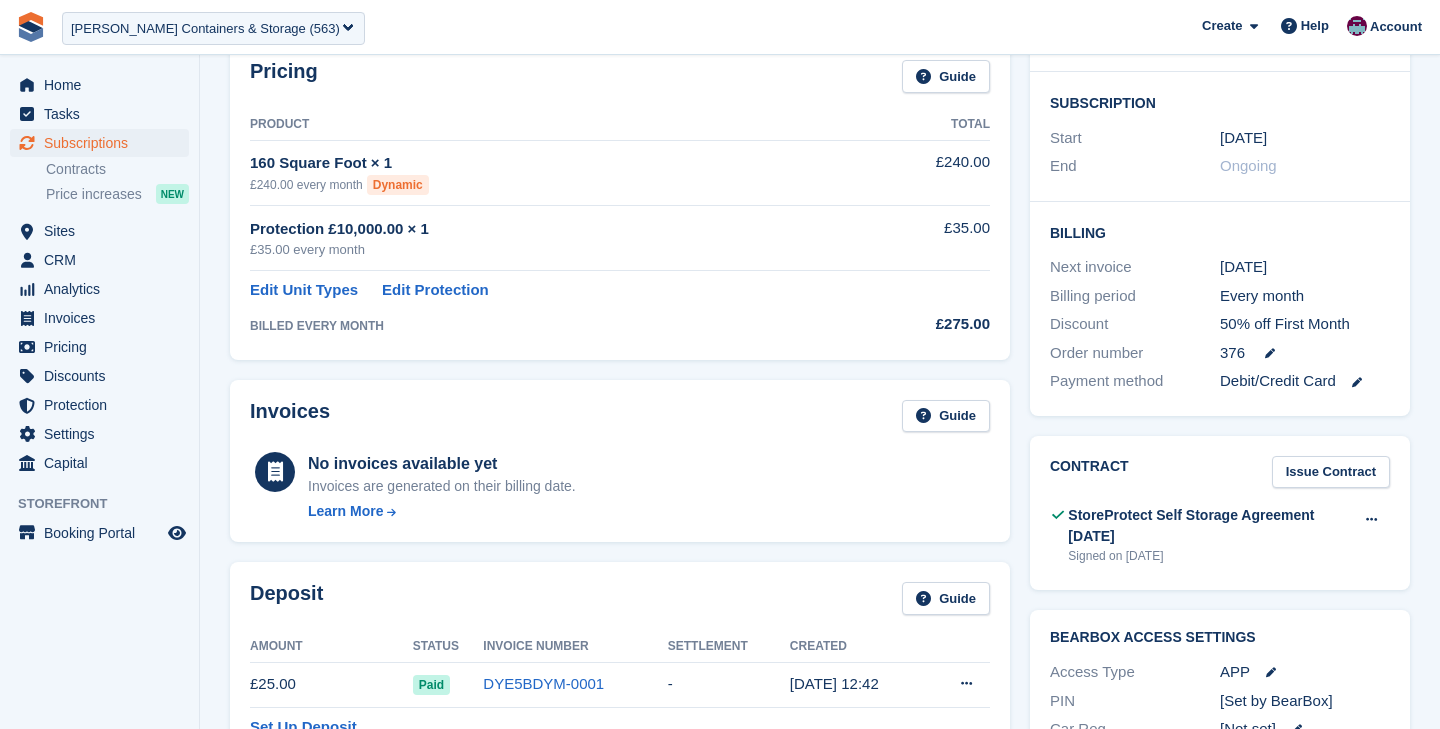 scroll, scrollTop: 0, scrollLeft: 0, axis: both 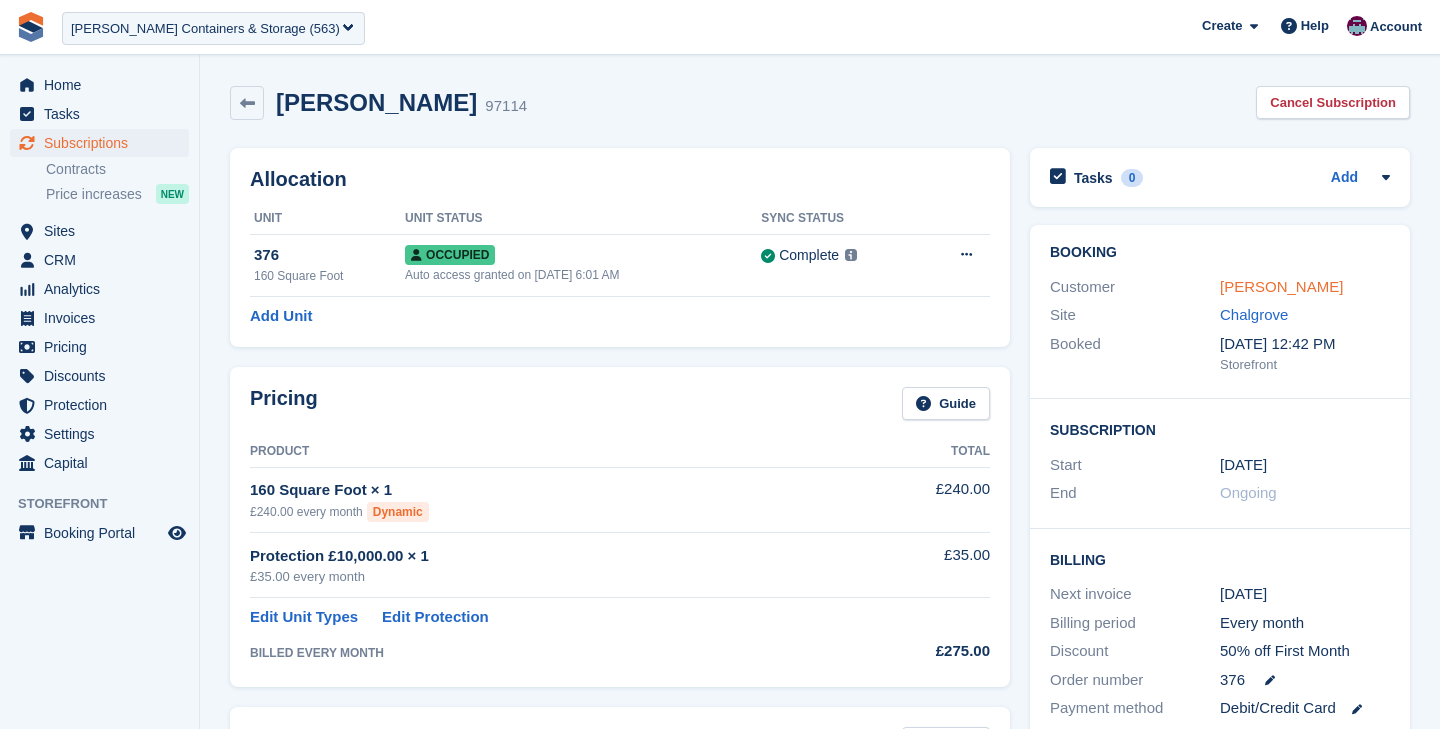 click on "[PERSON_NAME]" at bounding box center (1281, 286) 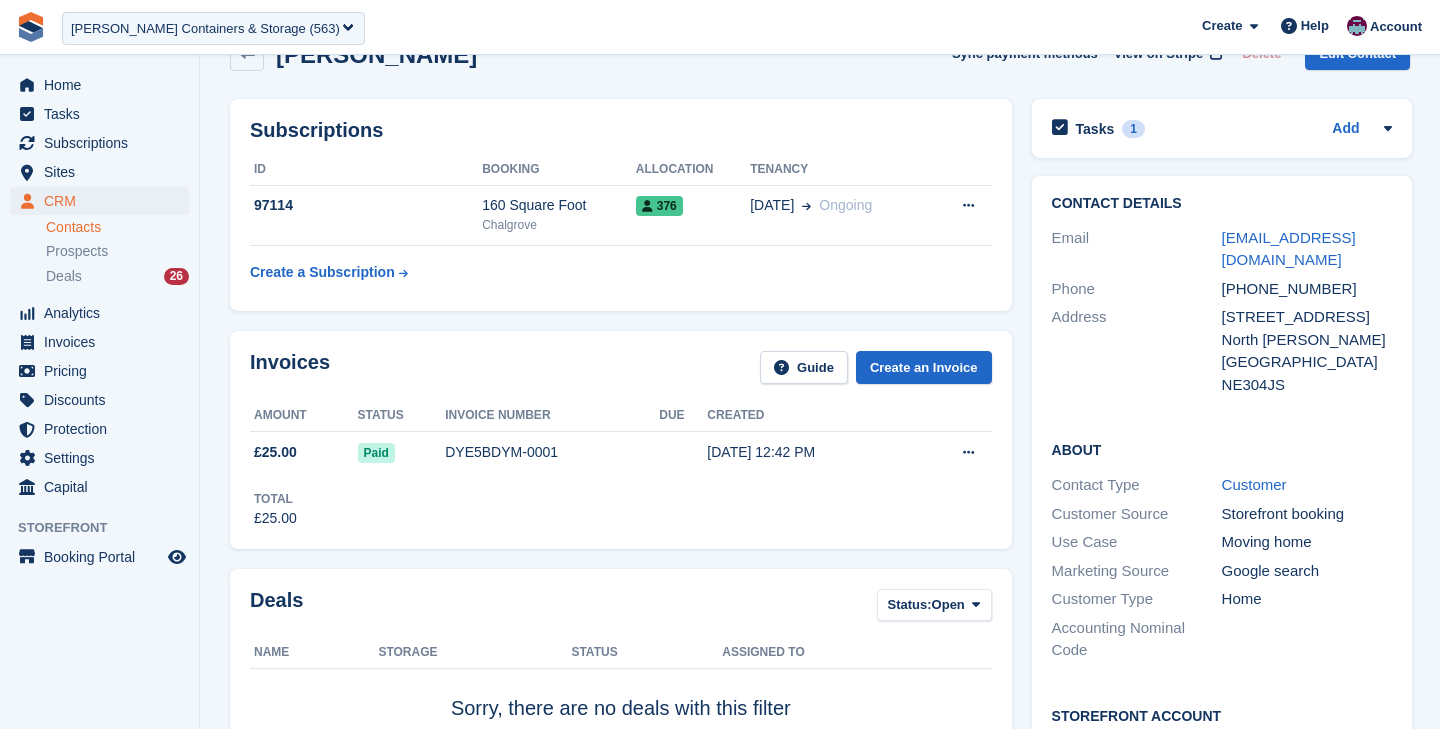 scroll, scrollTop: 0, scrollLeft: 0, axis: both 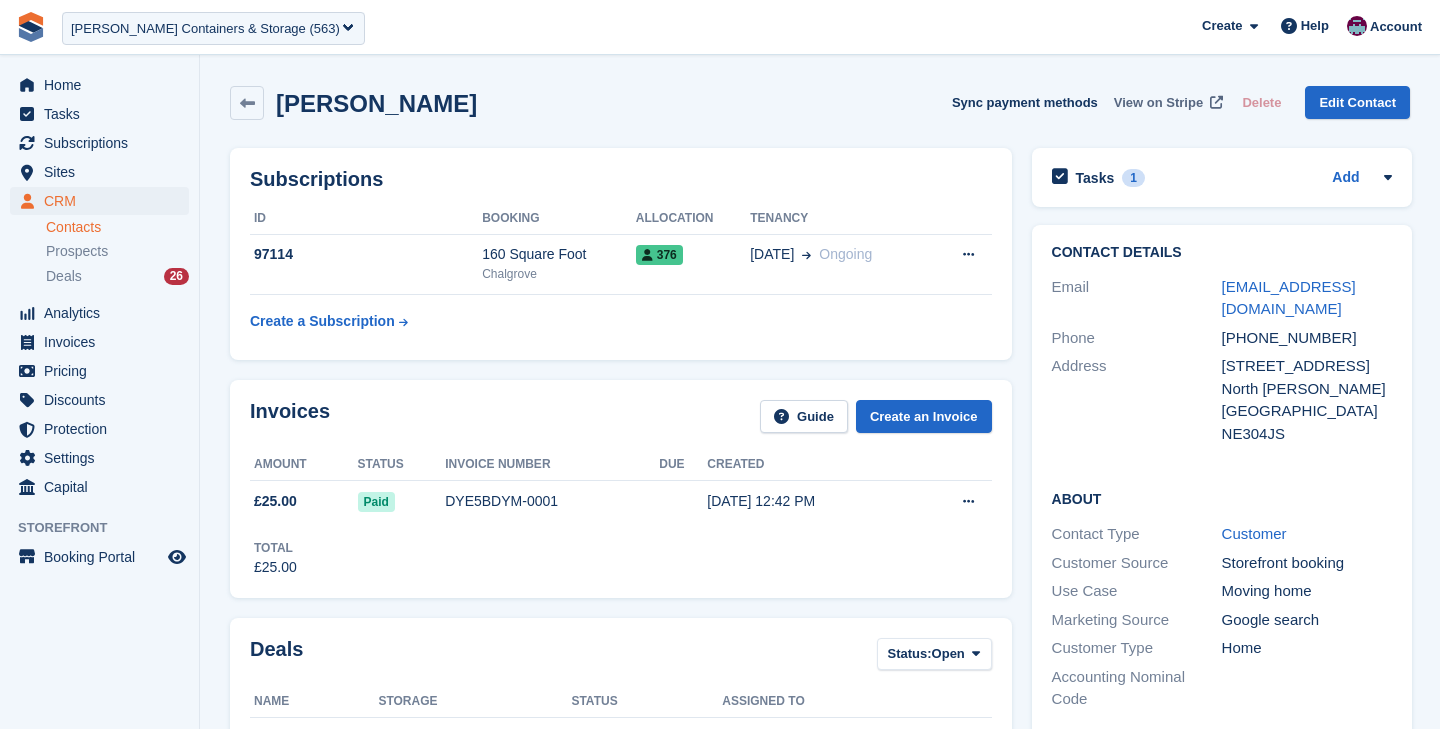 click on "View on Stripe" at bounding box center (1158, 103) 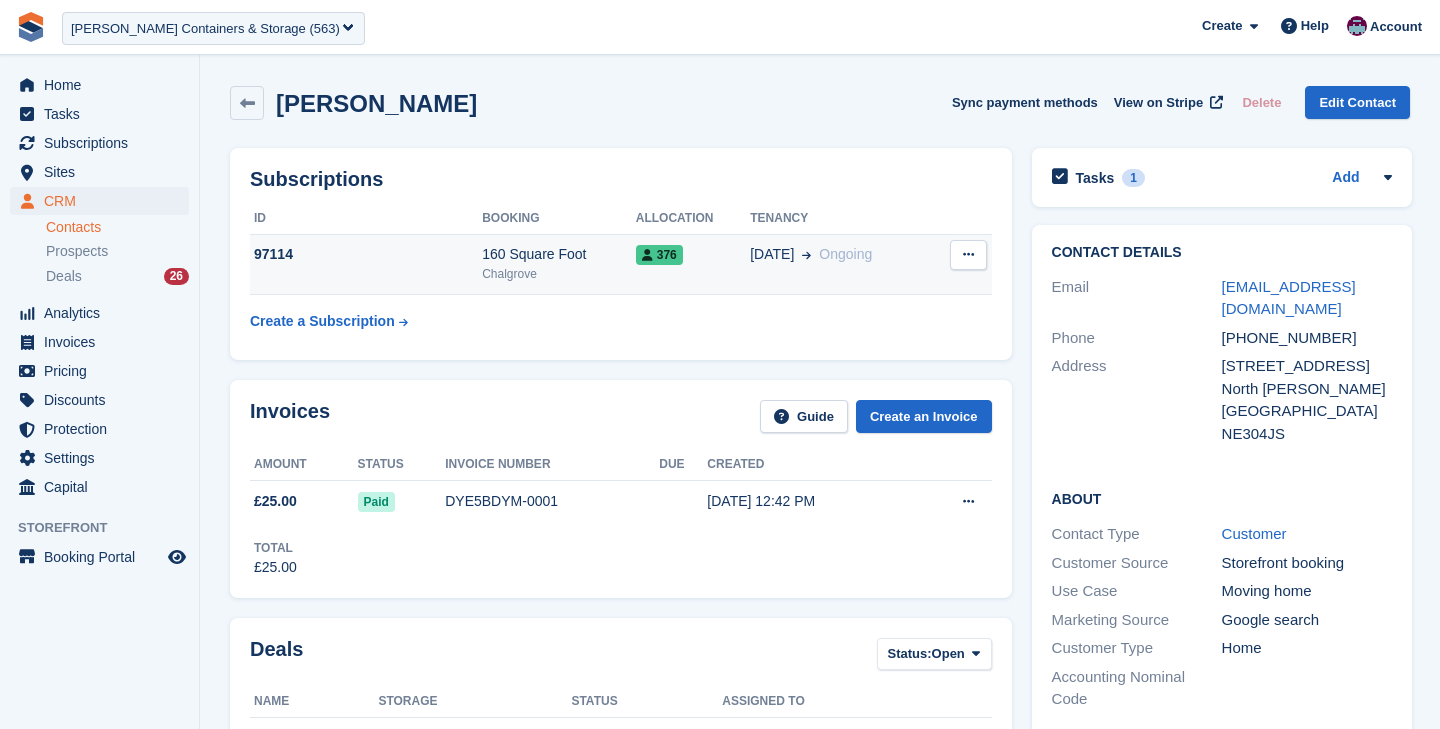 click on "97114" at bounding box center (366, 254) 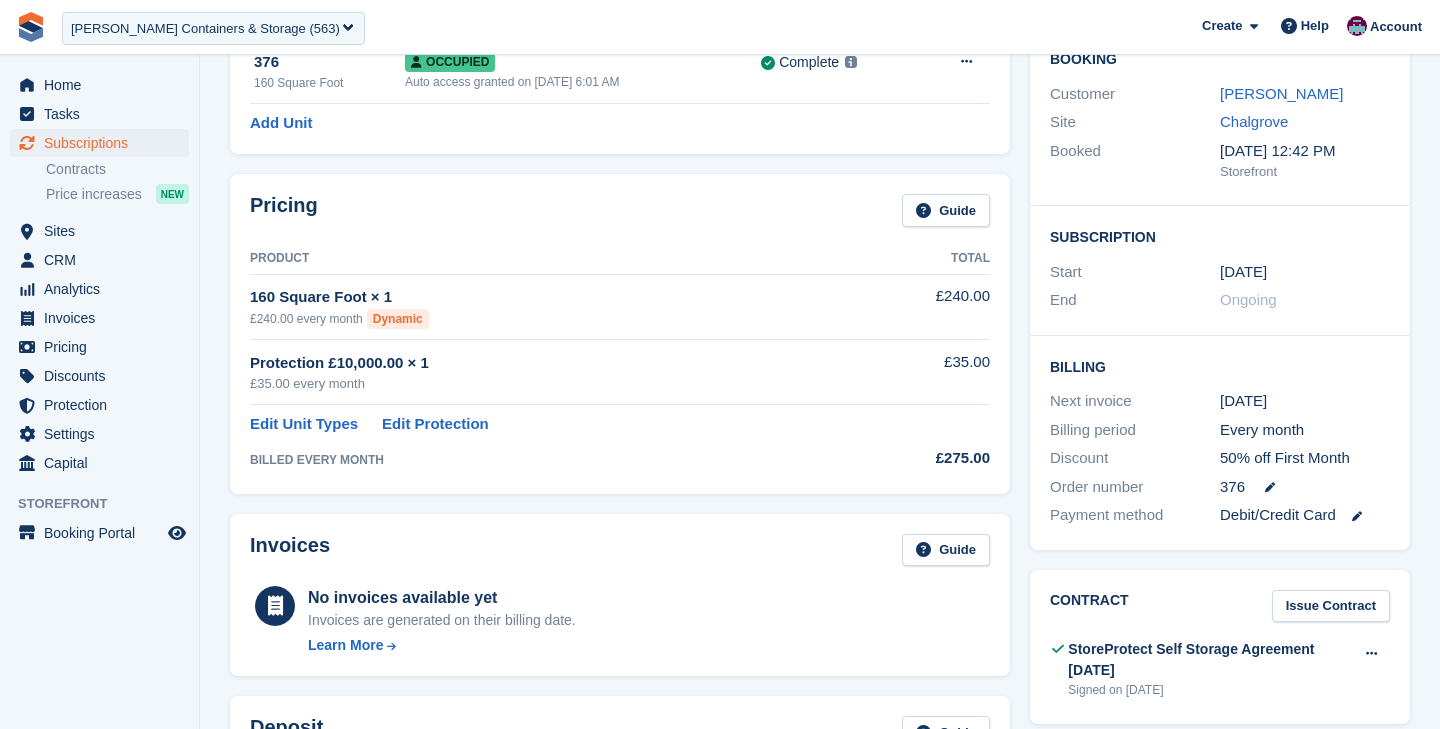 scroll, scrollTop: 0, scrollLeft: 0, axis: both 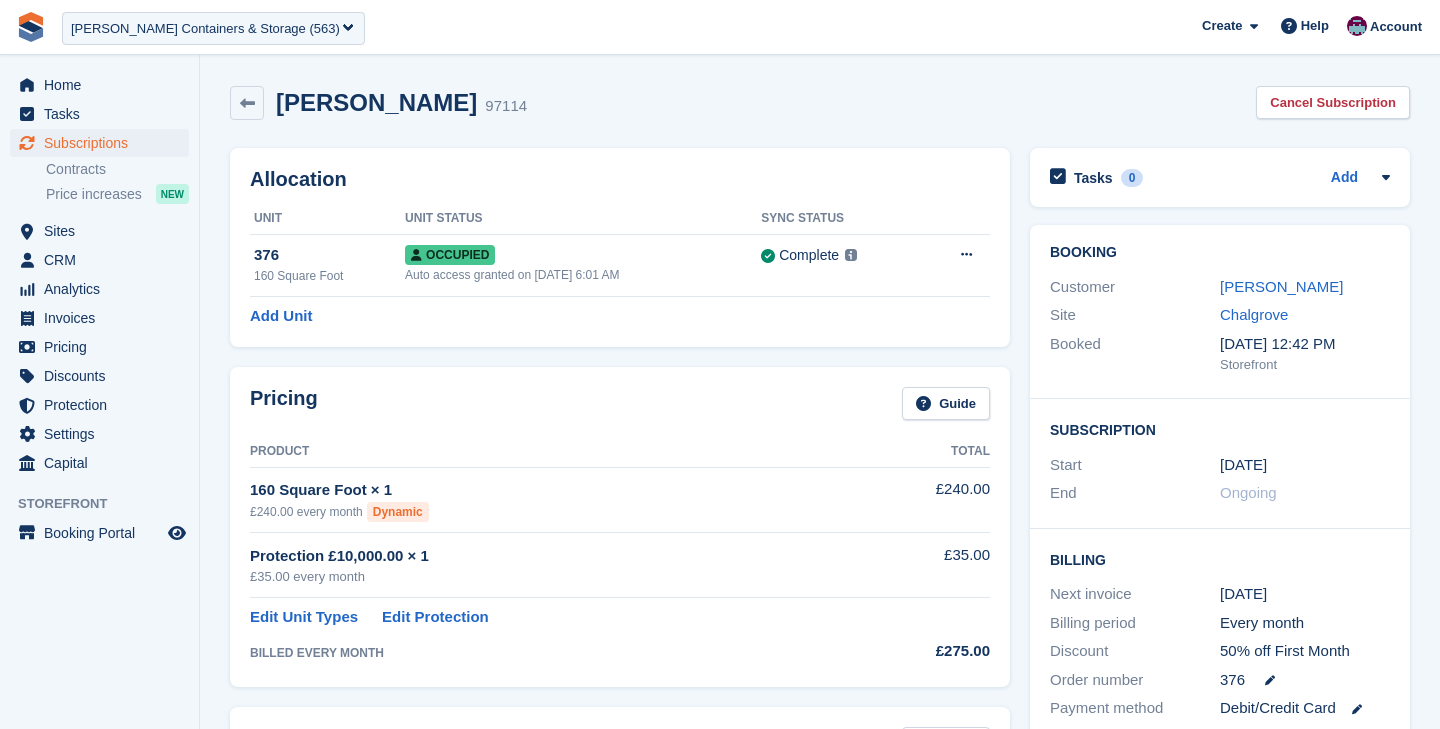 click on "97114" at bounding box center (506, 106) 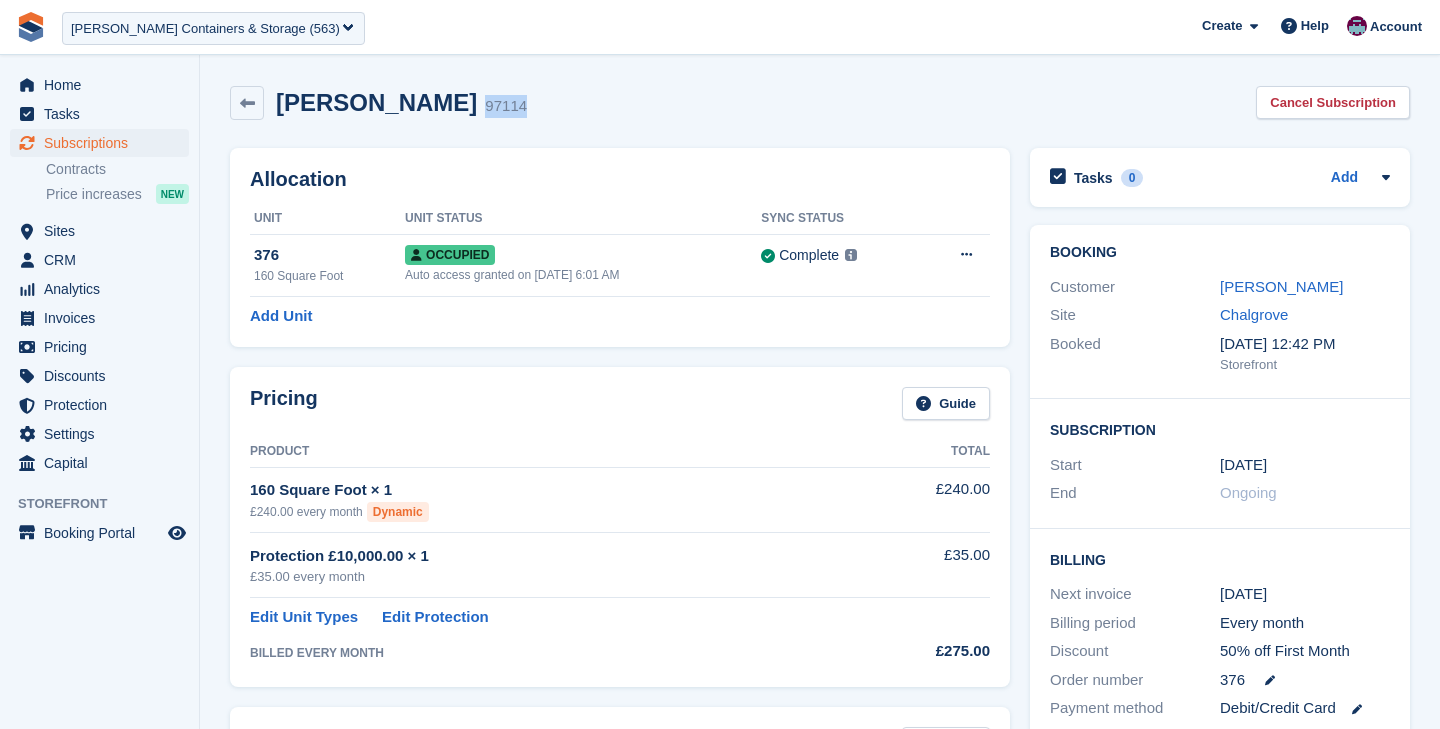click on "97114" at bounding box center (506, 106) 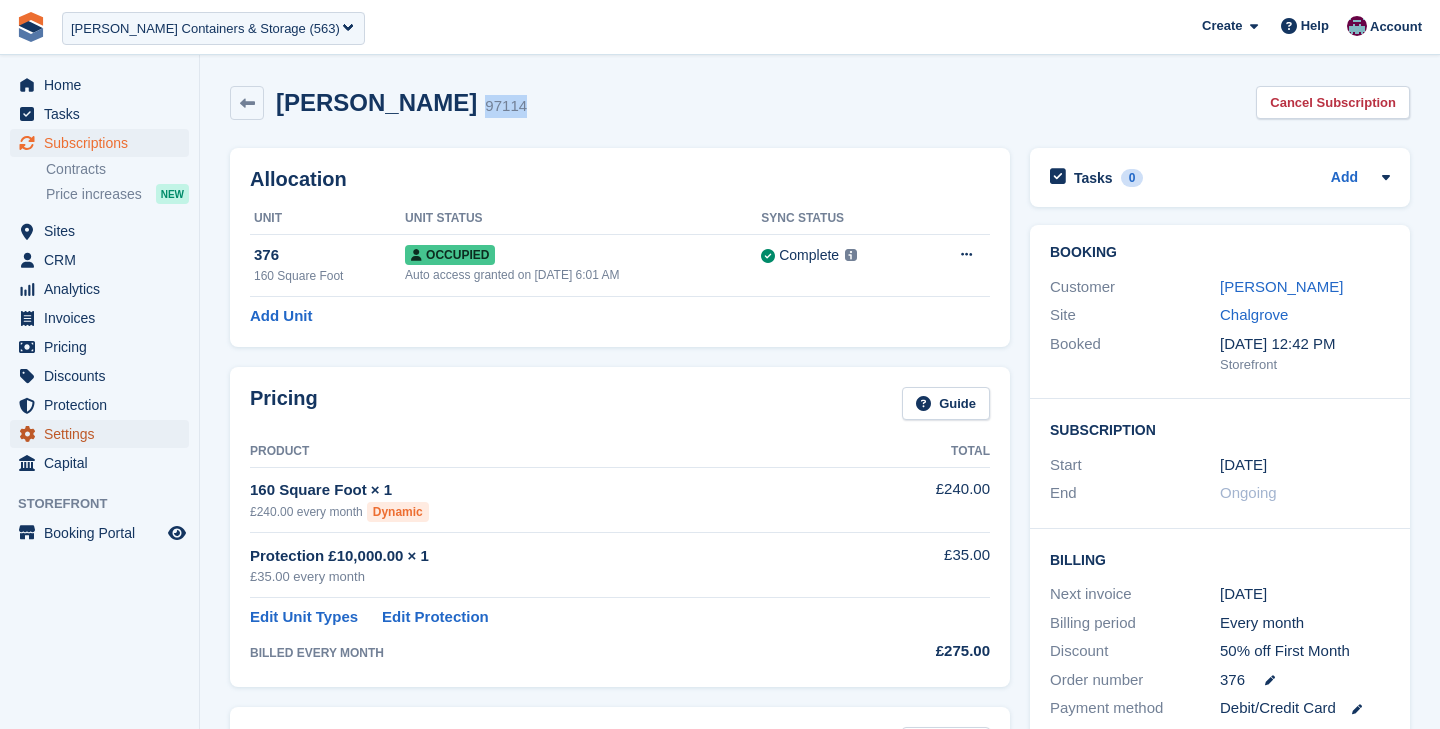 click on "Settings" at bounding box center (104, 434) 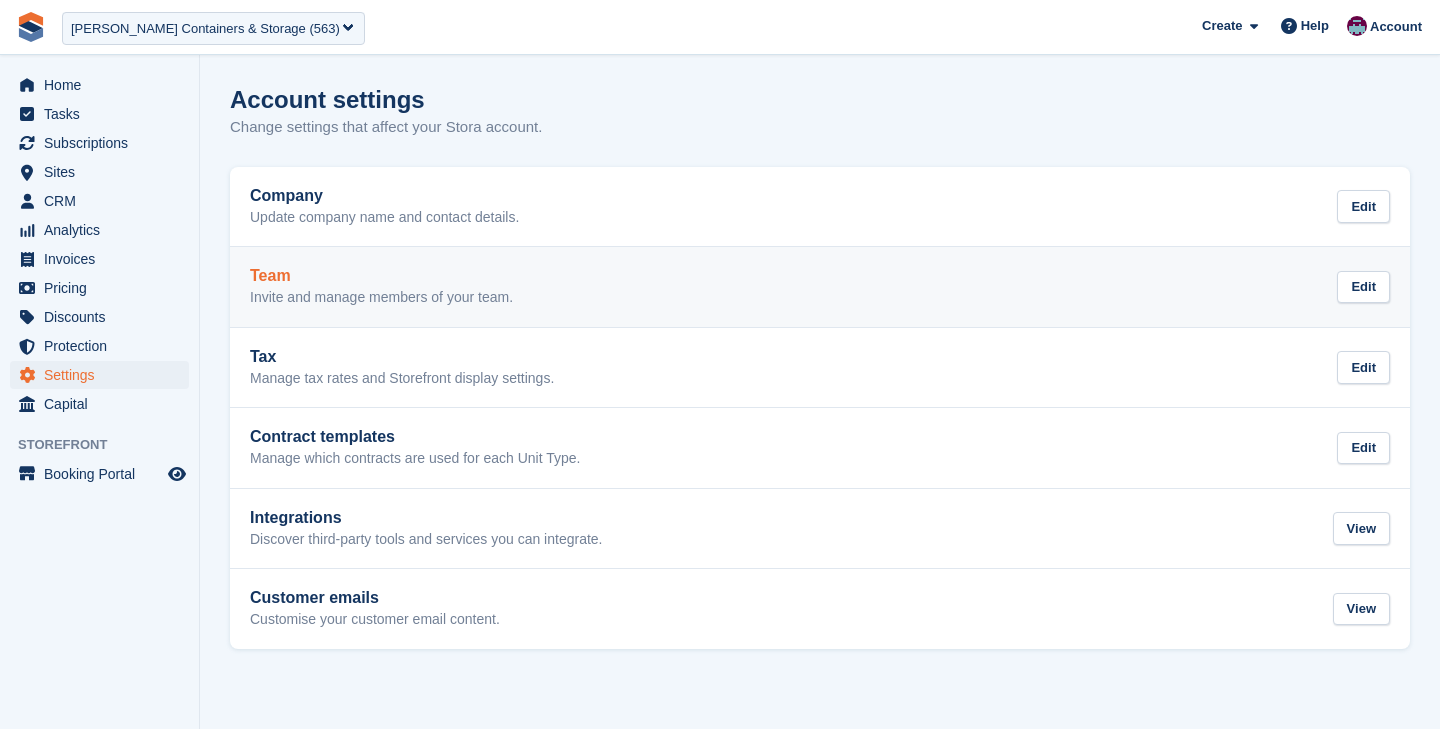 click on "Team
Invite and manage members of your team." at bounding box center [381, 287] 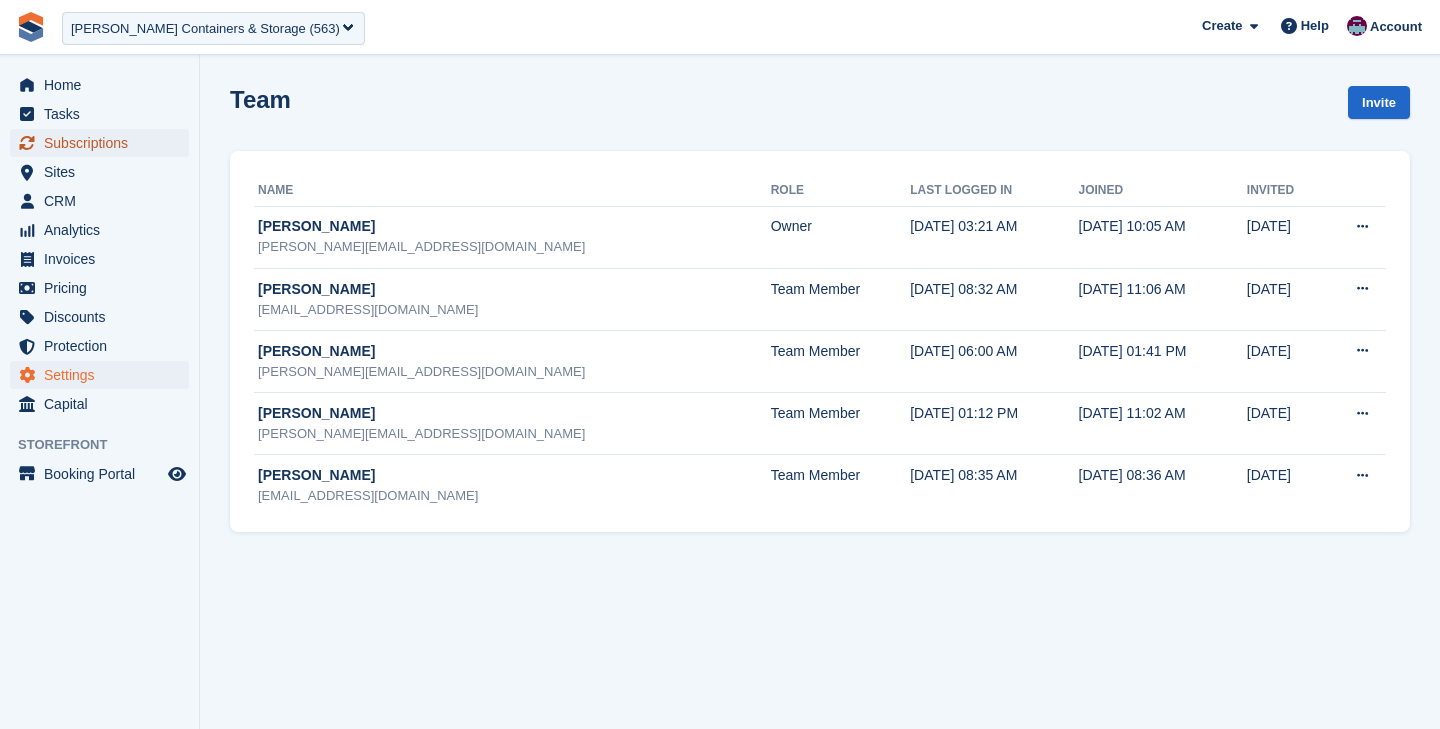 click on "Subscriptions" at bounding box center (104, 143) 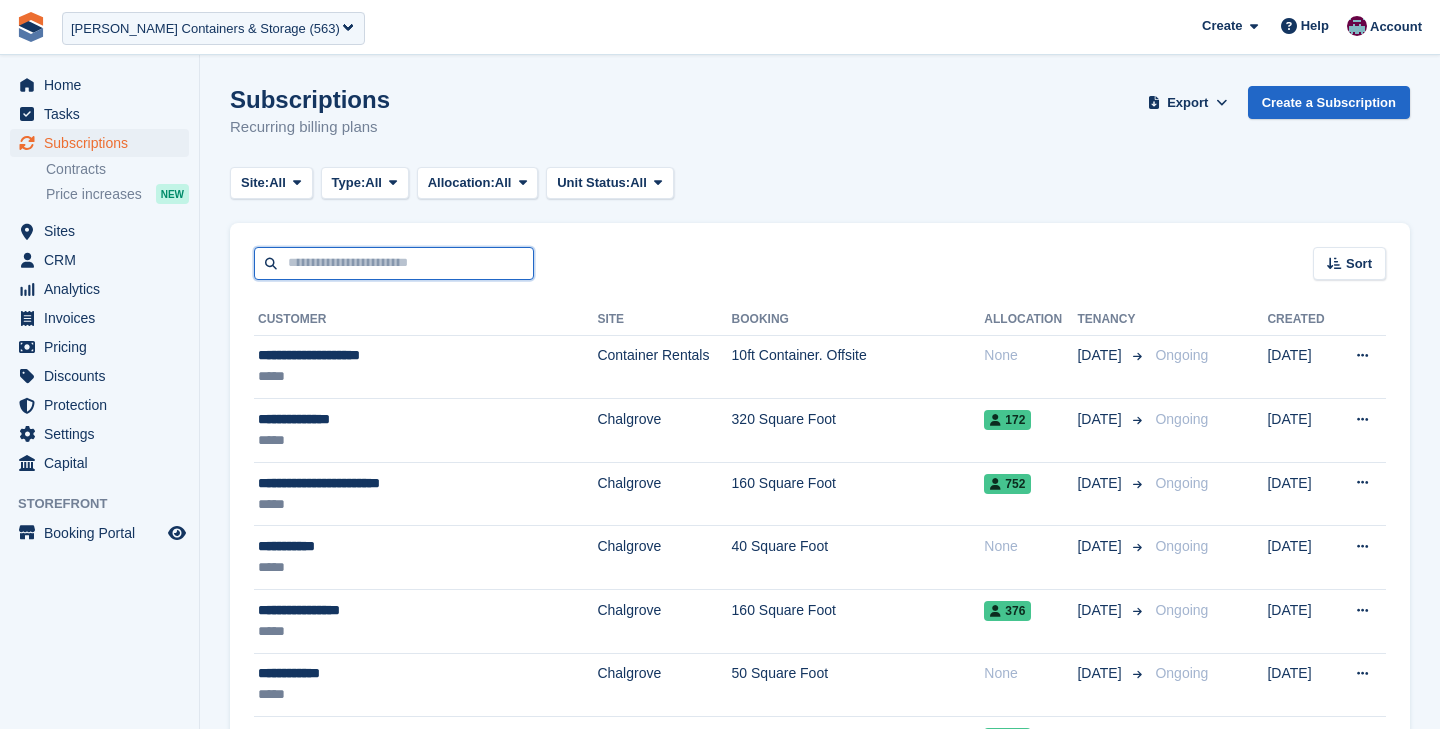 click at bounding box center (394, 263) 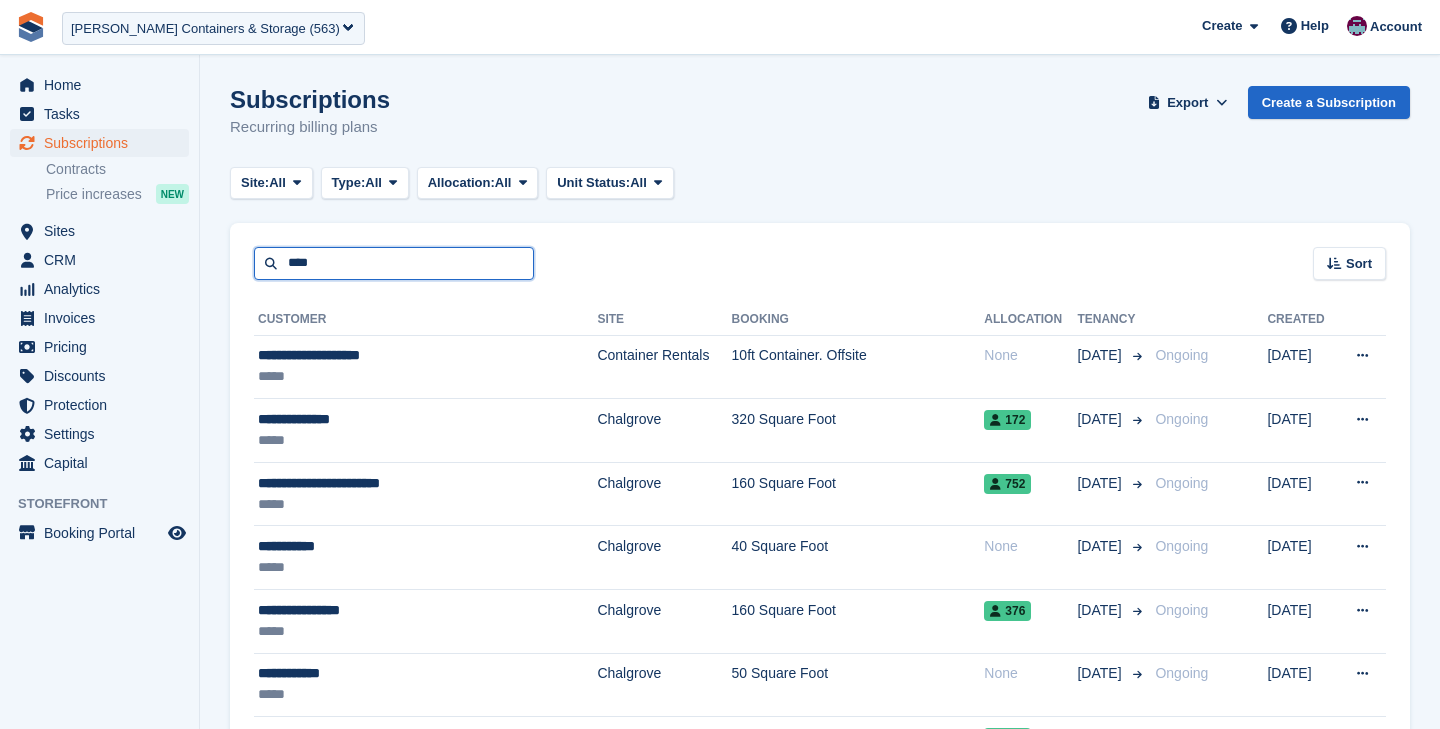 type on "****" 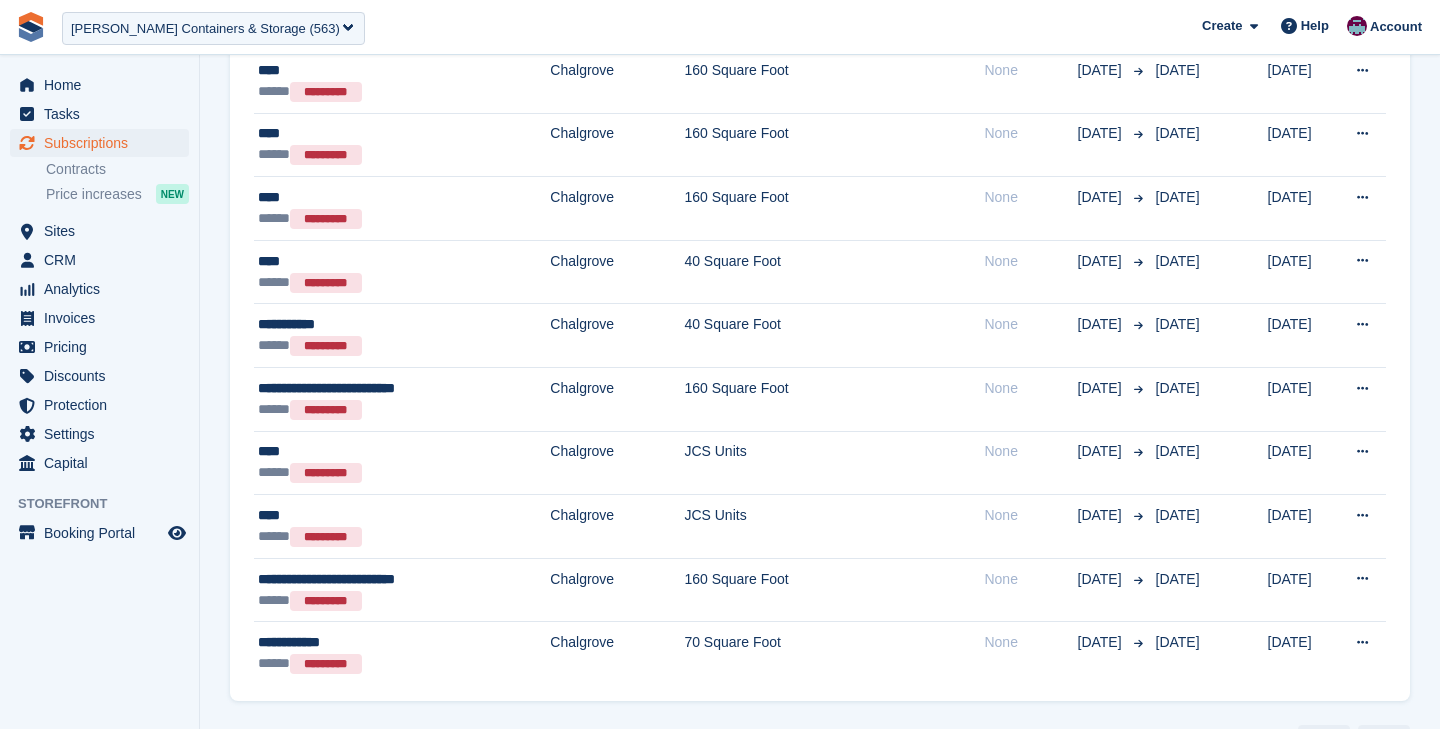 scroll, scrollTop: 0, scrollLeft: 0, axis: both 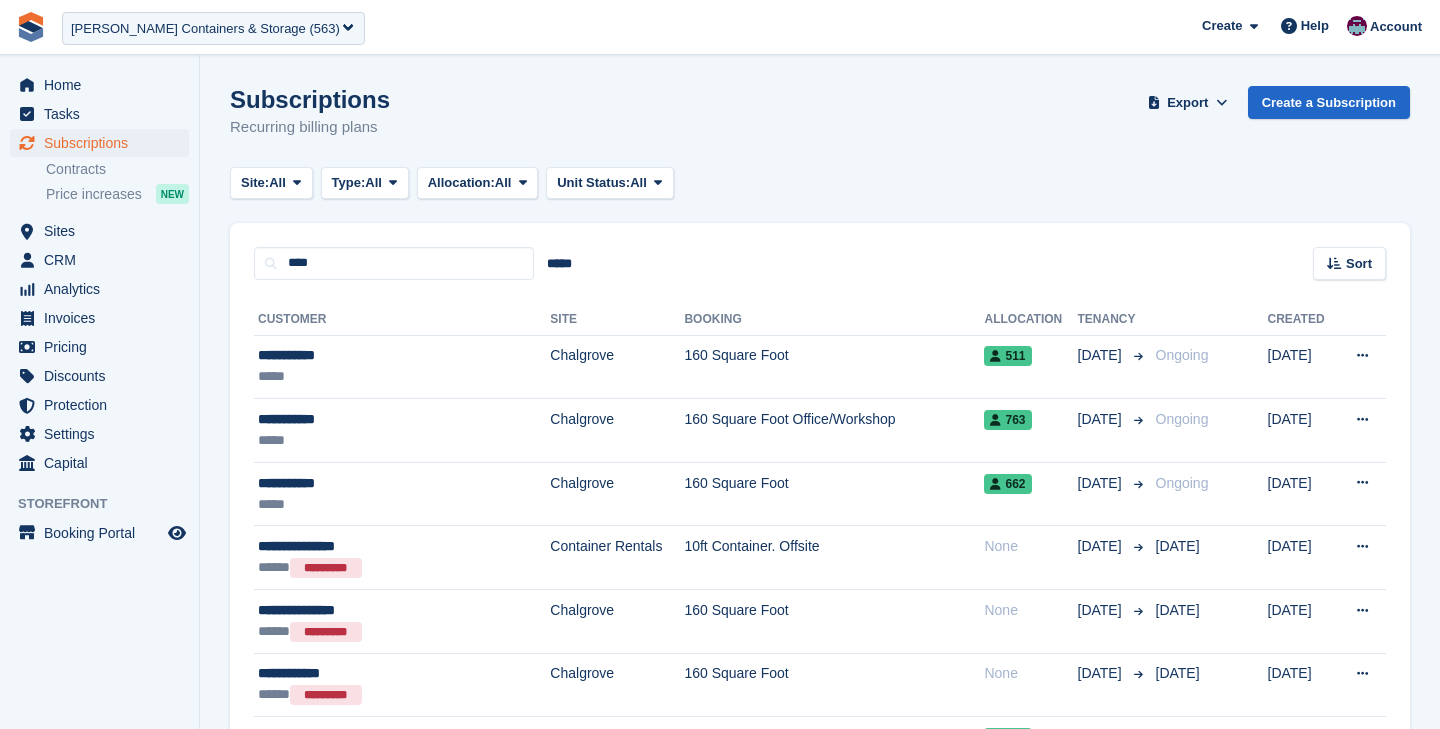 click on "**********" at bounding box center (820, 919) 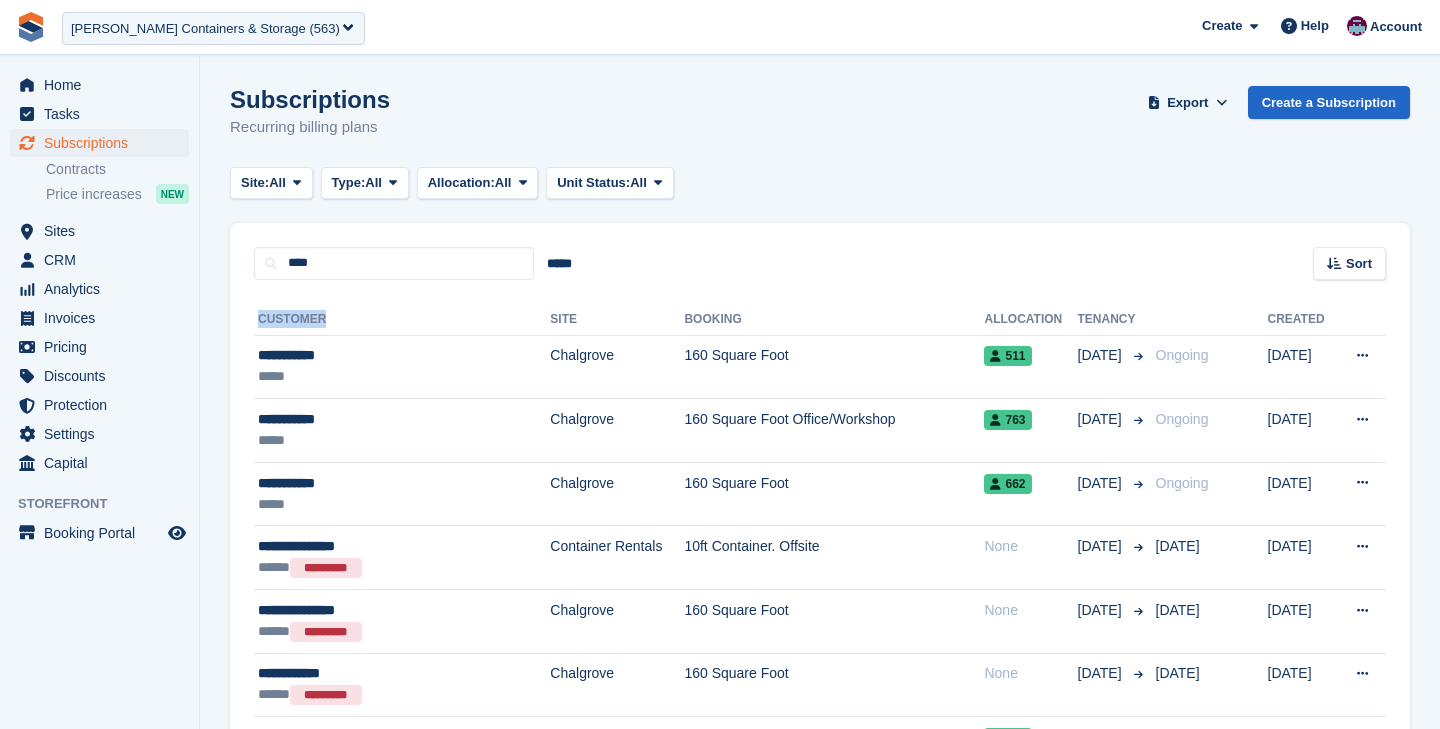 click on "**********" at bounding box center (820, 919) 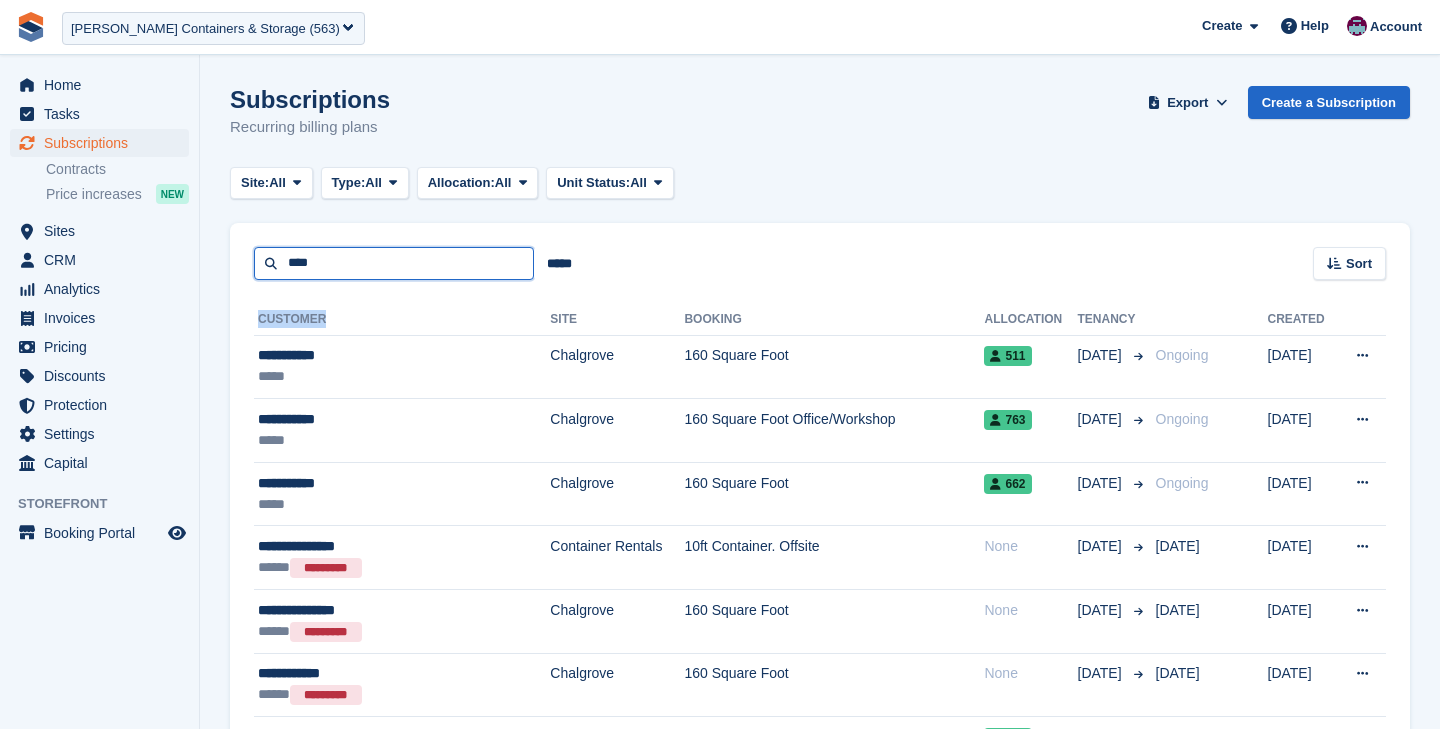 click on "****" at bounding box center [394, 263] 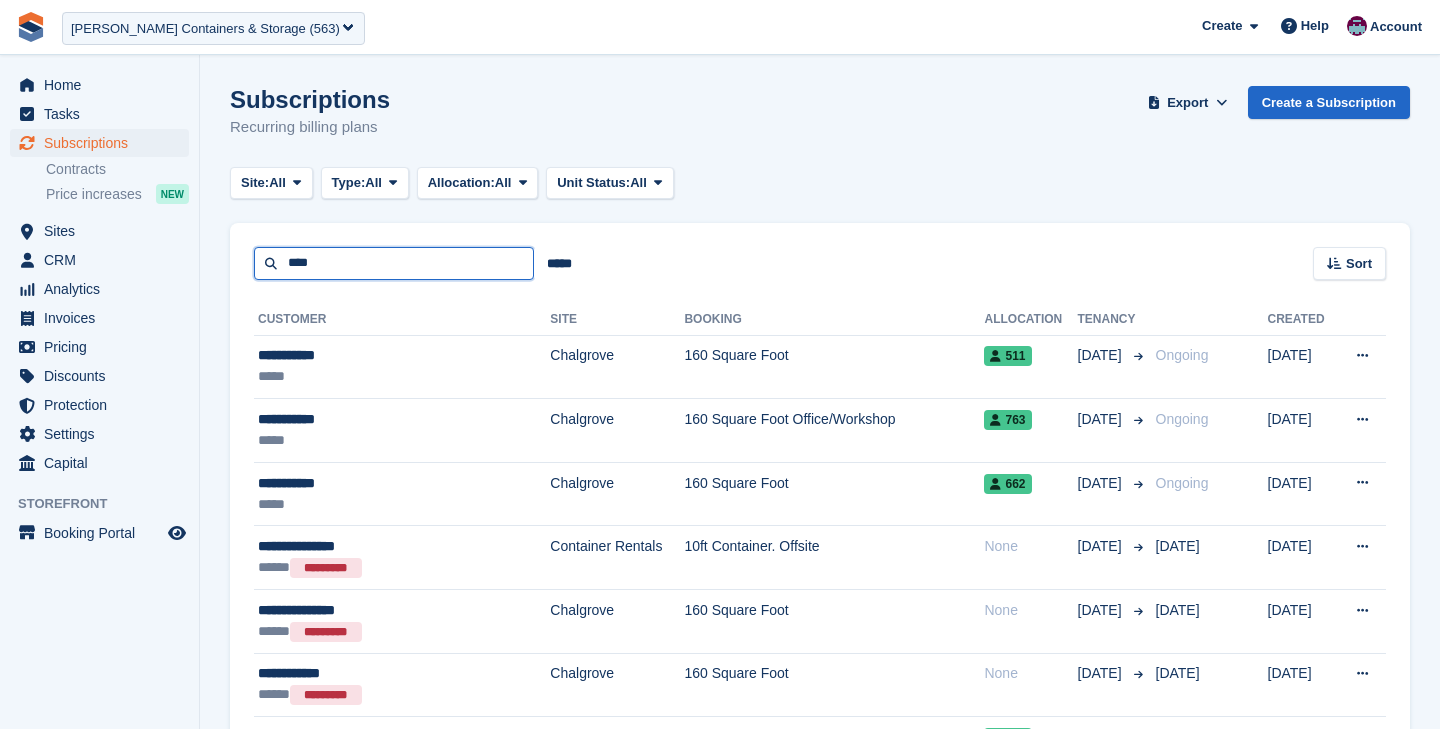 click on "****" at bounding box center [394, 263] 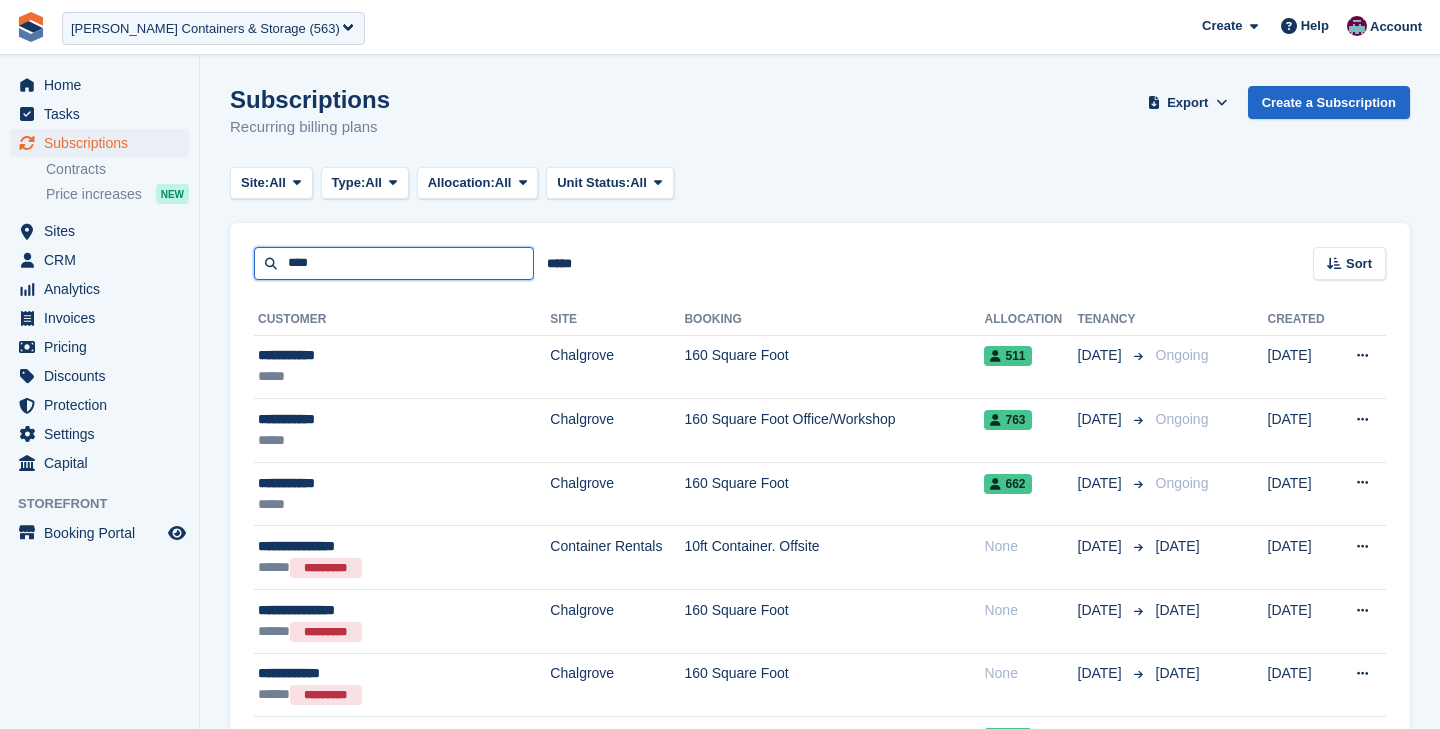 paste on "*" 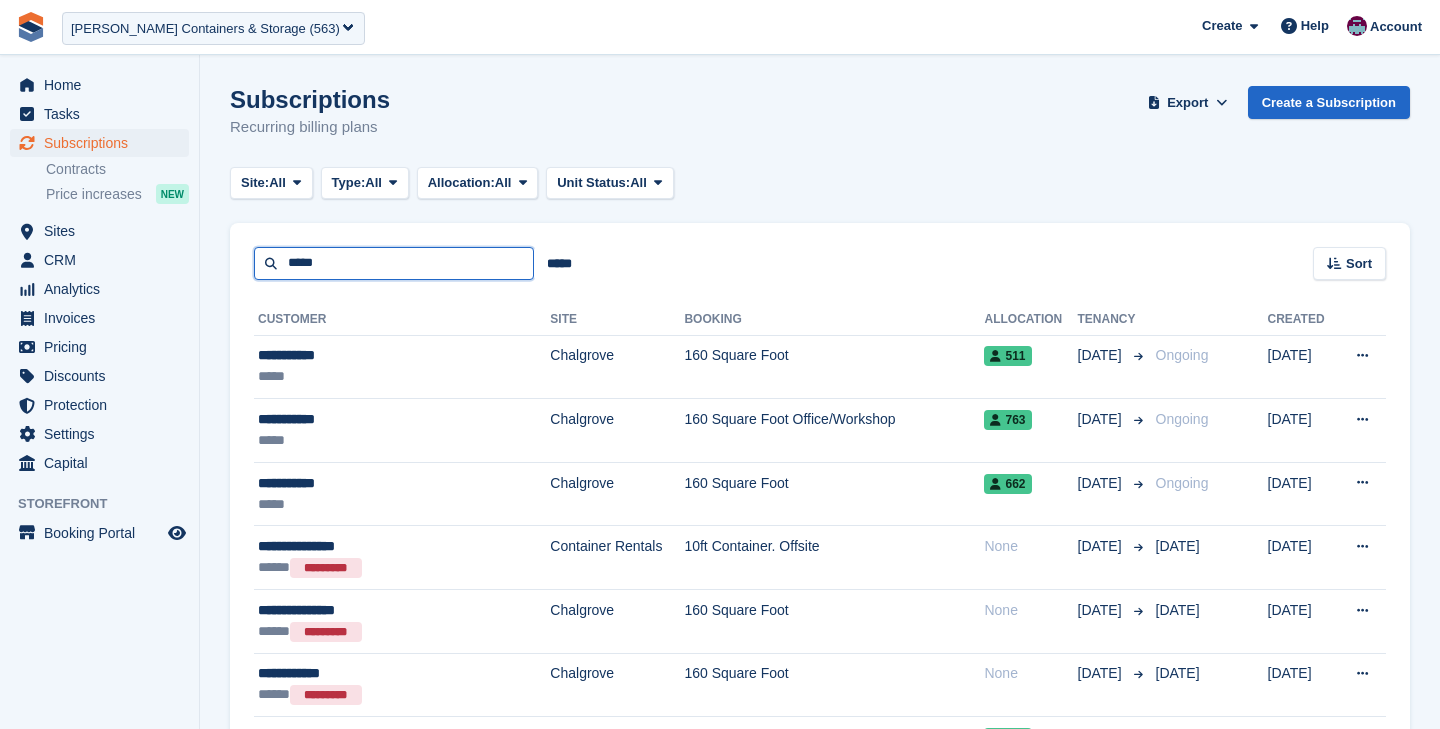 type on "*****" 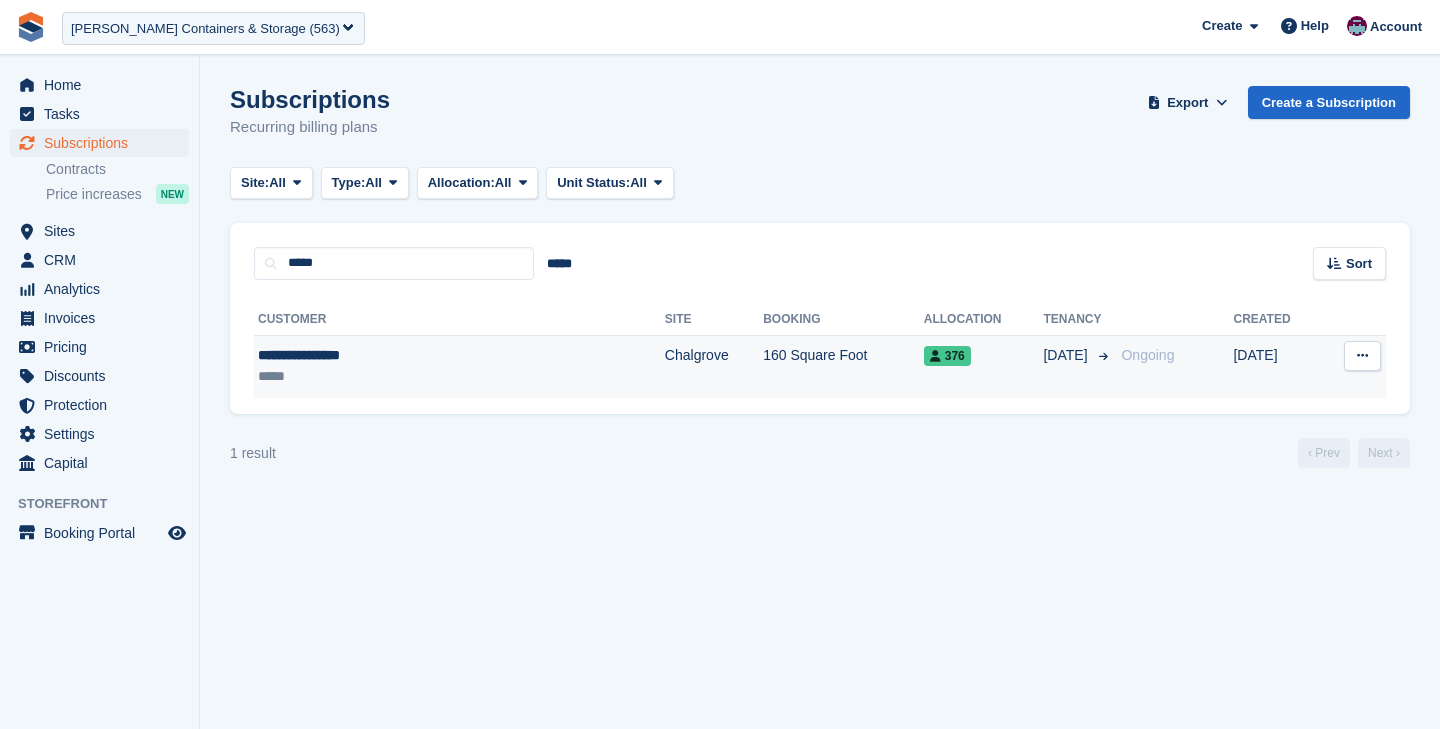 click on "*****" at bounding box center (389, 376) 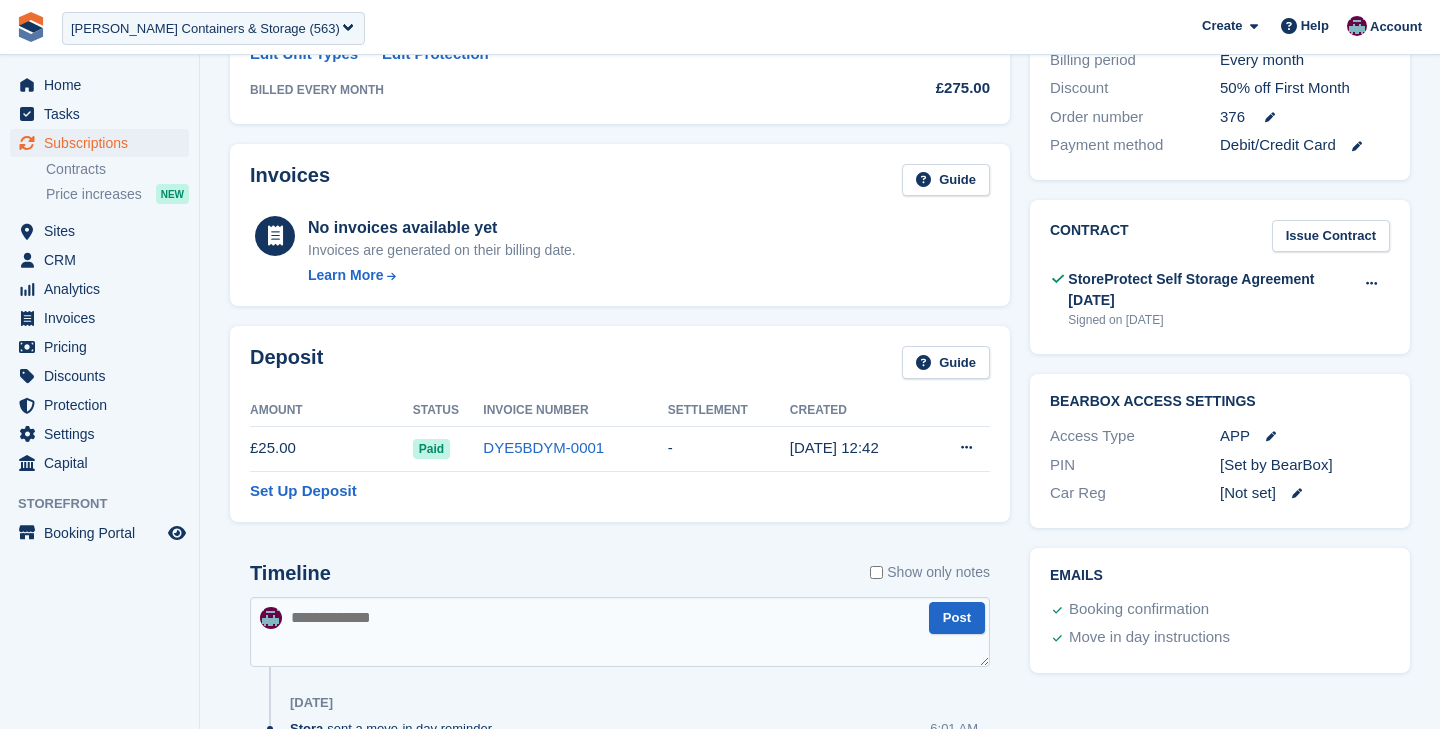 scroll, scrollTop: 596, scrollLeft: 0, axis: vertical 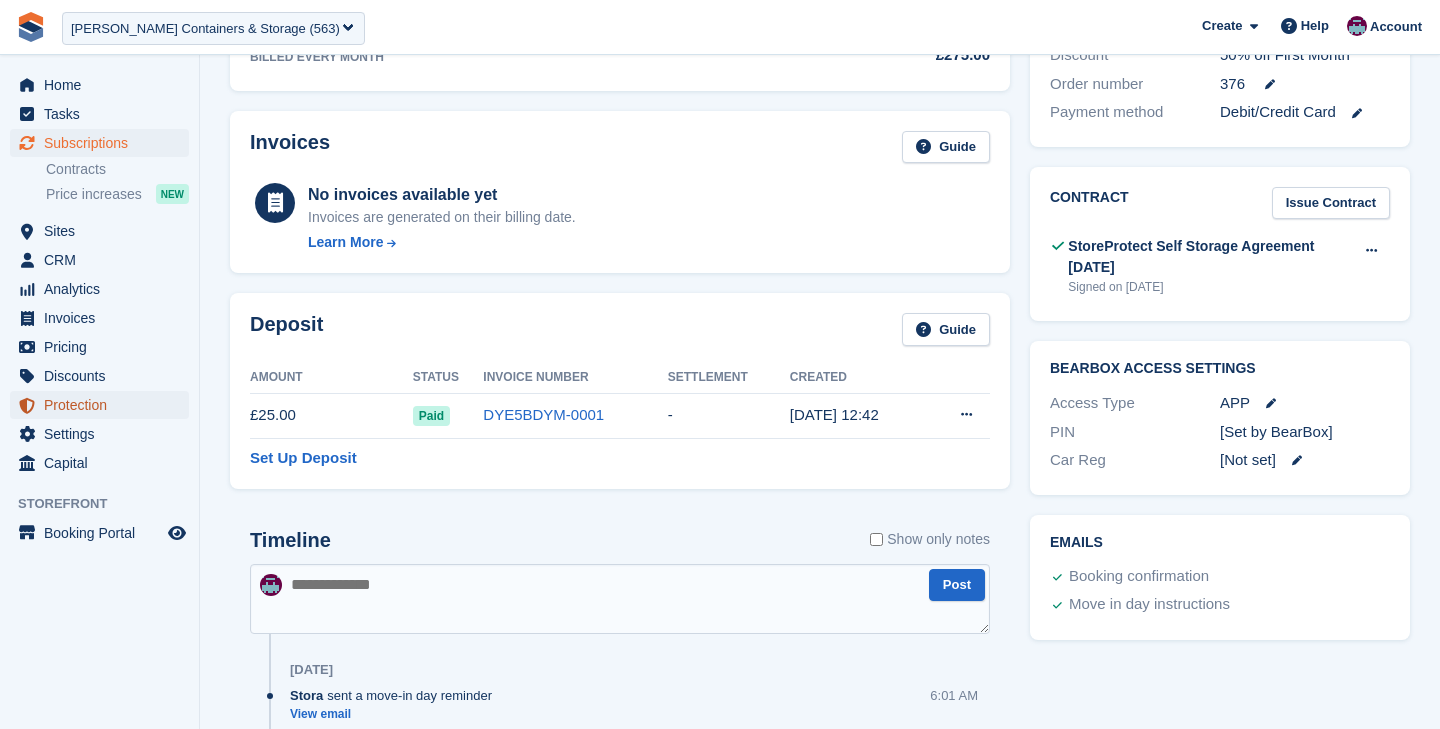 click on "Protection" at bounding box center (104, 405) 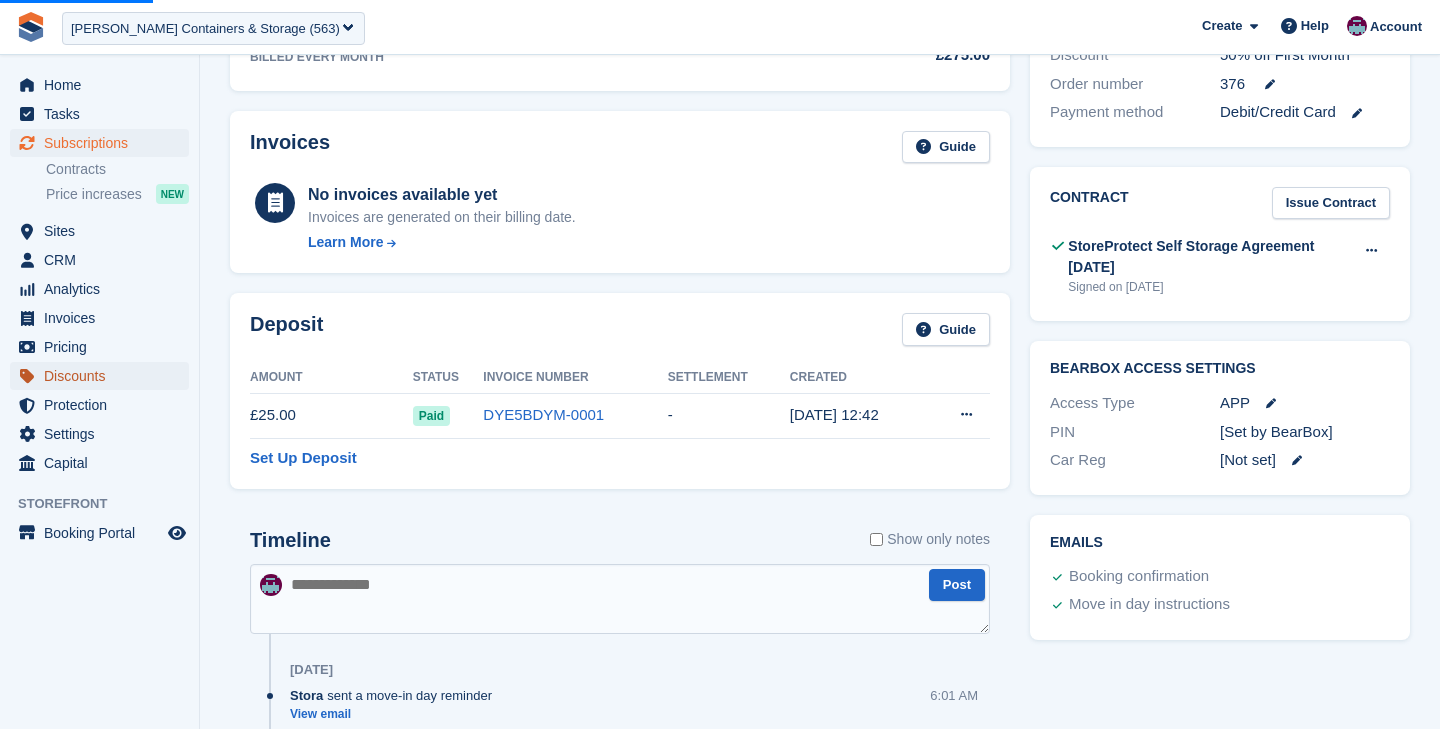 click on "Discounts" at bounding box center [104, 376] 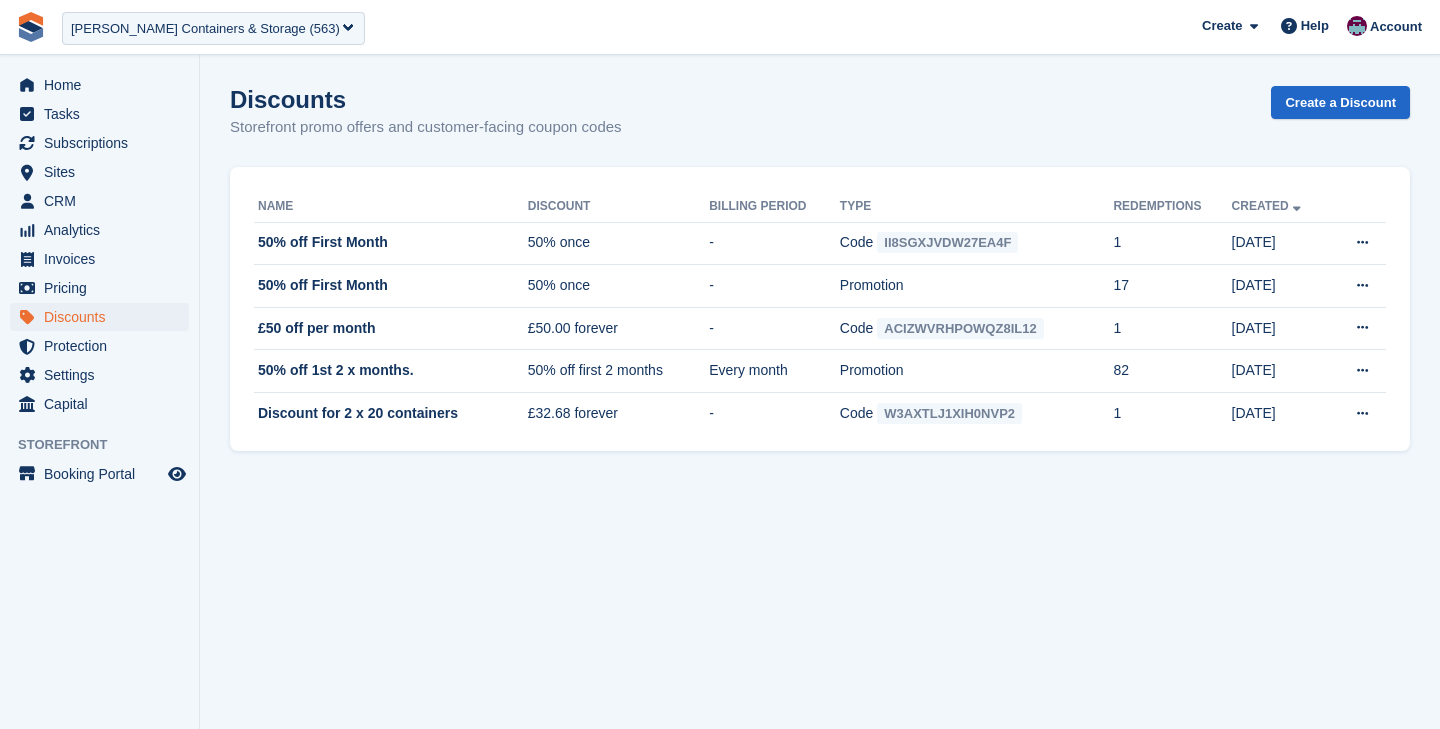 scroll, scrollTop: 0, scrollLeft: 0, axis: both 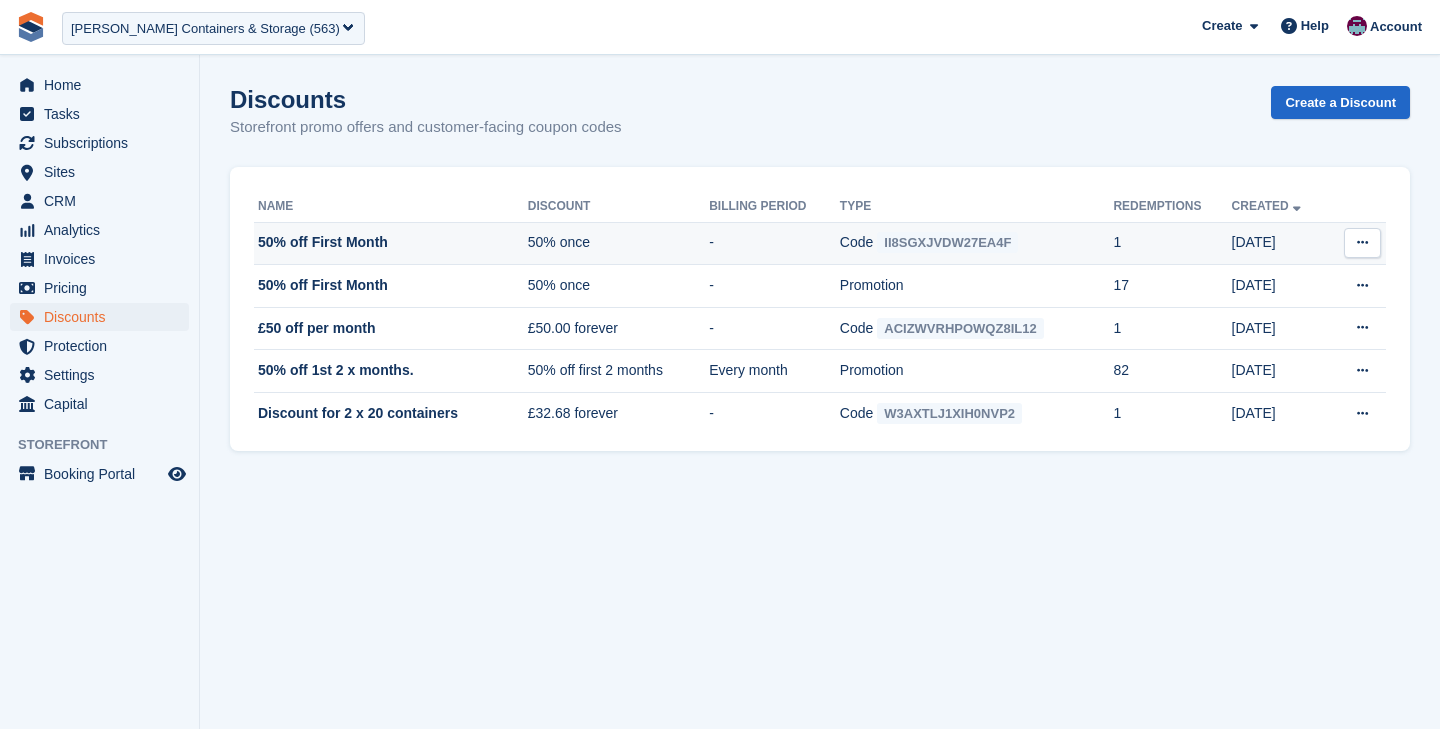 click on "50% off First Month" at bounding box center (391, 243) 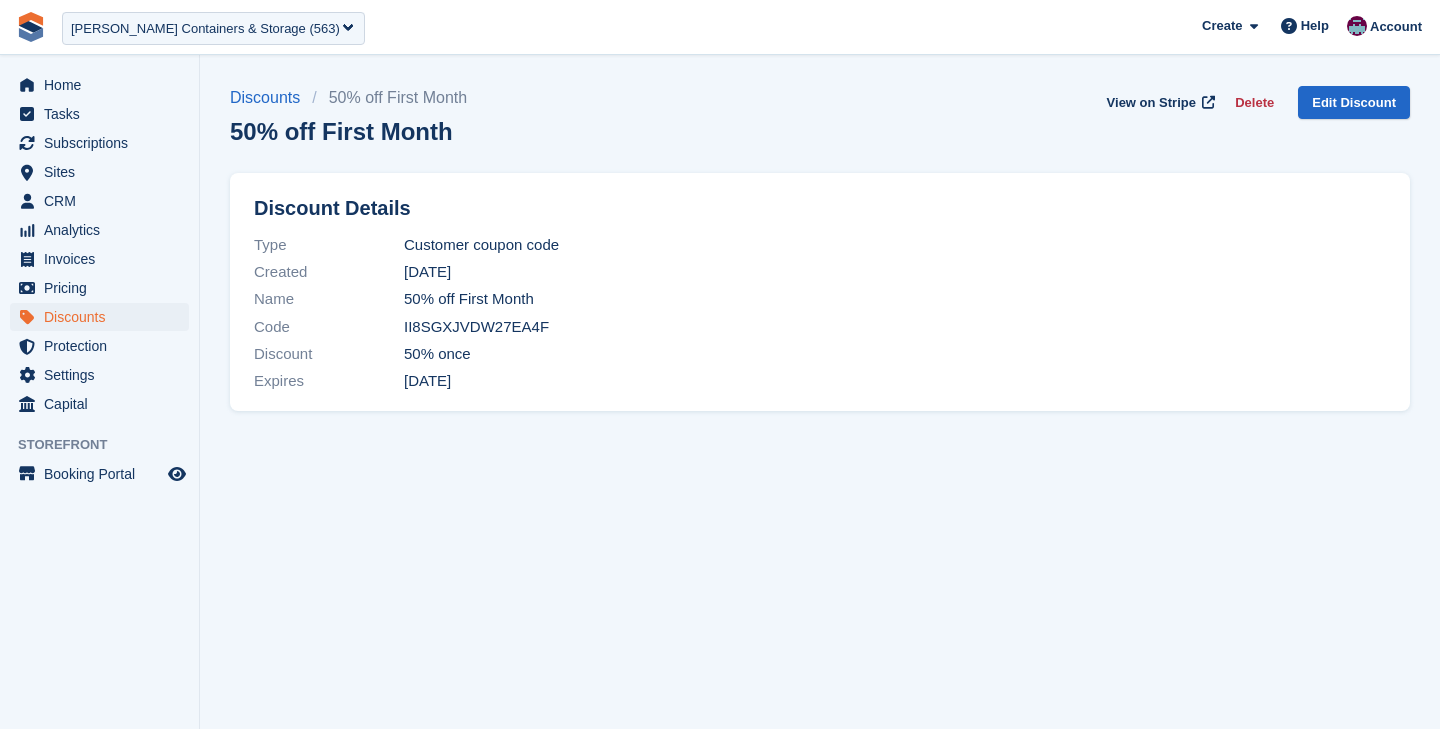 scroll, scrollTop: 0, scrollLeft: 0, axis: both 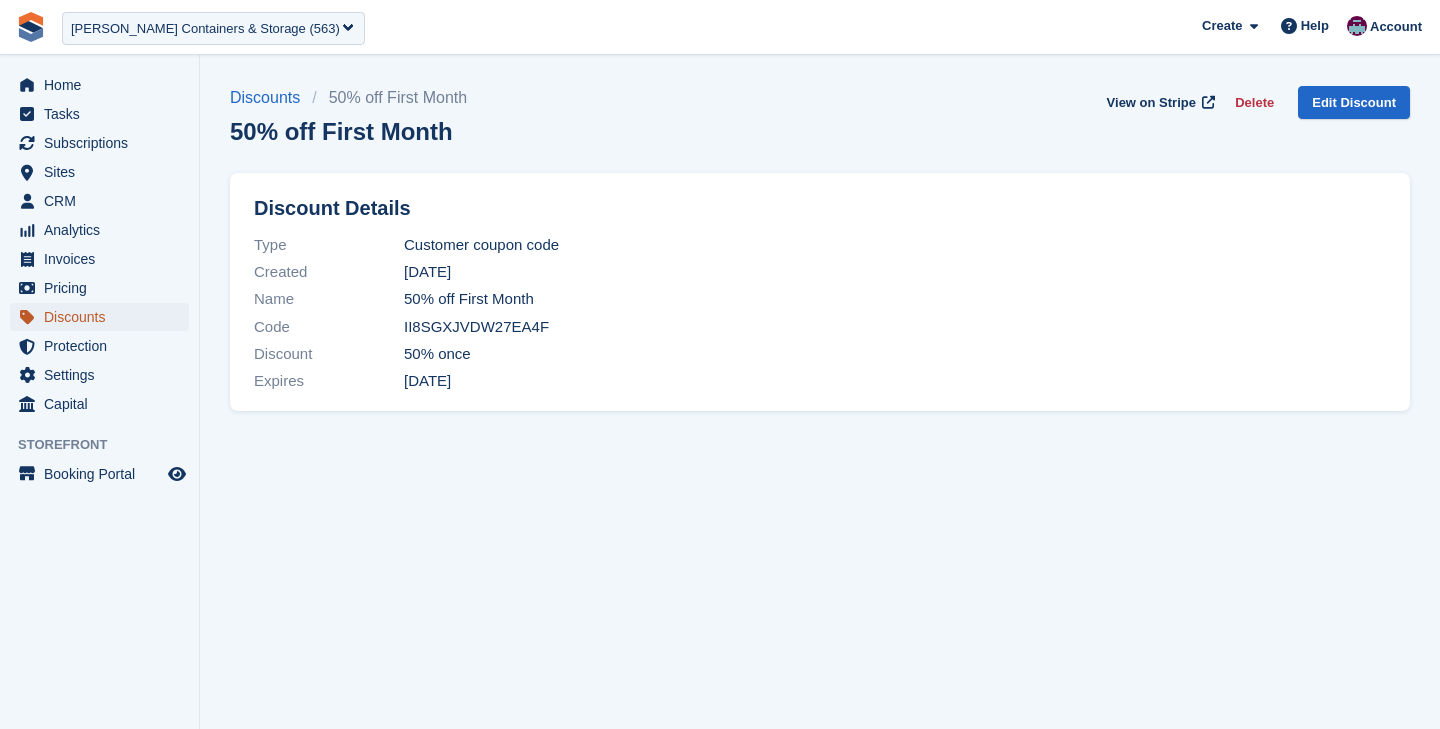 click on "Discounts" at bounding box center [104, 317] 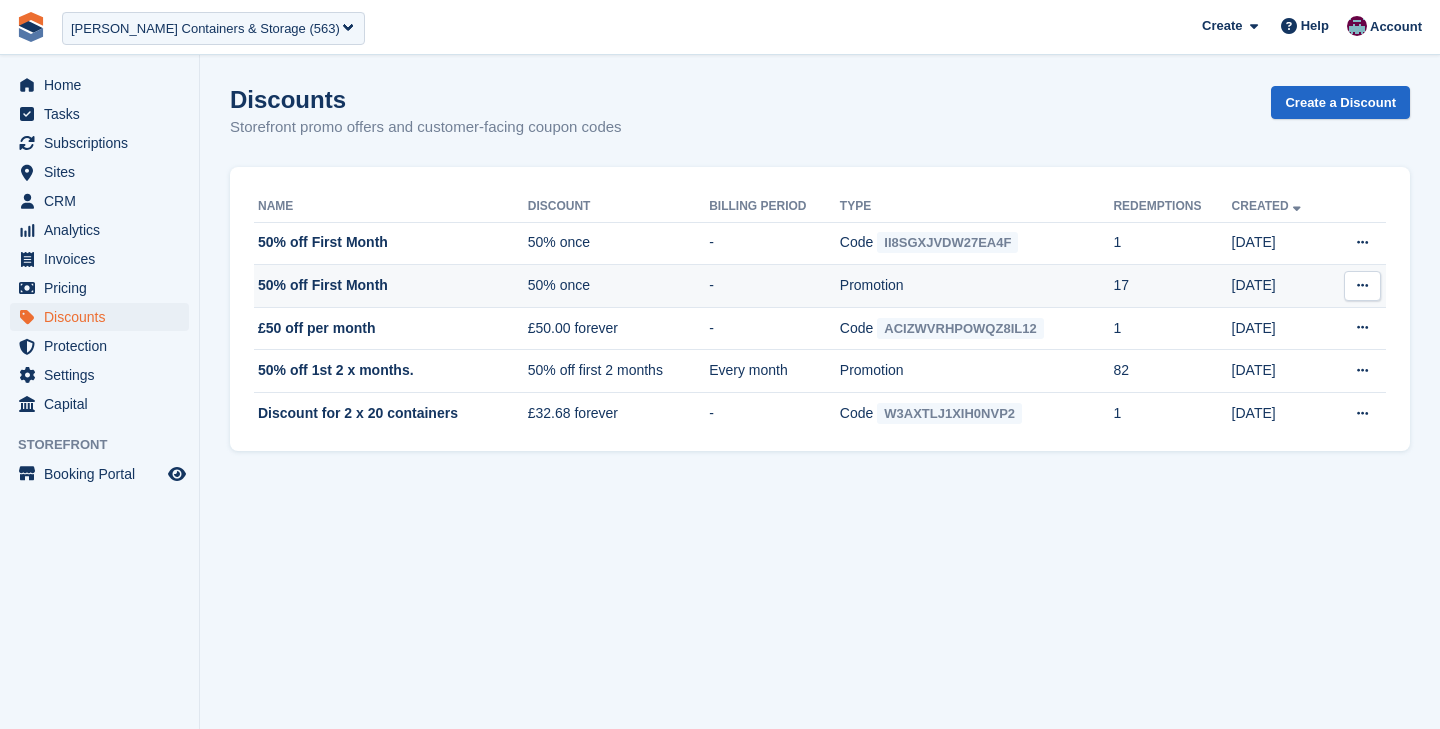 click on "50% off First Month" at bounding box center [391, 286] 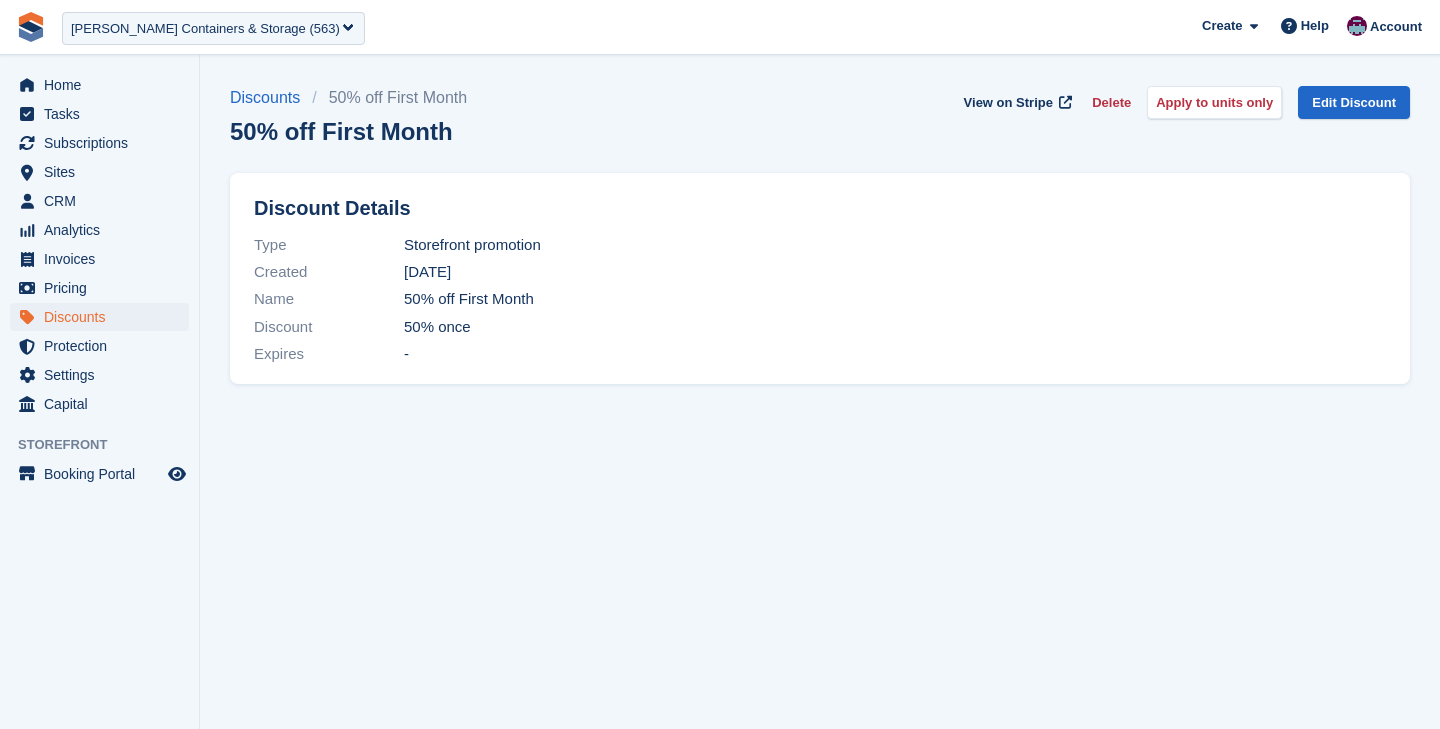 scroll, scrollTop: 0, scrollLeft: 0, axis: both 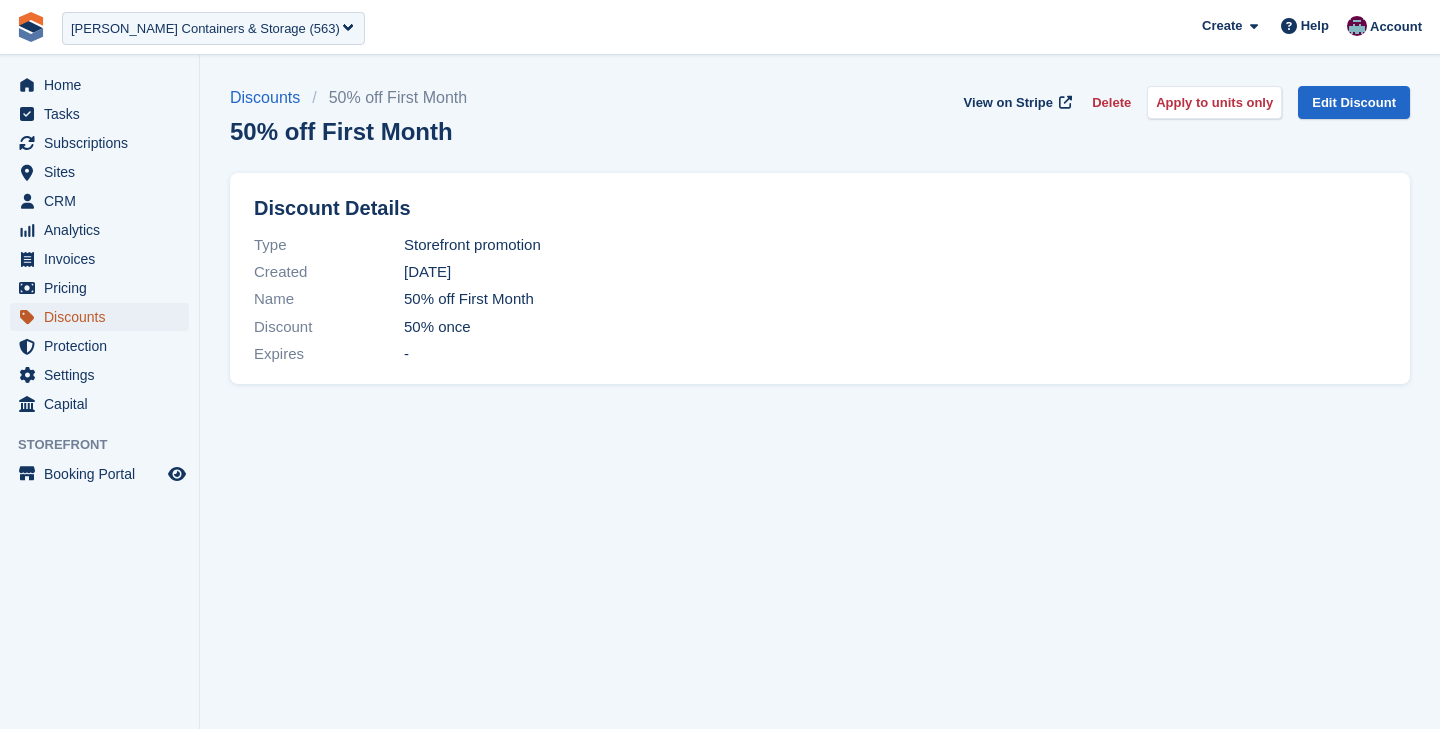 click on "Discounts" at bounding box center (104, 317) 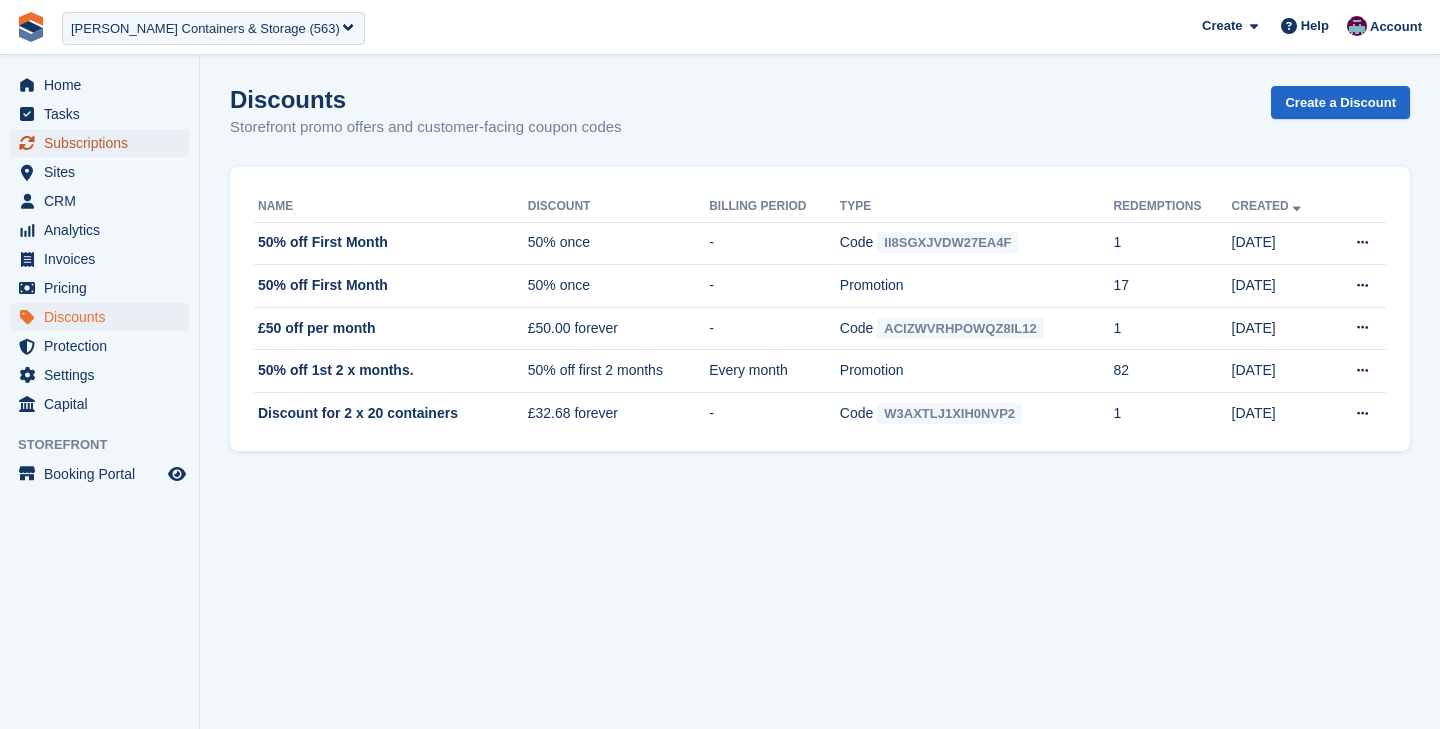 click on "Subscriptions" at bounding box center (104, 143) 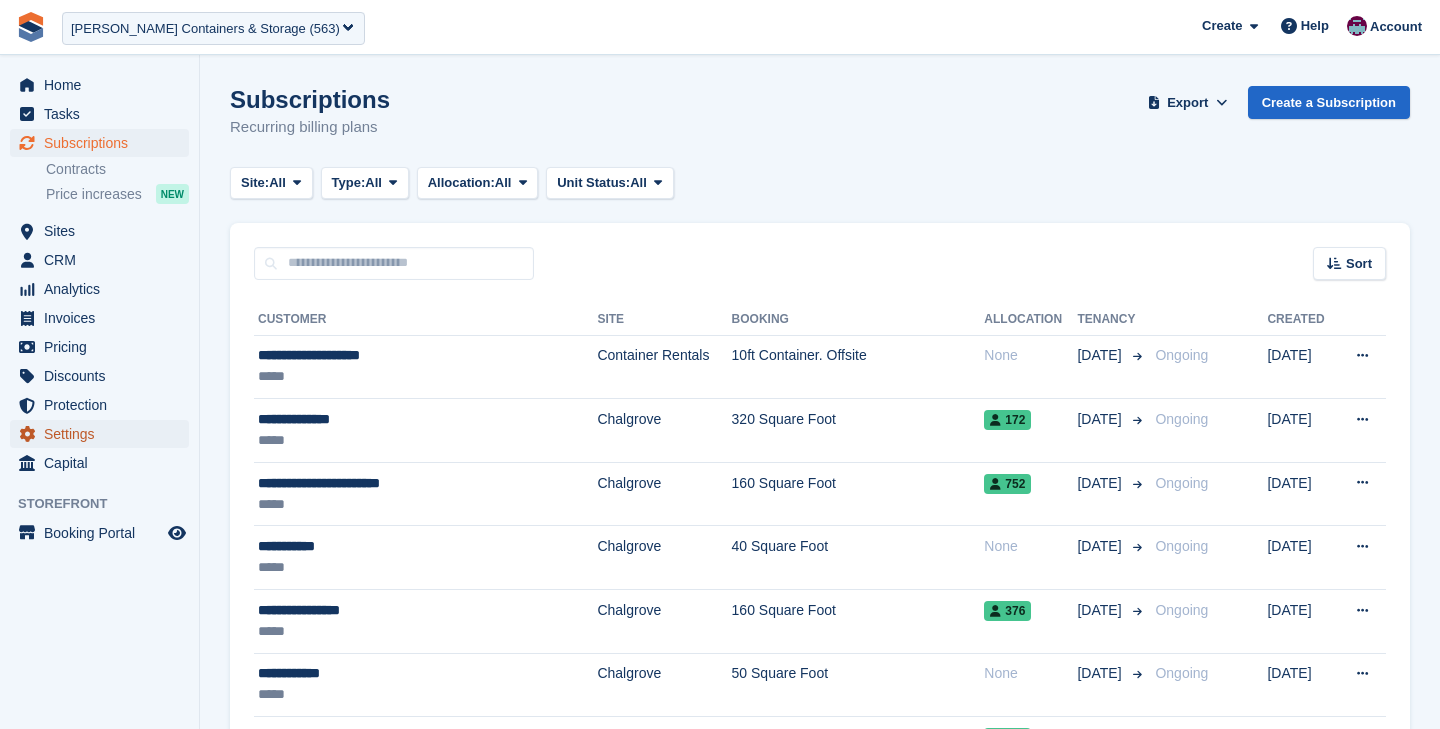 click on "Settings" at bounding box center [104, 434] 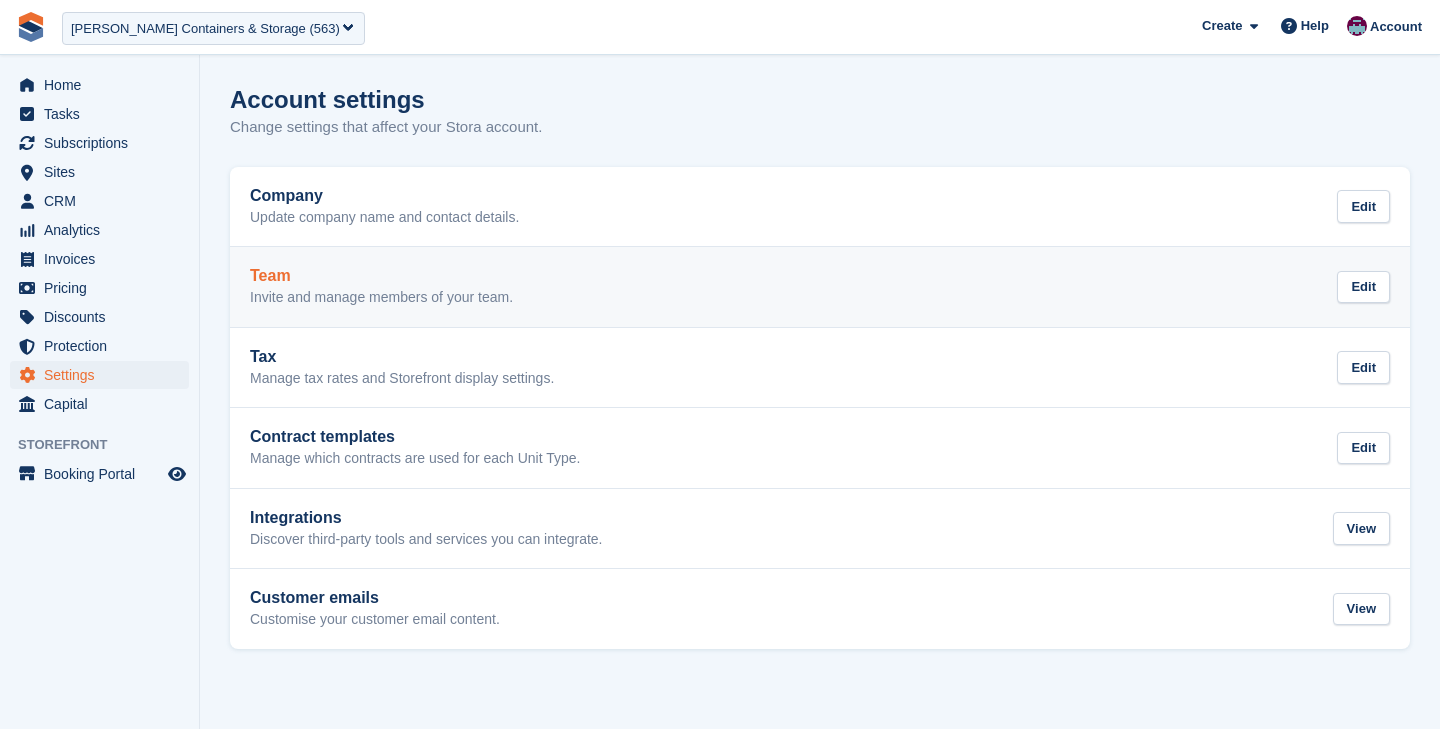 click on "Team" at bounding box center (381, 276) 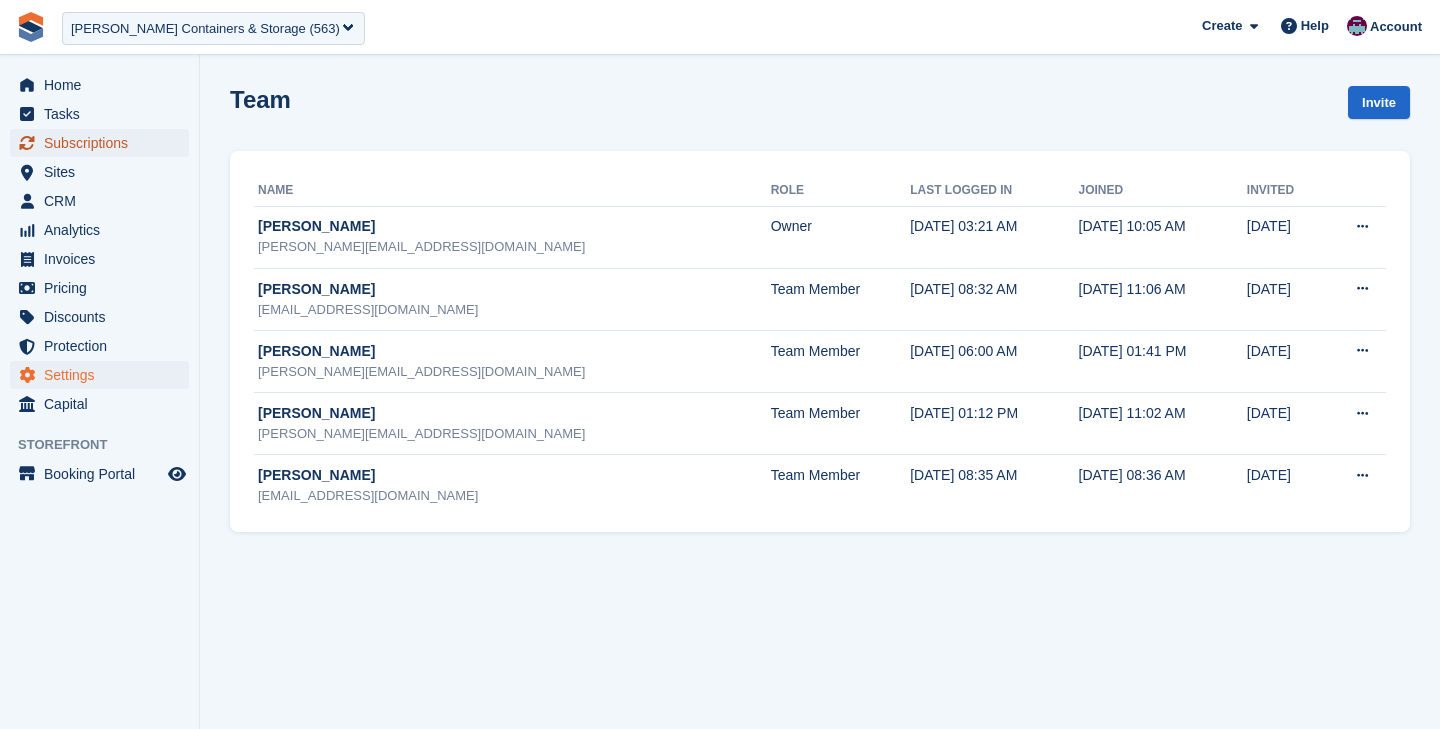 click on "Subscriptions" at bounding box center [104, 143] 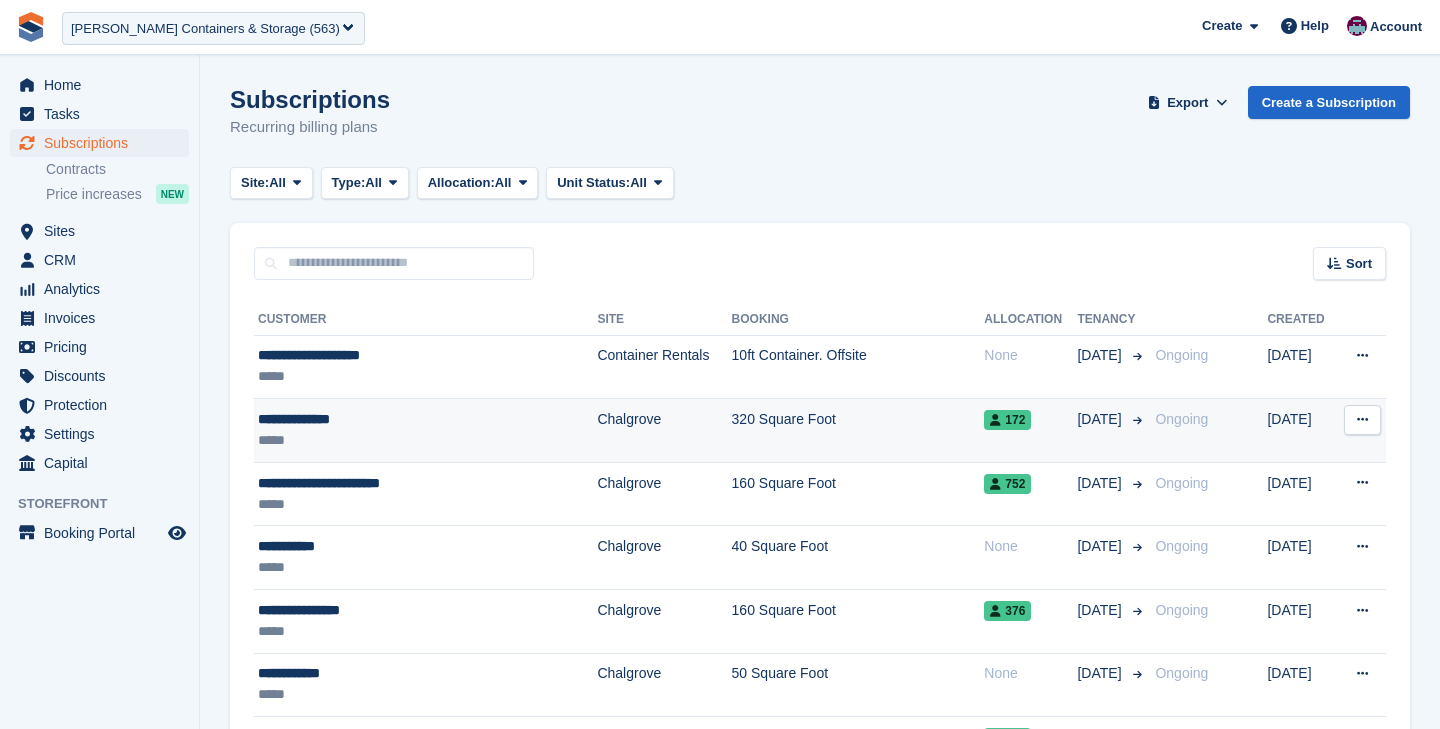 click on "**********" at bounding box center (399, 419) 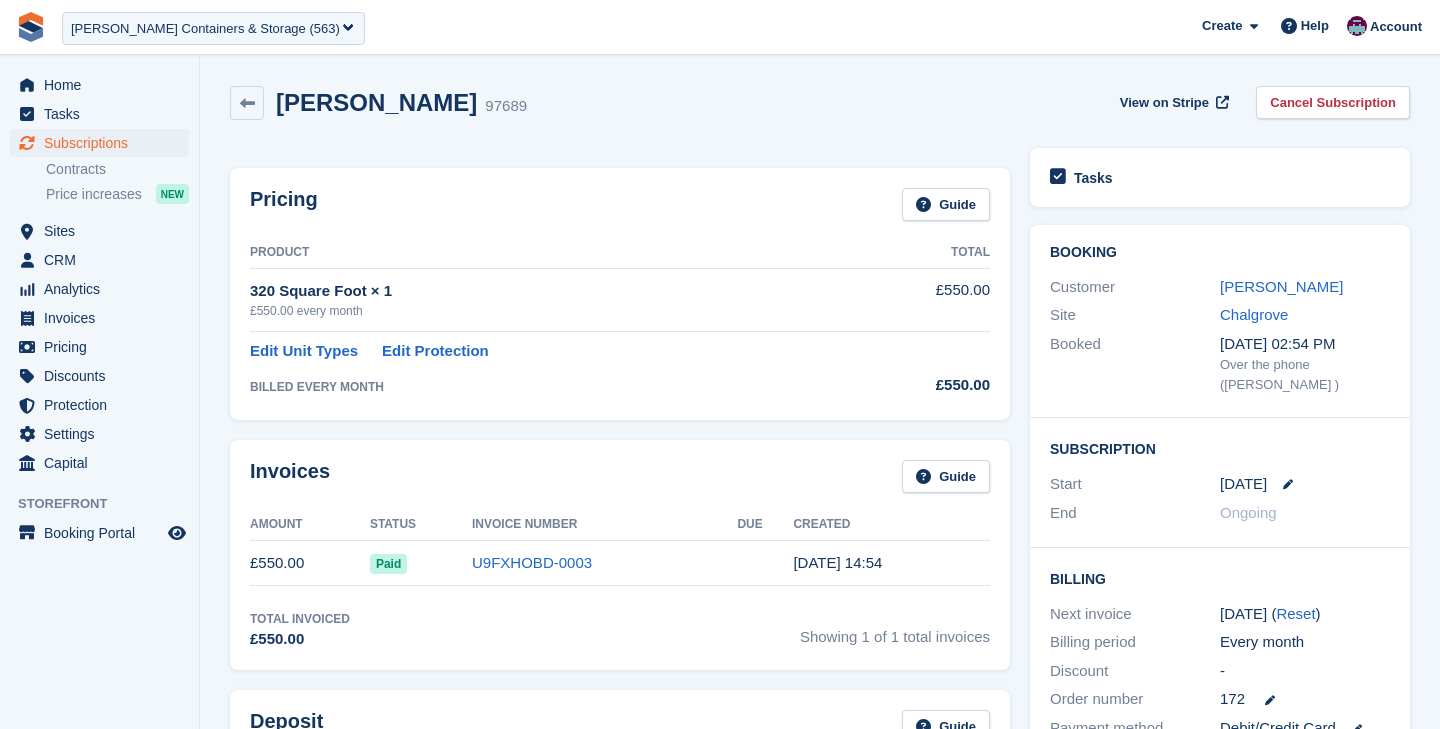 scroll, scrollTop: 0, scrollLeft: 0, axis: both 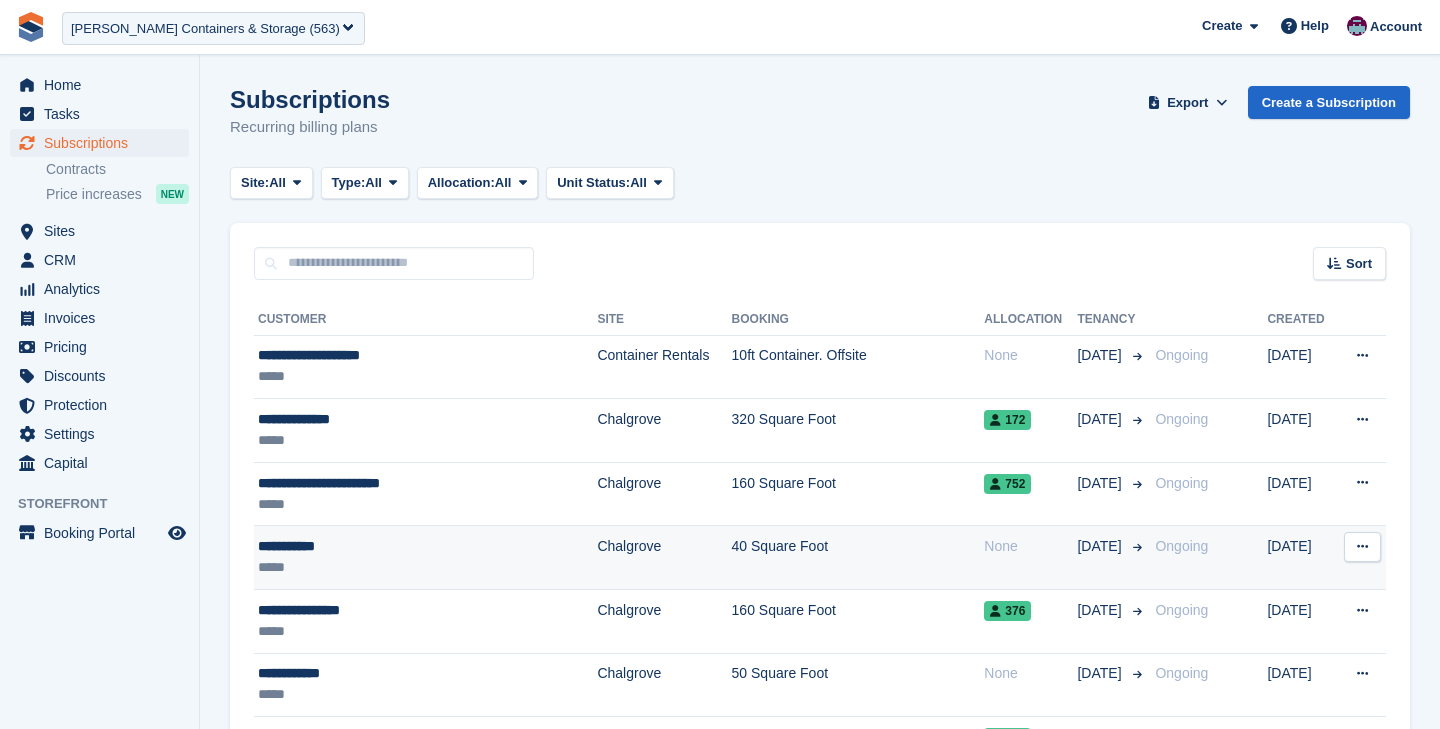 click on "**********" at bounding box center (399, 546) 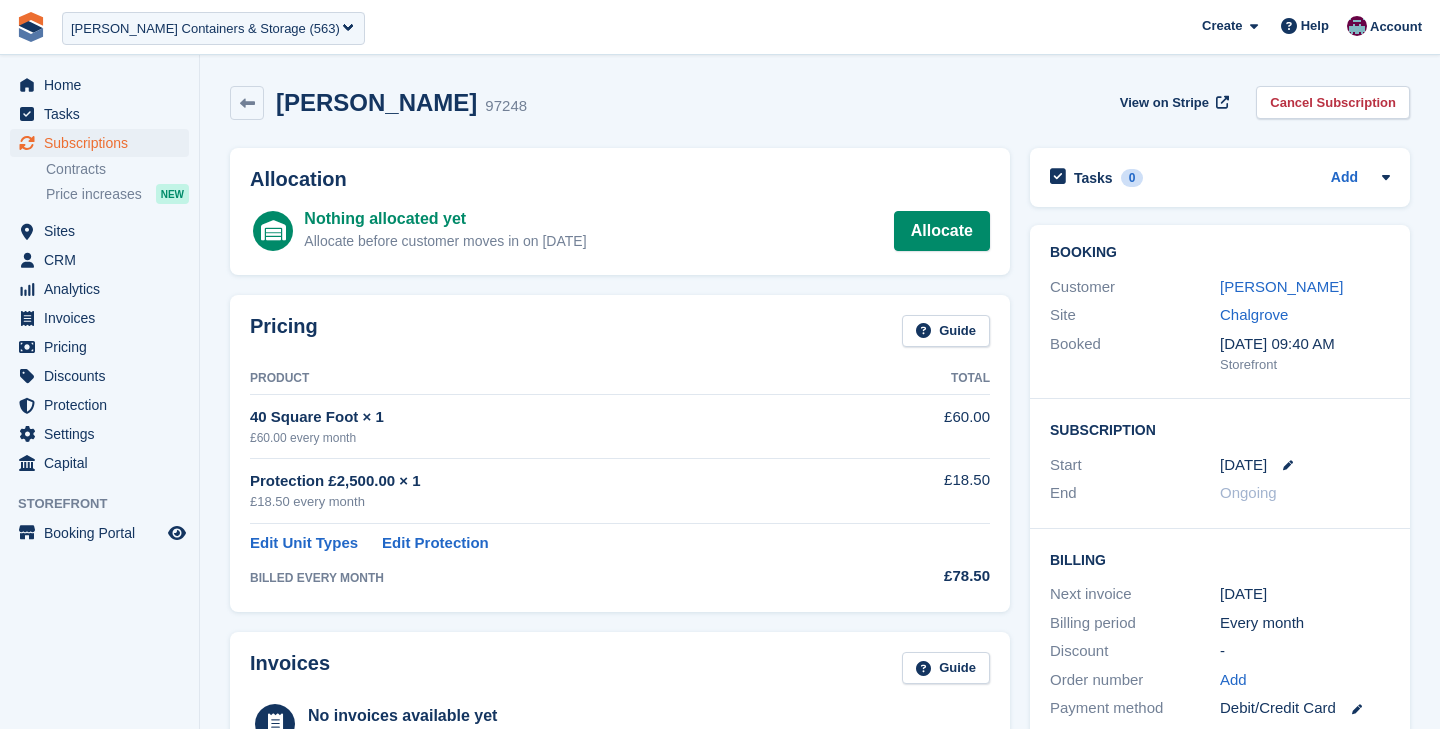 scroll, scrollTop: 0, scrollLeft: 0, axis: both 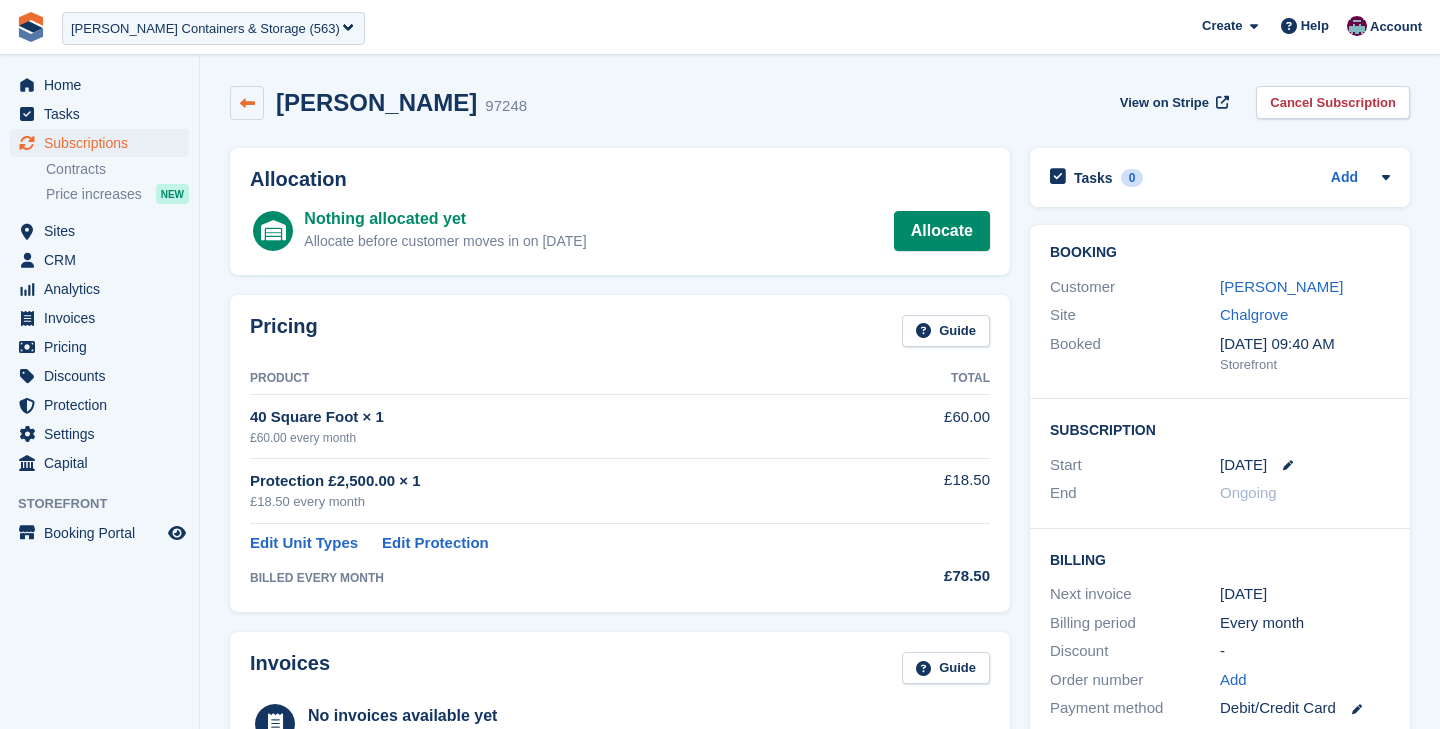 click at bounding box center (247, 103) 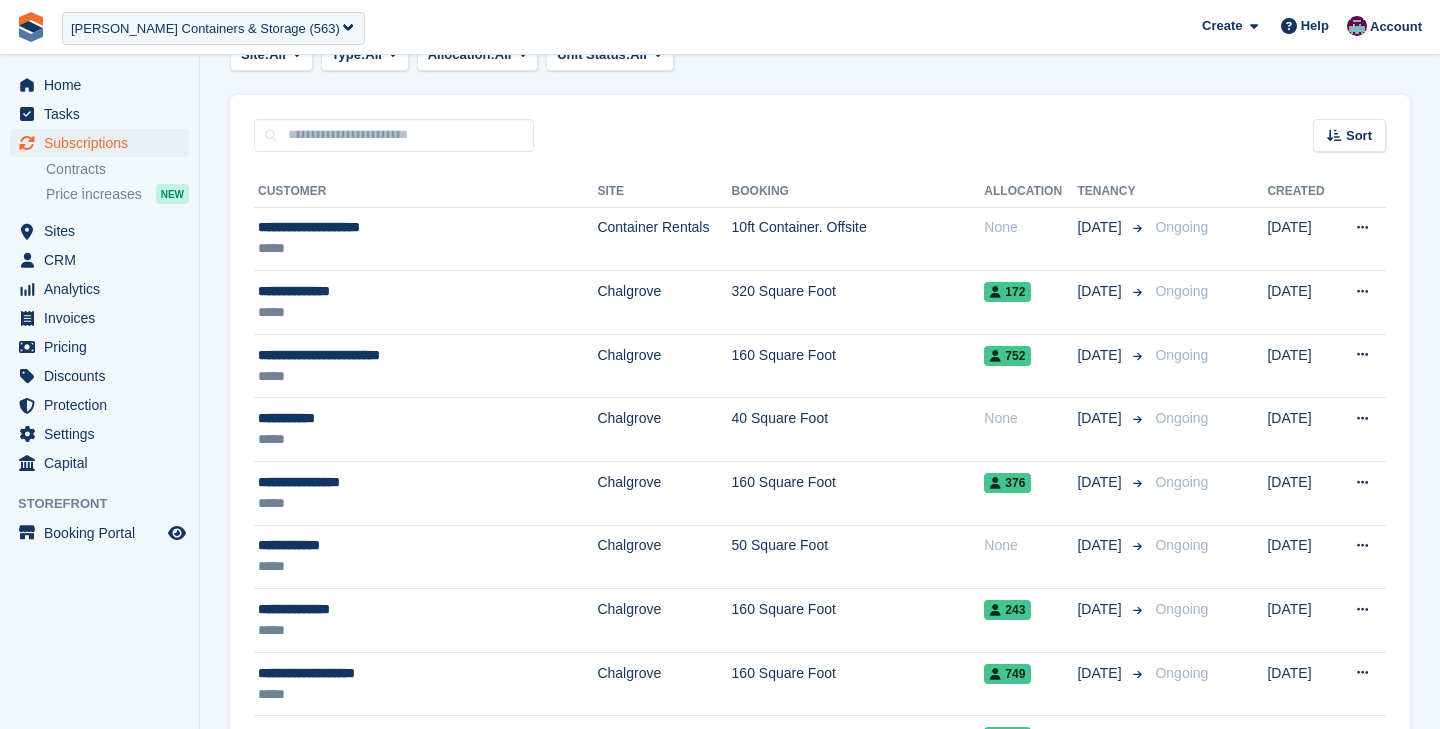 scroll, scrollTop: 160, scrollLeft: 0, axis: vertical 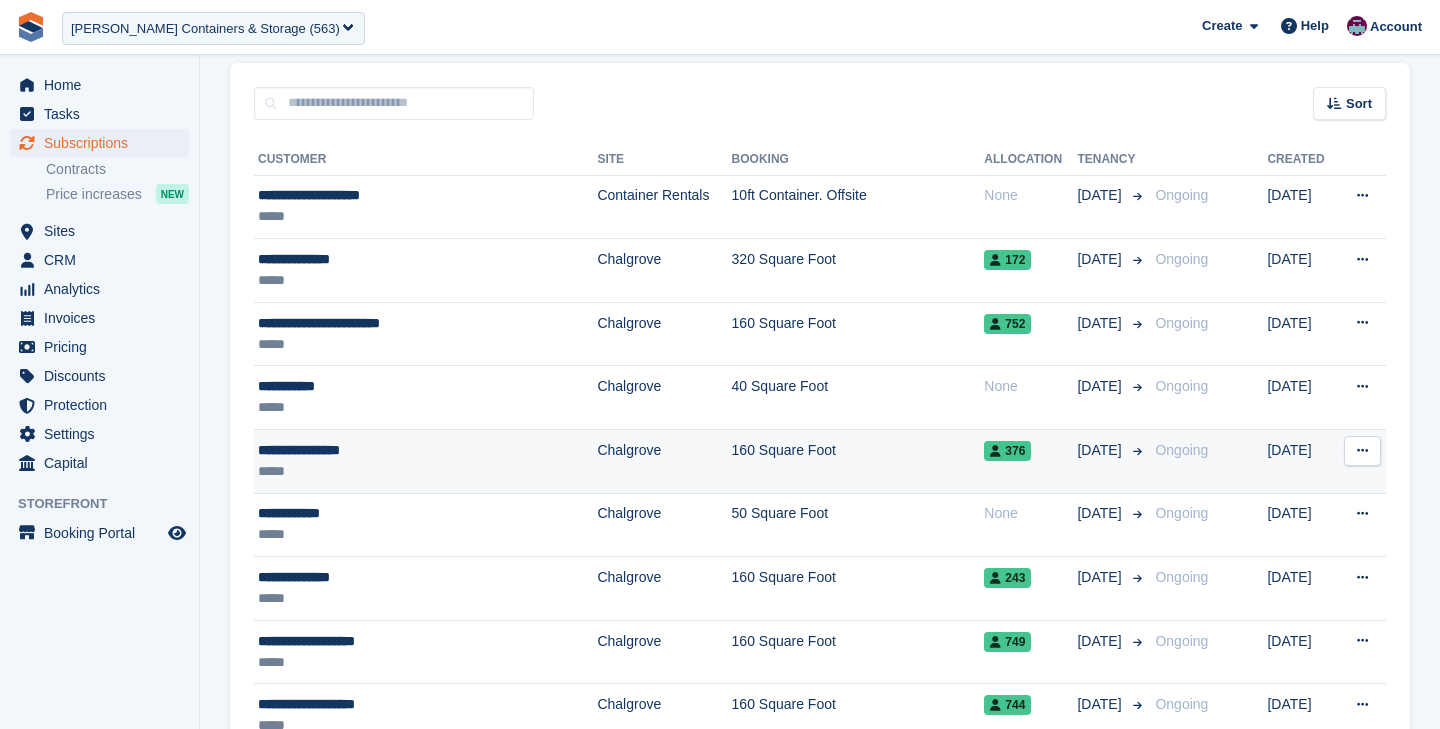 click on "**********" at bounding box center (399, 450) 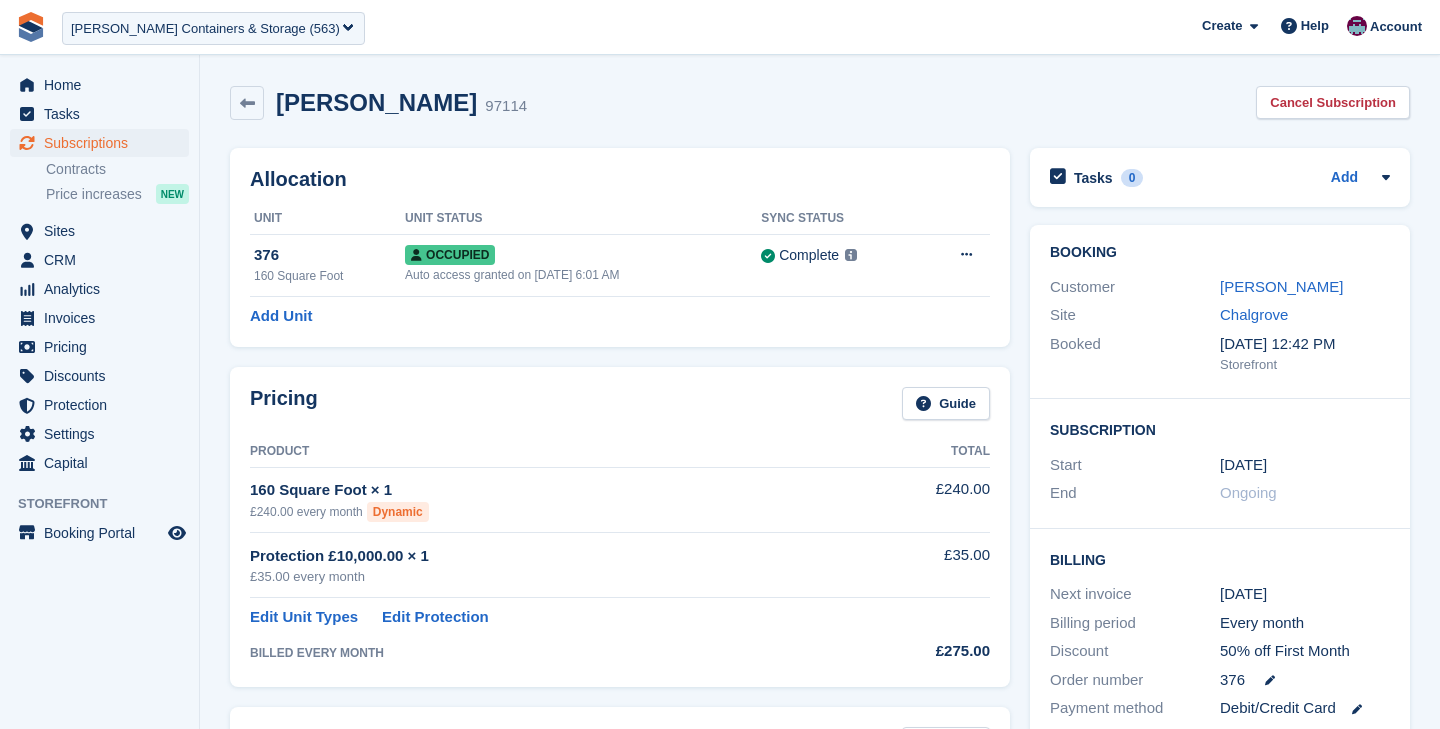 scroll, scrollTop: 0, scrollLeft: 0, axis: both 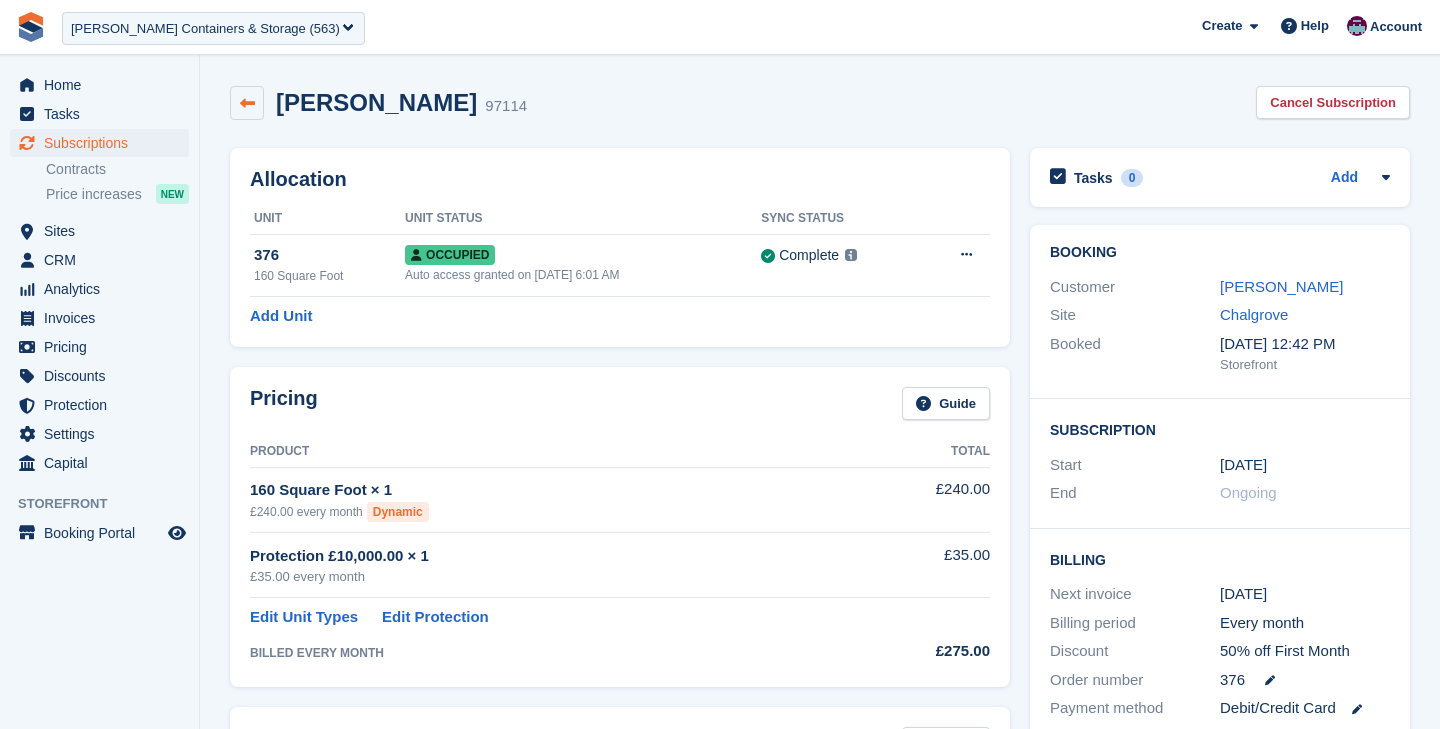 click at bounding box center (247, 103) 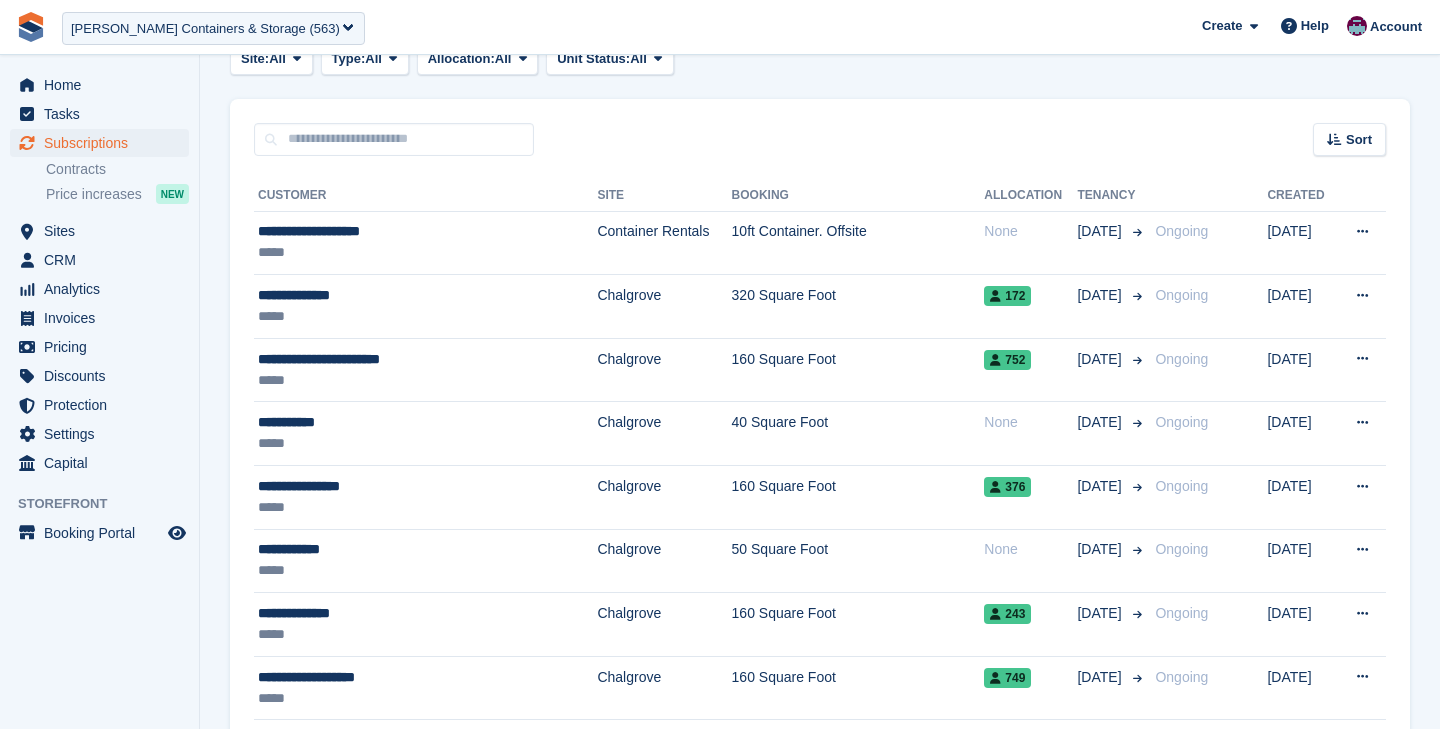 scroll, scrollTop: 134, scrollLeft: 0, axis: vertical 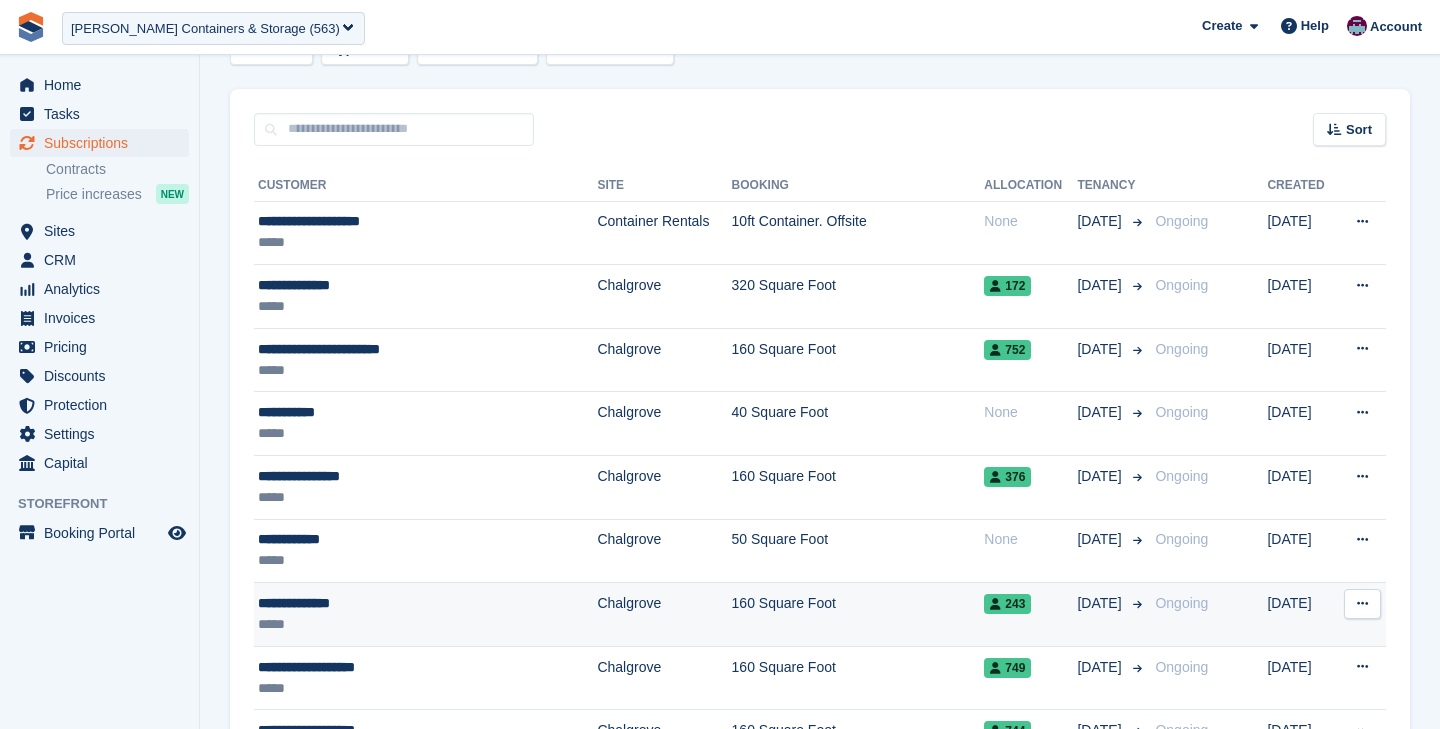 click on "**********" at bounding box center [399, 603] 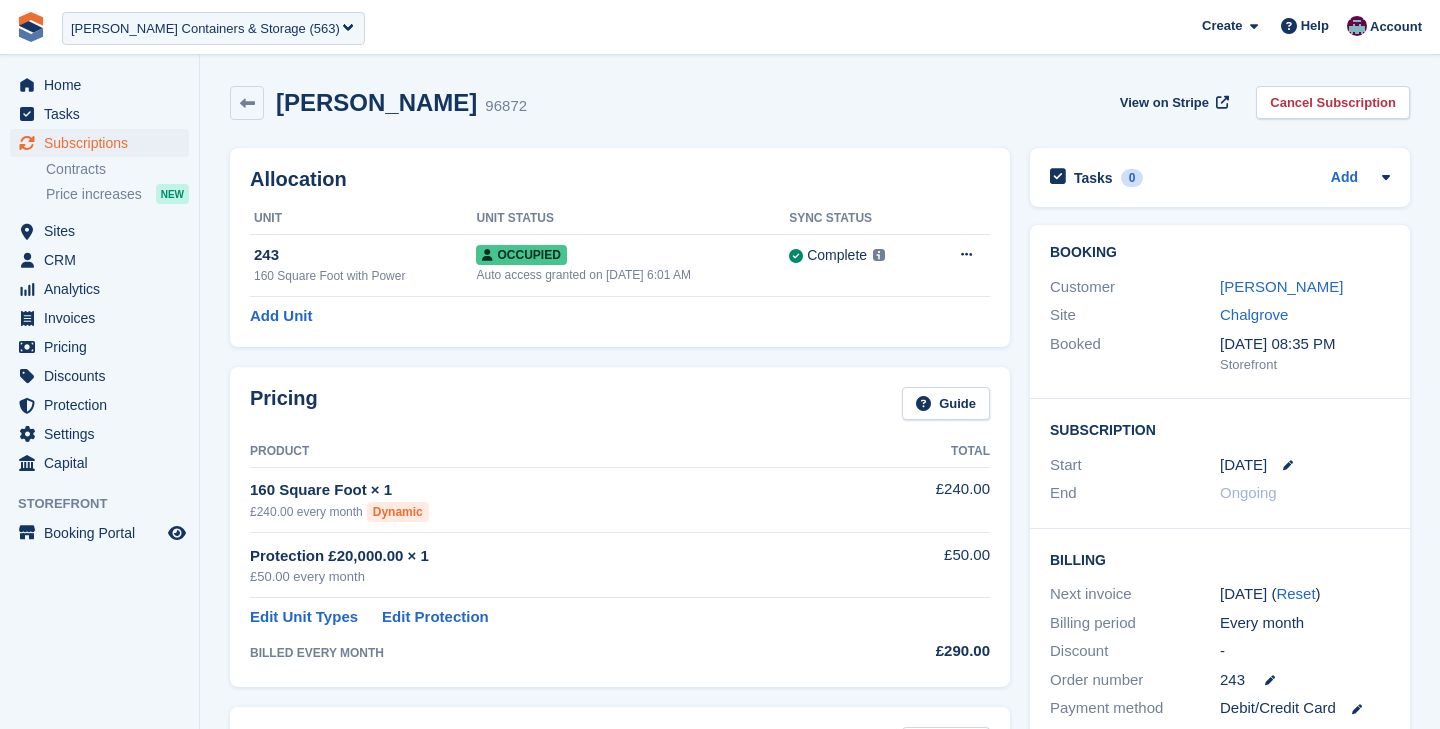 scroll, scrollTop: 0, scrollLeft: 0, axis: both 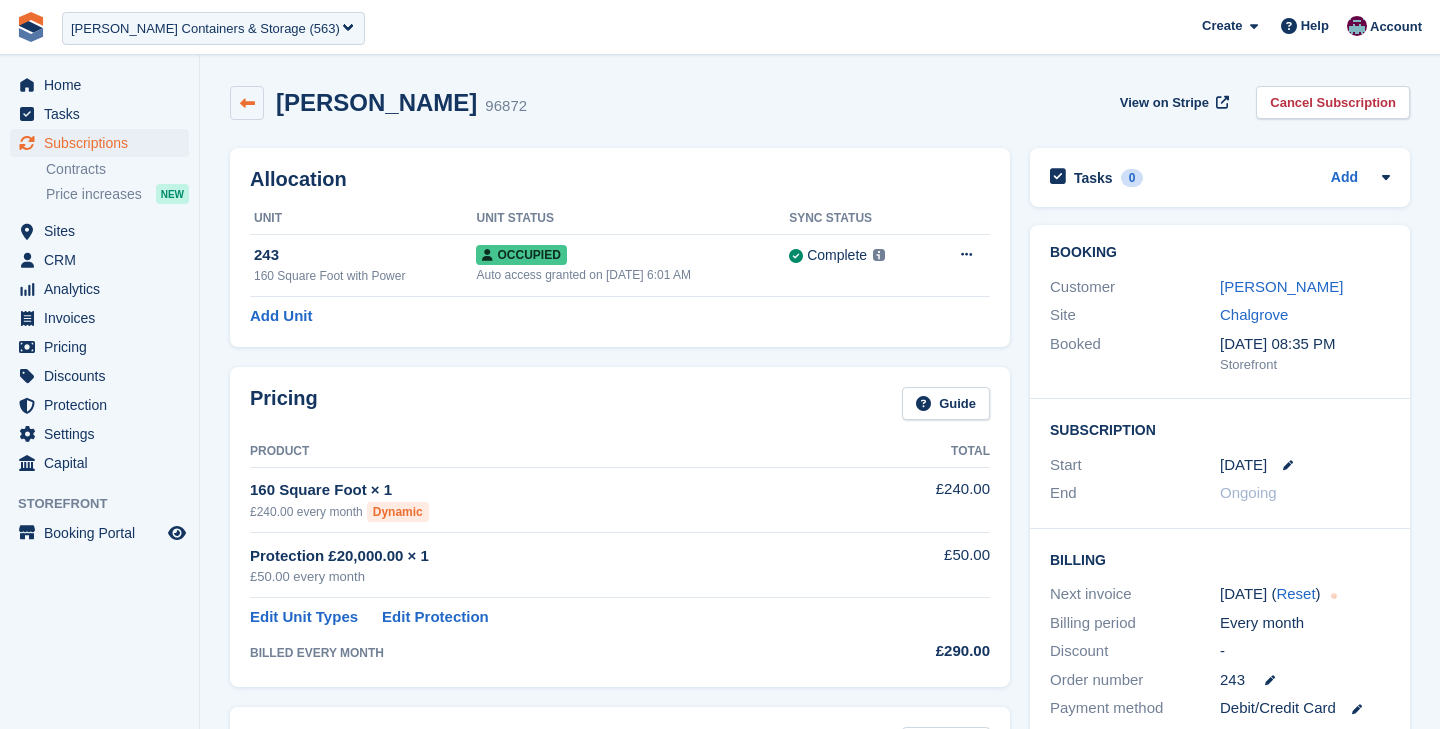 click at bounding box center [247, 103] 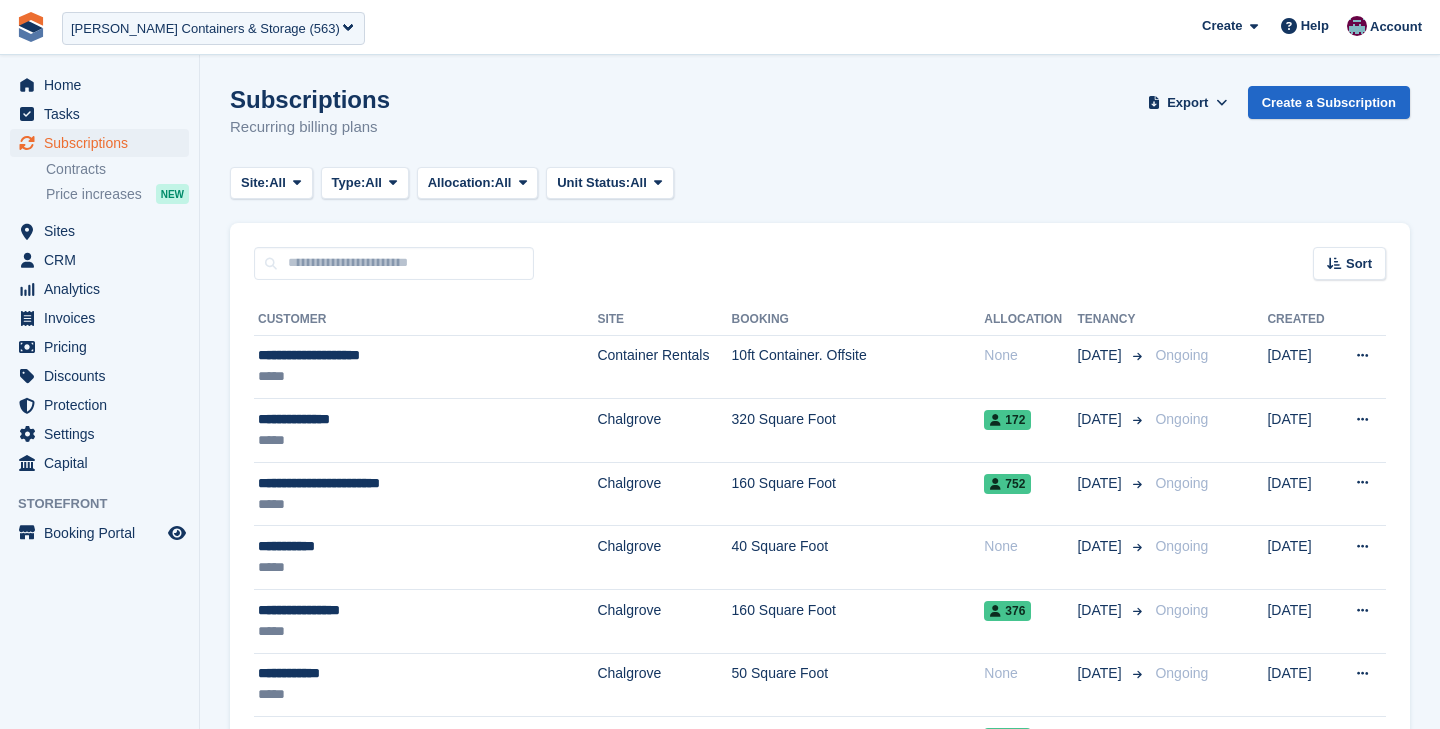 scroll, scrollTop: 535, scrollLeft: 0, axis: vertical 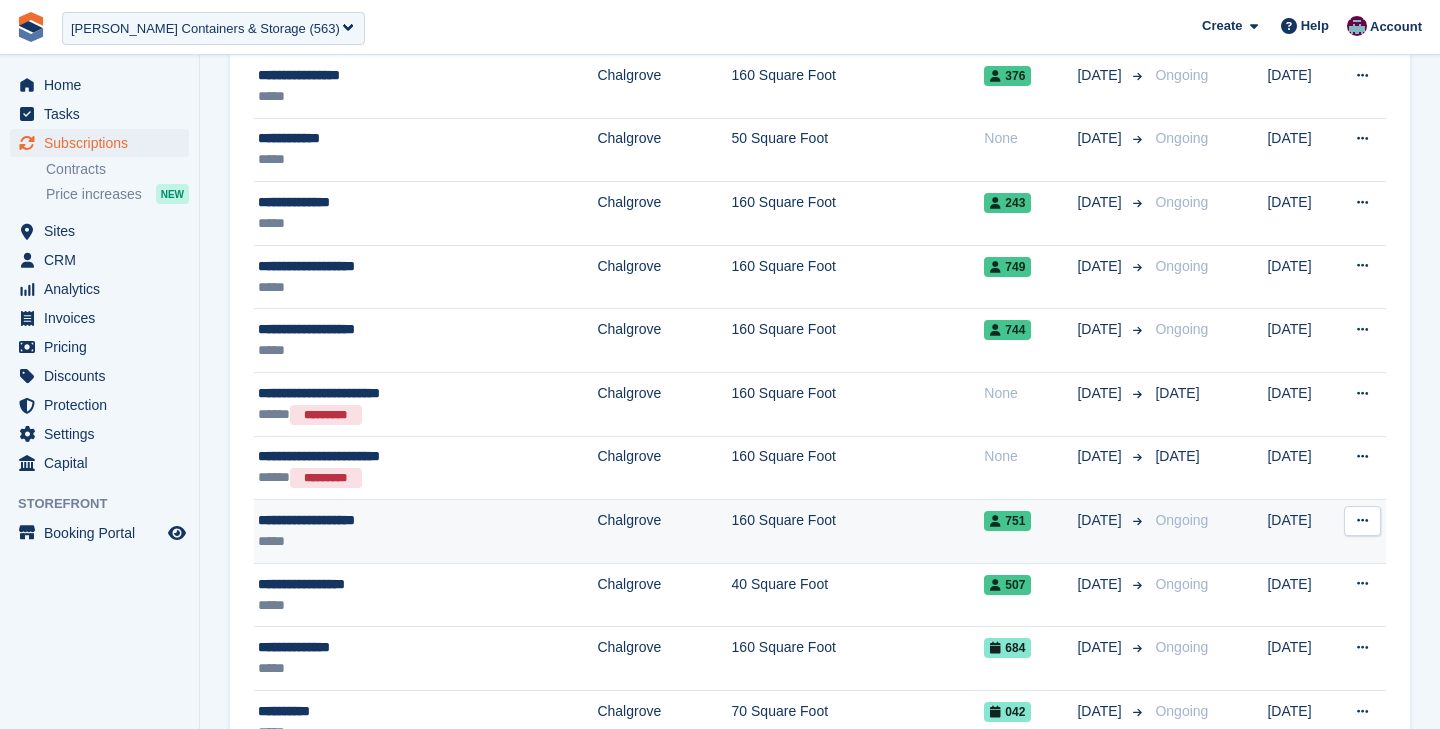 click on "**********" at bounding box center [399, 520] 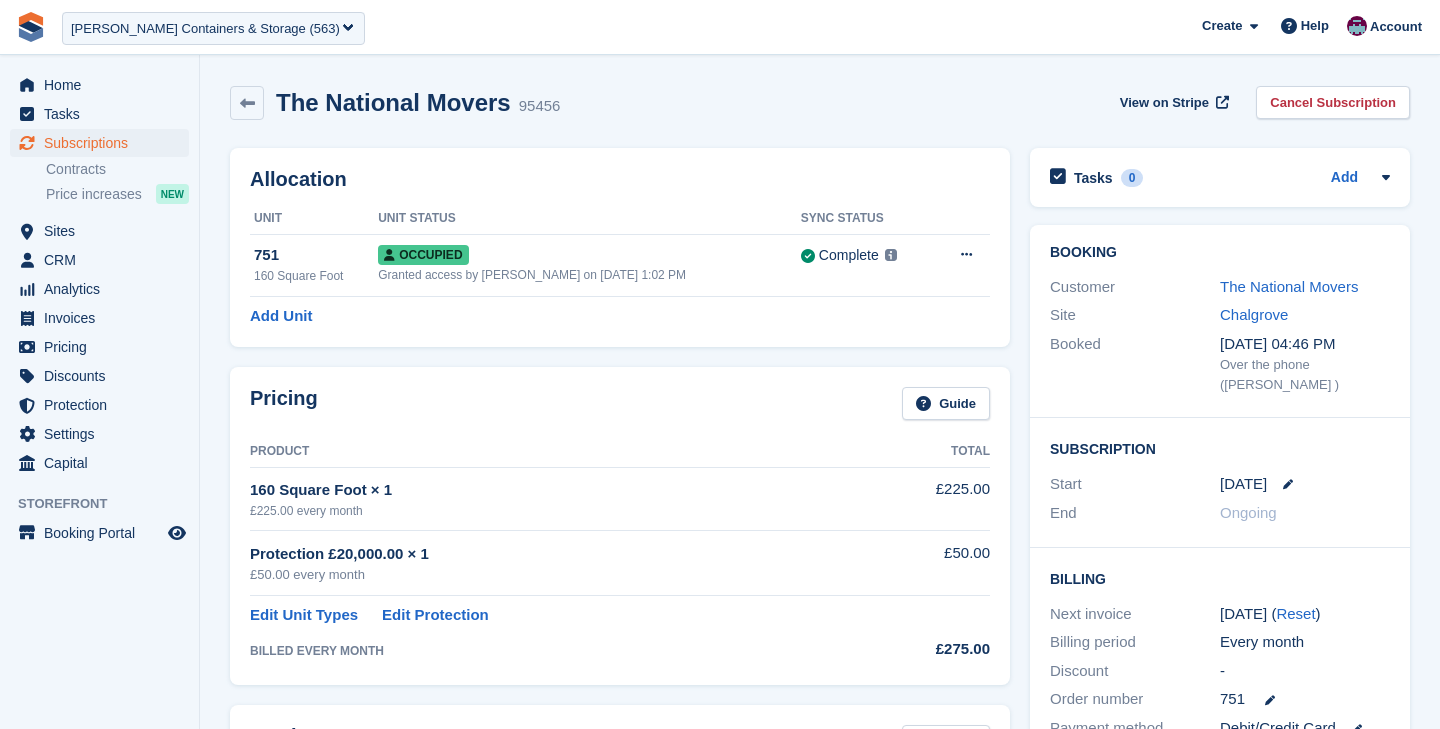 scroll, scrollTop: 0, scrollLeft: 0, axis: both 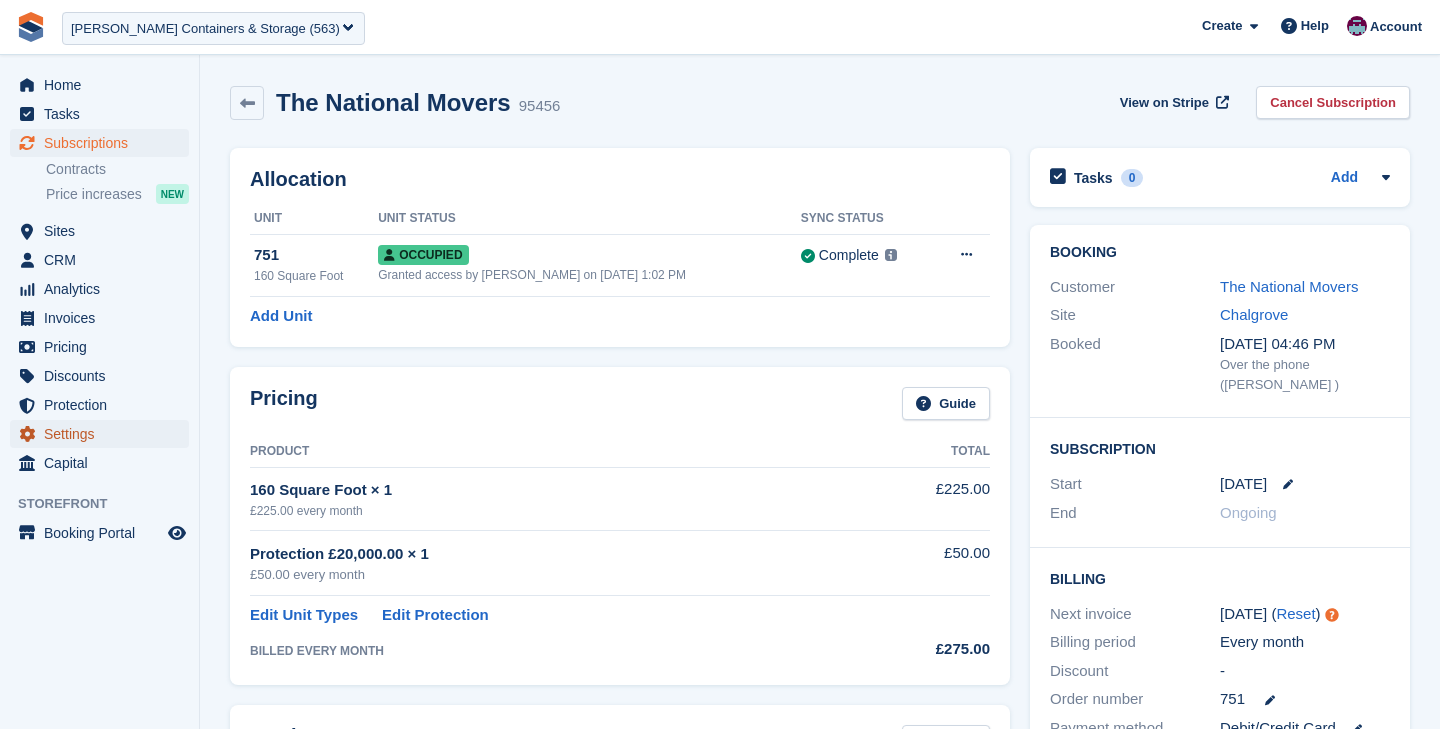 click on "Settings" at bounding box center [104, 434] 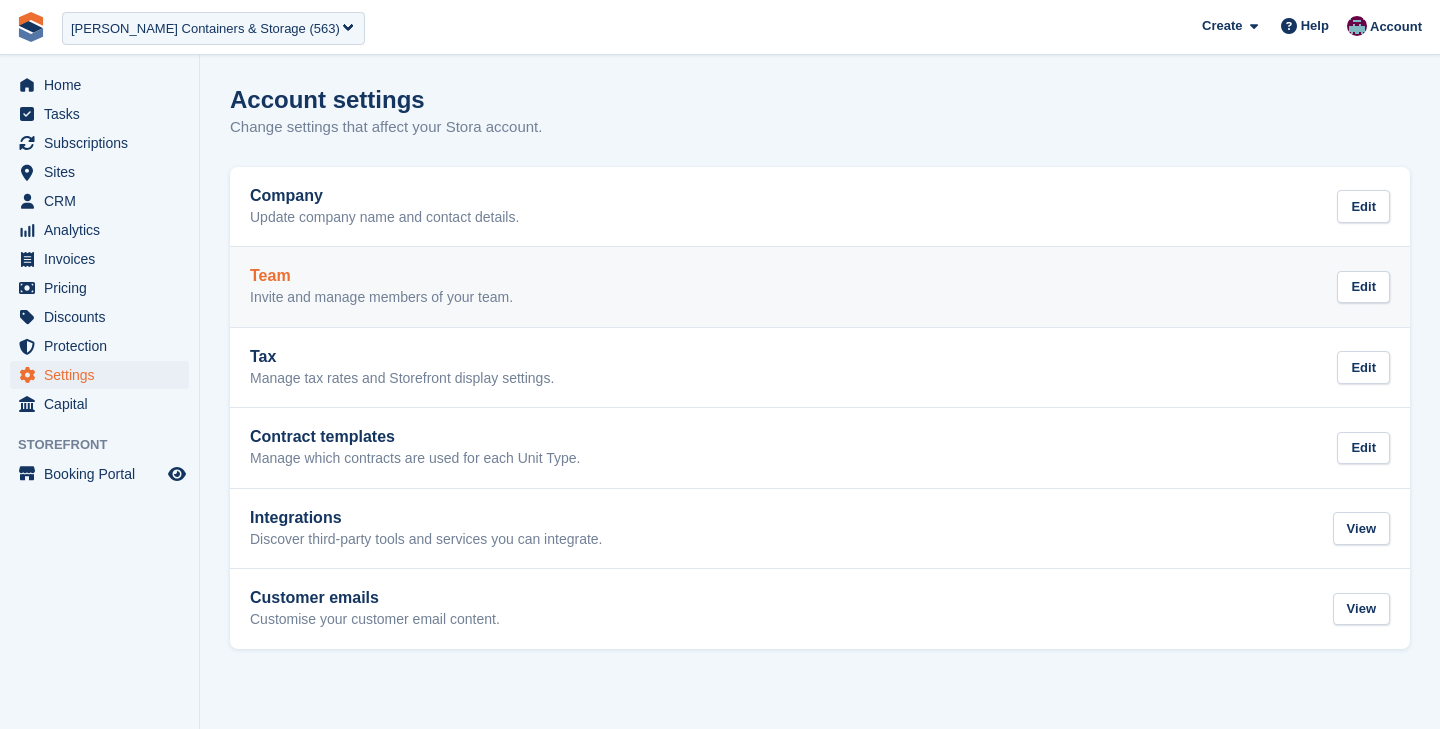 click on "Team
Invite and manage members of your team.
Edit" at bounding box center (820, 287) 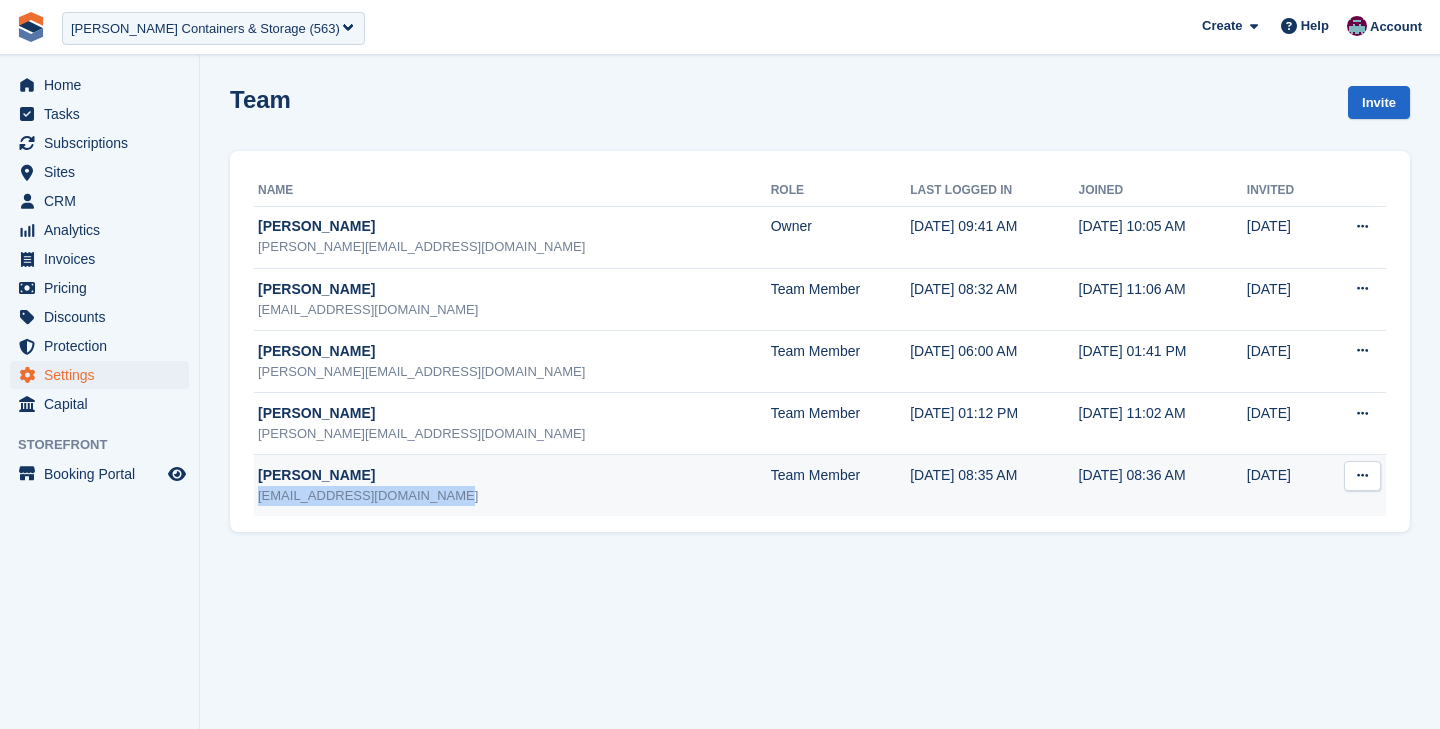 drag, startPoint x: 432, startPoint y: 499, endPoint x: 259, endPoint y: 498, distance: 173.00288 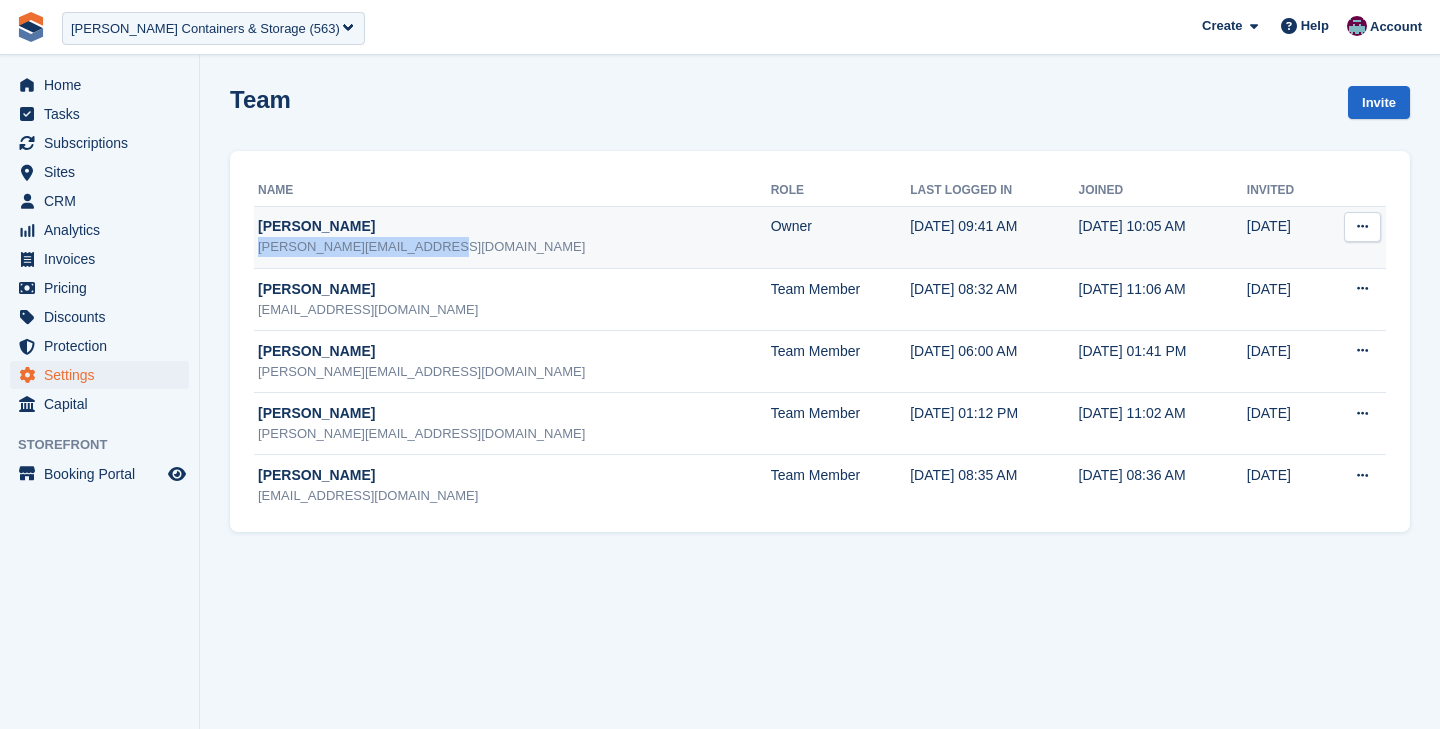 drag, startPoint x: 438, startPoint y: 248, endPoint x: 259, endPoint y: 249, distance: 179.00279 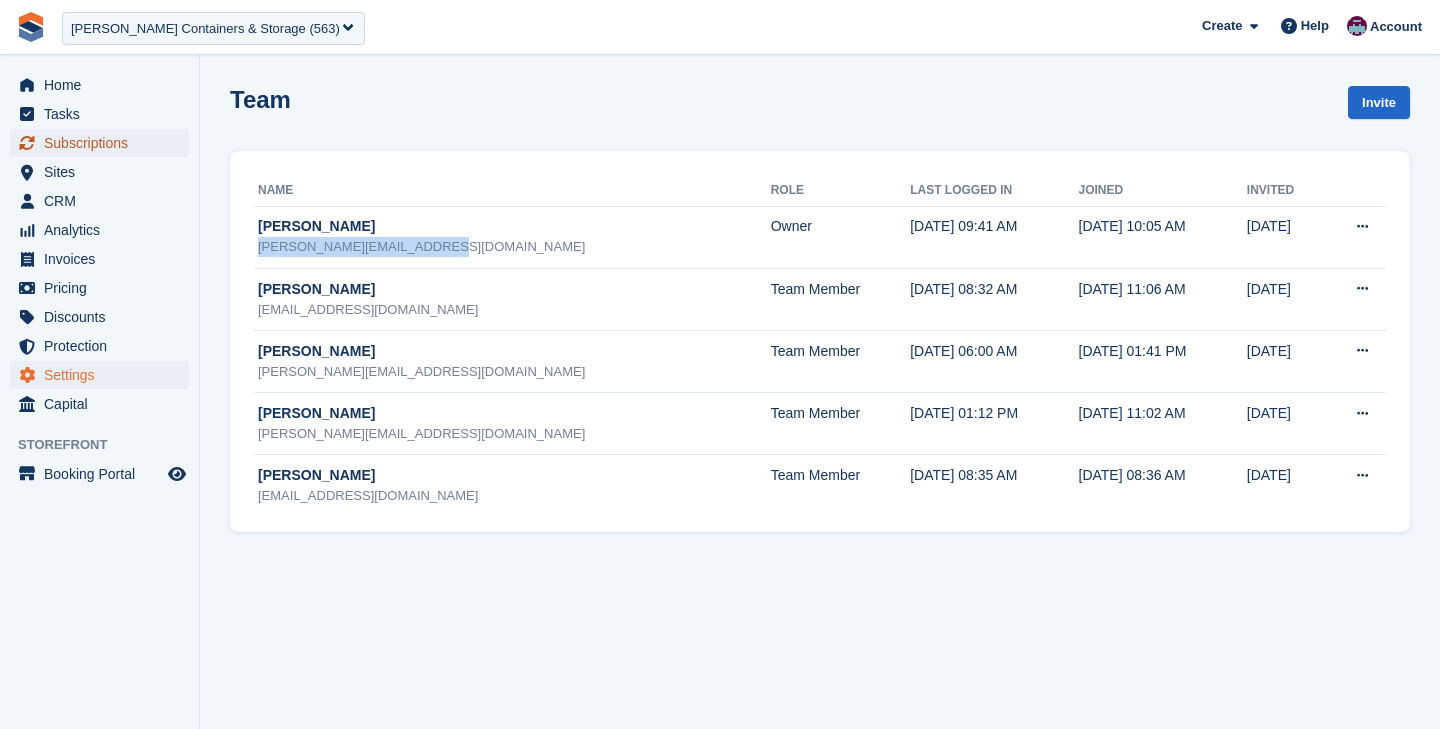 click on "Subscriptions" at bounding box center [104, 143] 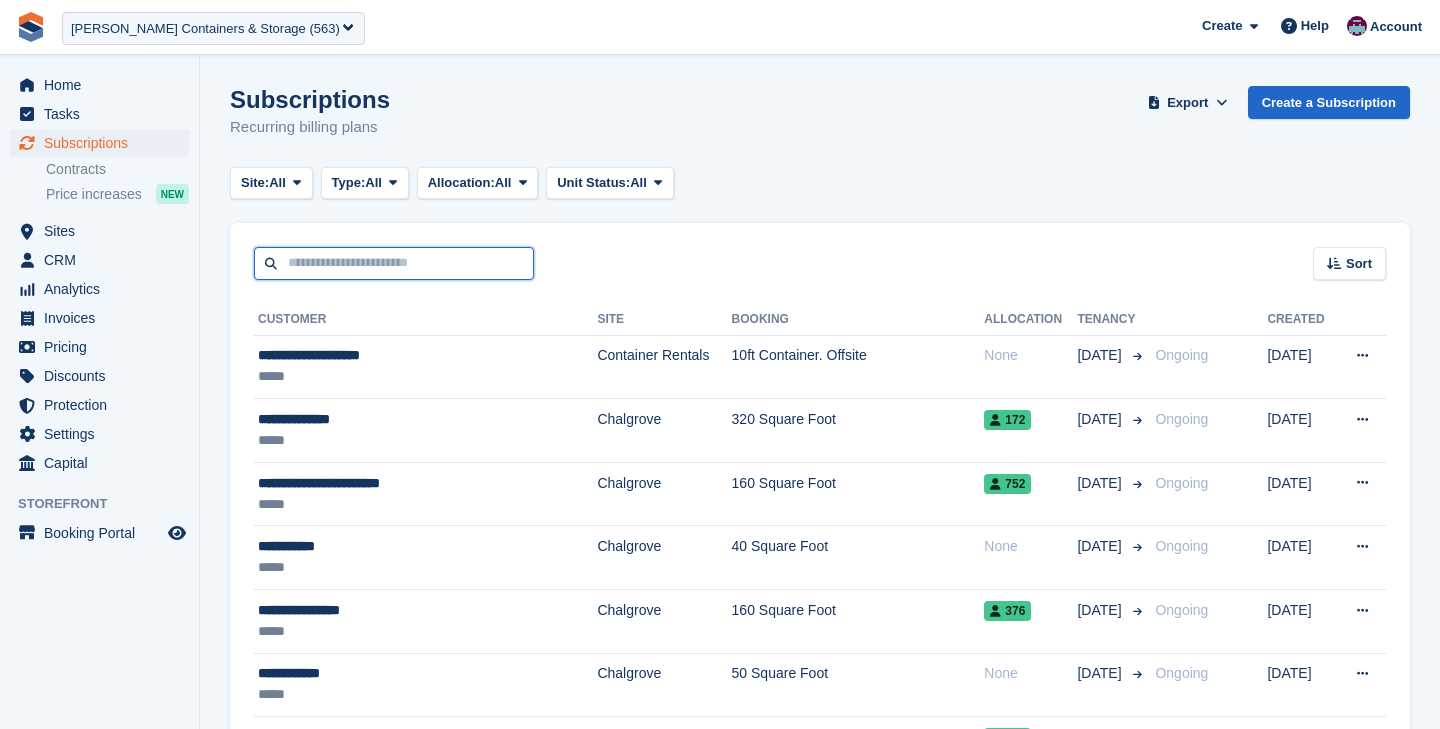 click at bounding box center [394, 263] 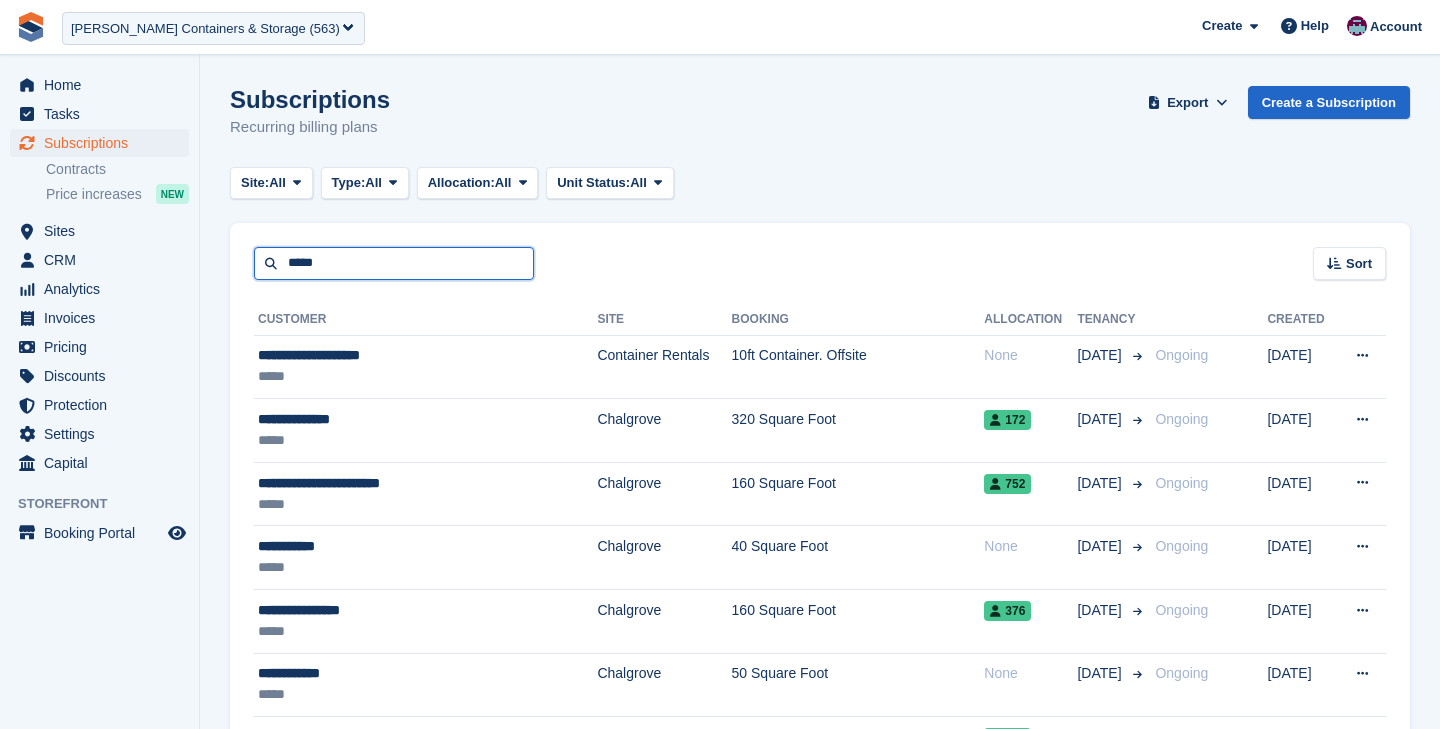 type on "*****" 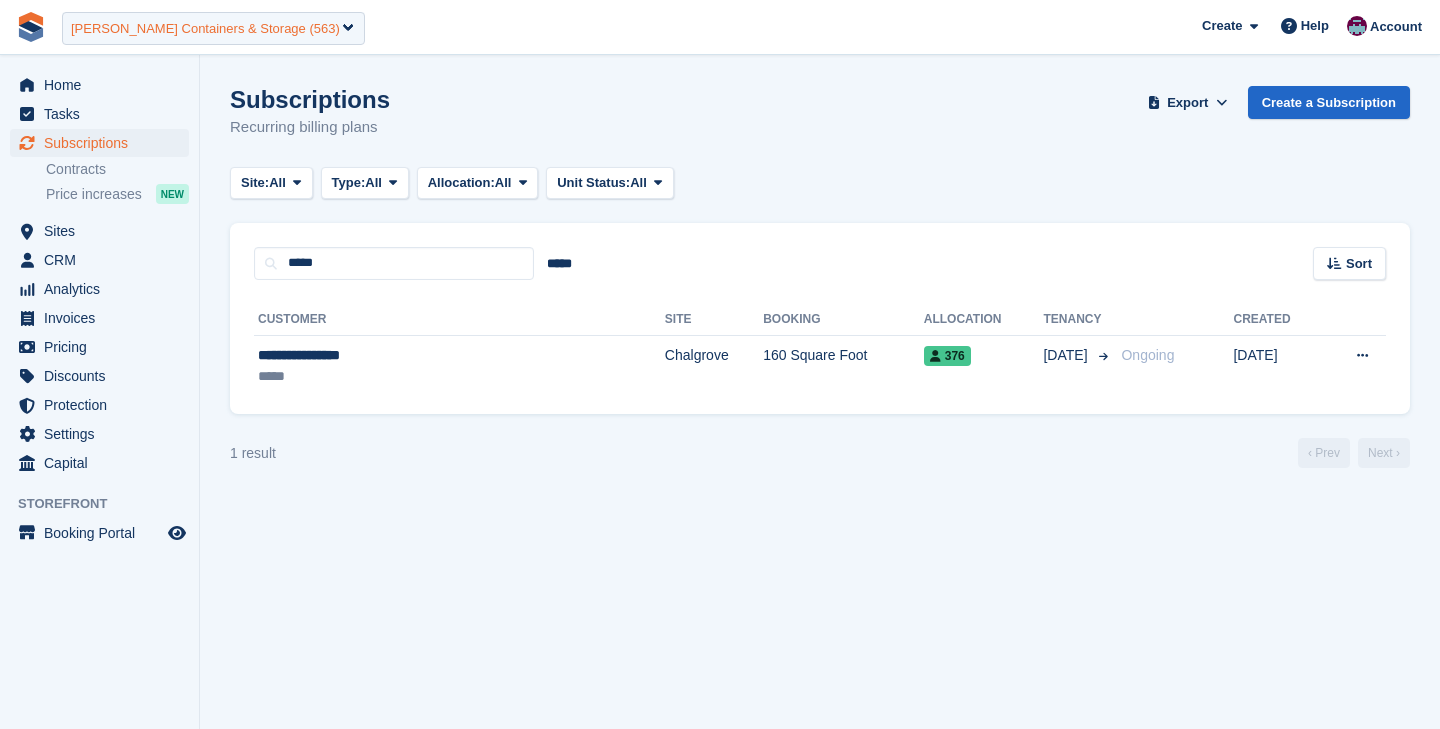 click on "Jennings Containers & Storage (563)" at bounding box center (205, 29) 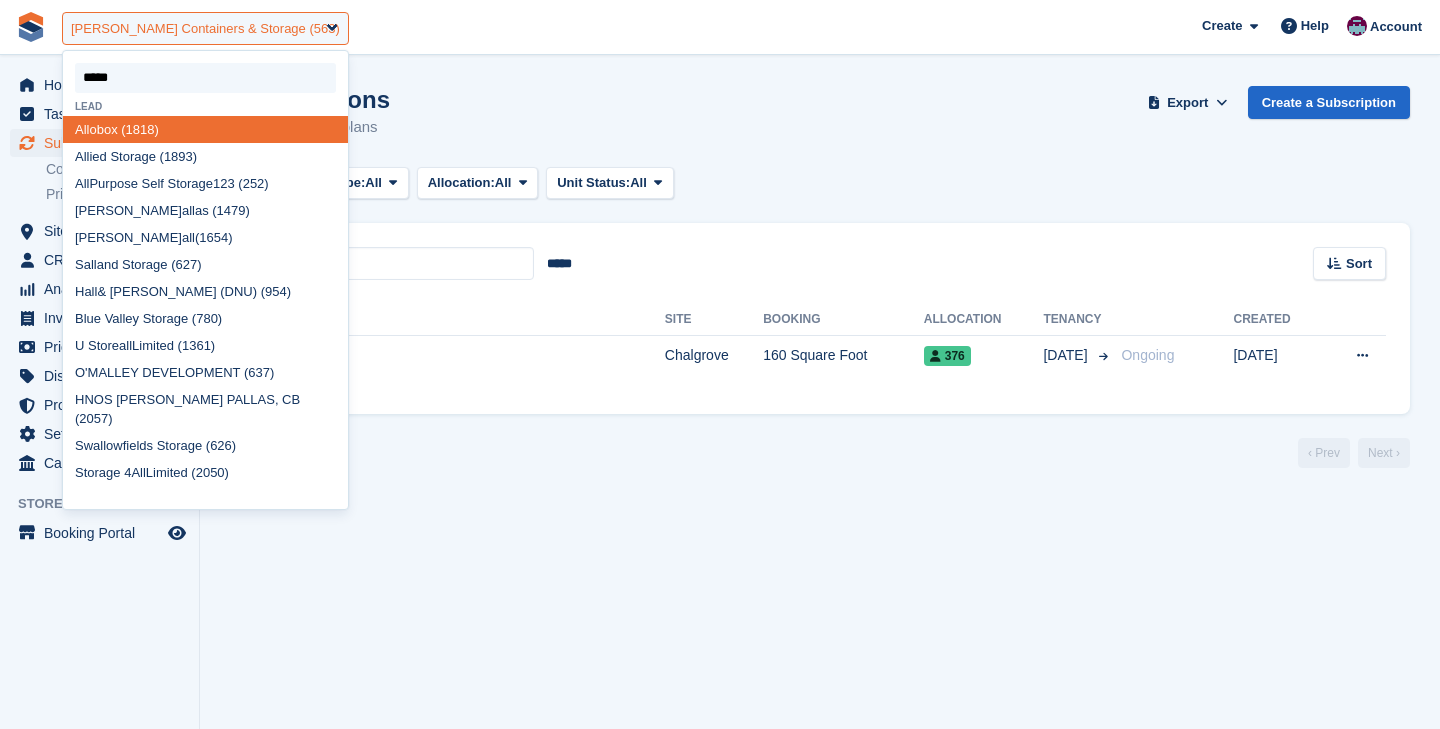 type on "******" 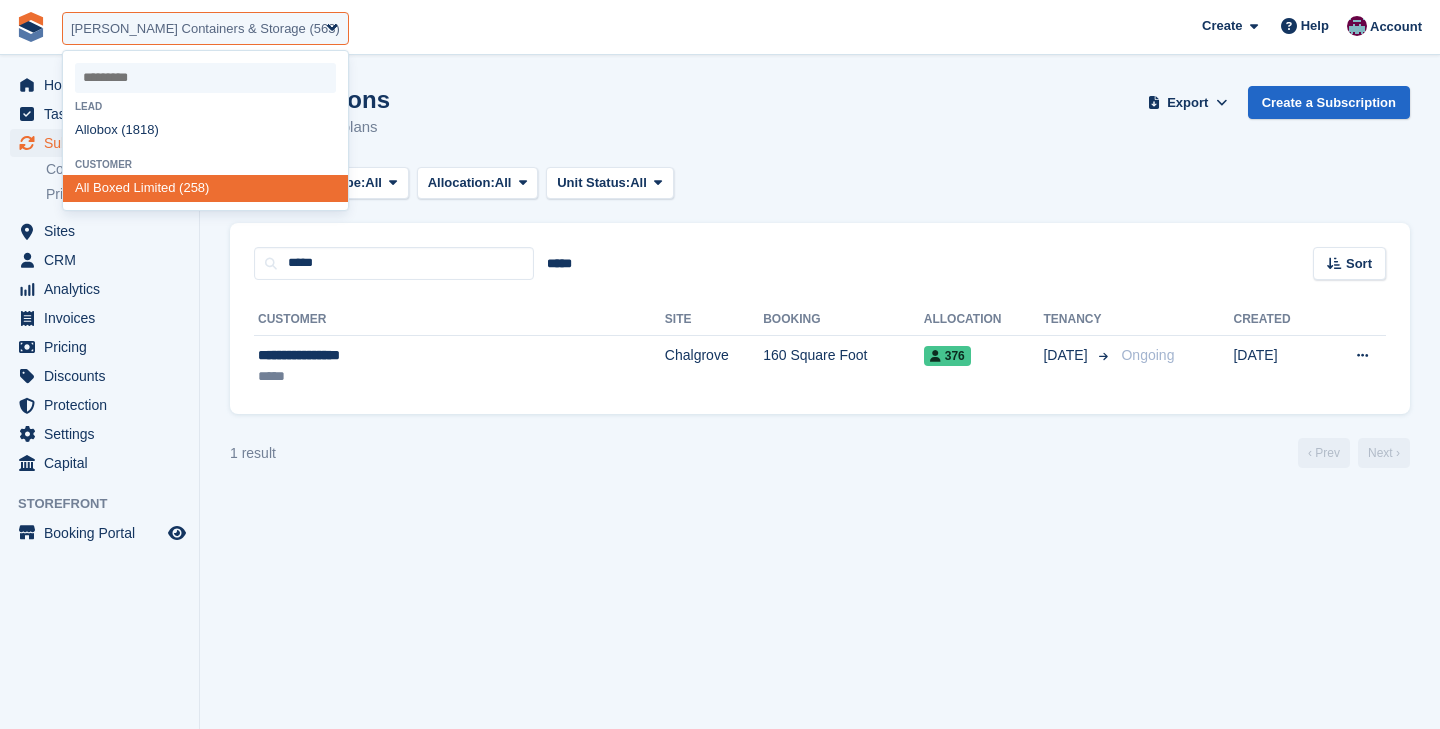 select on "***" 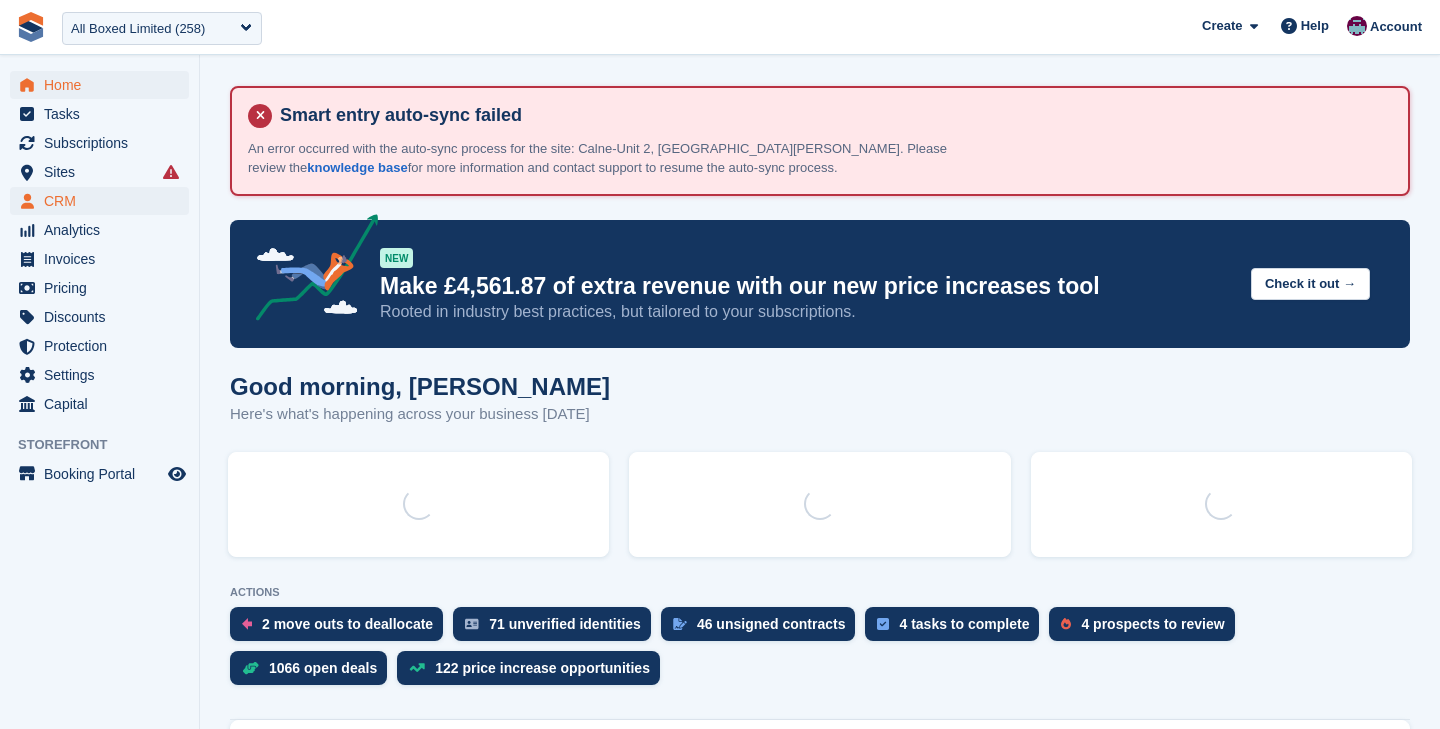 scroll, scrollTop: 0, scrollLeft: 0, axis: both 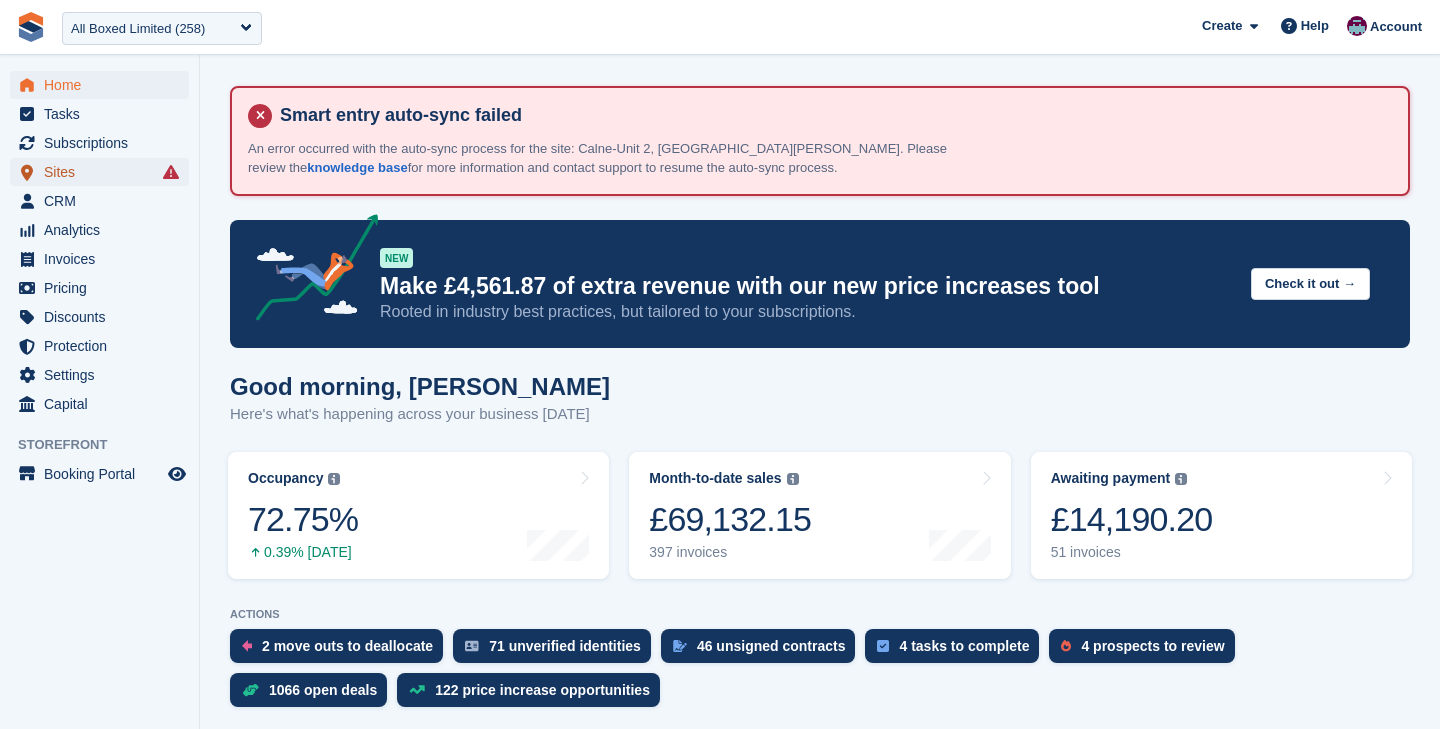 click on "Sites" at bounding box center (104, 172) 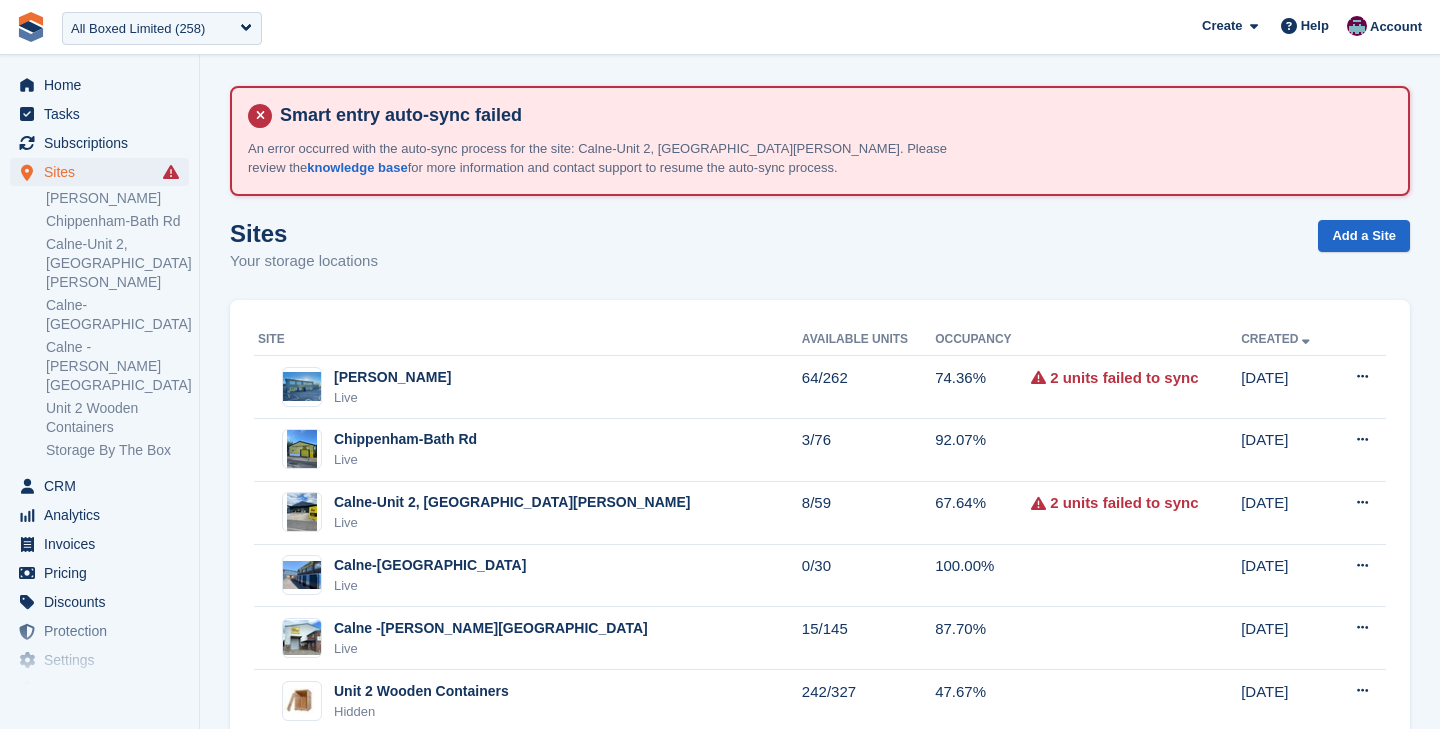 scroll, scrollTop: 124, scrollLeft: 0, axis: vertical 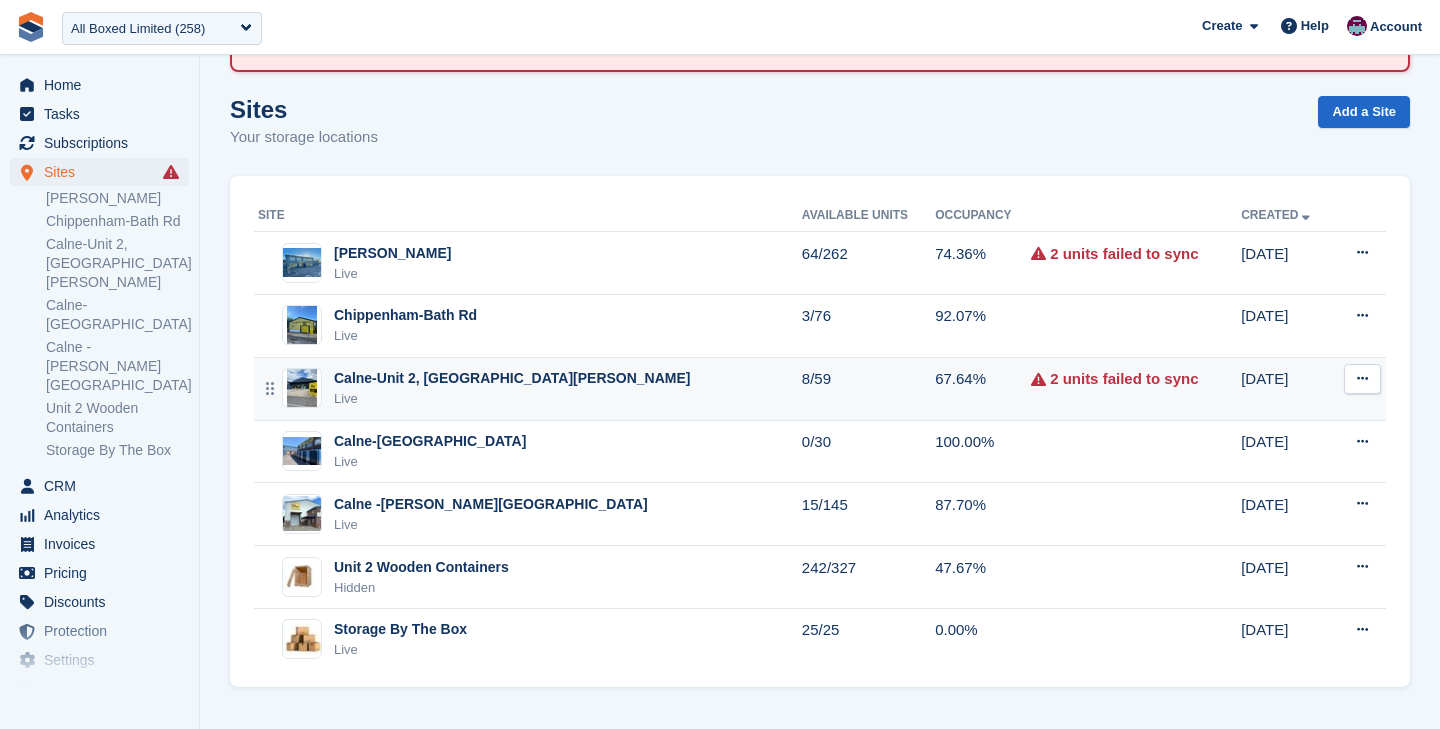 click on "Calne-Unit 2, [GEOGRAPHIC_DATA][PERSON_NAME]" at bounding box center [512, 378] 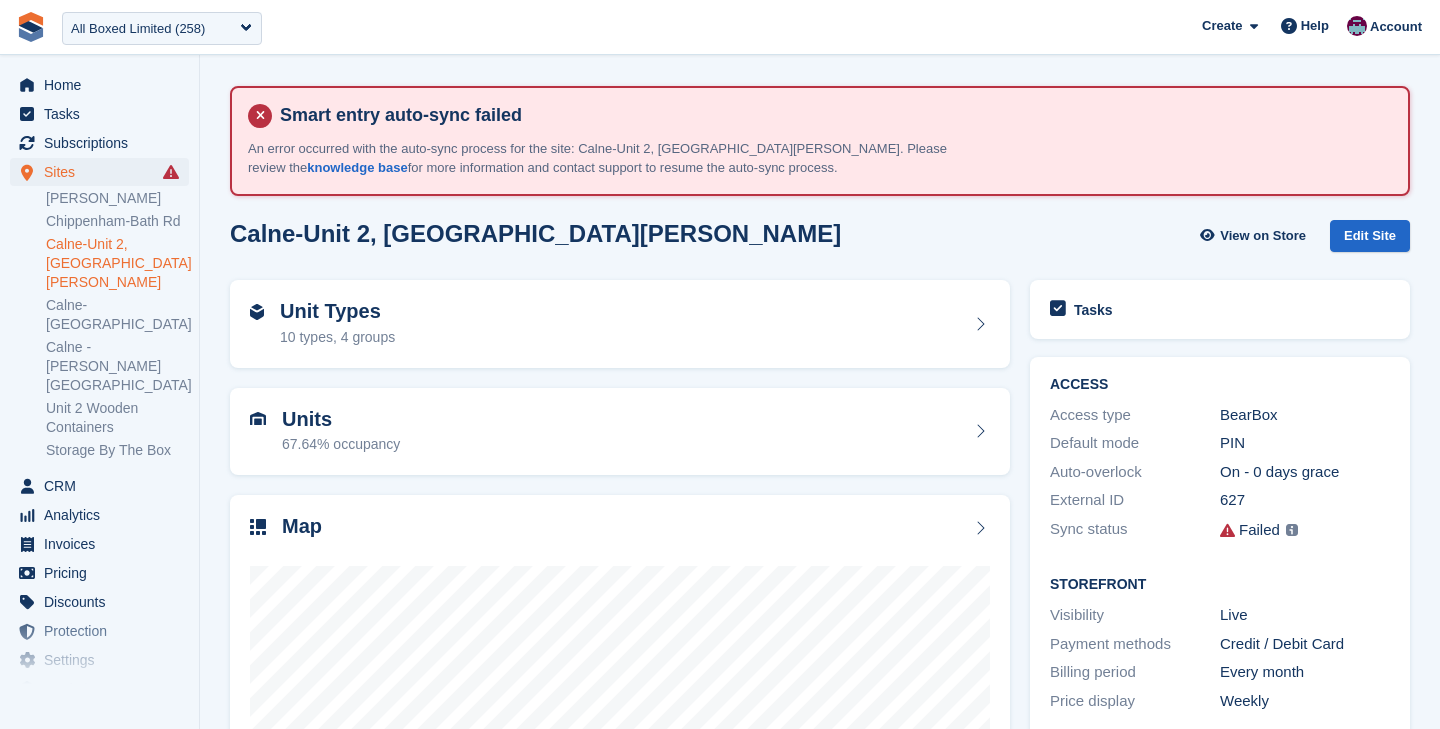 scroll, scrollTop: 0, scrollLeft: 0, axis: both 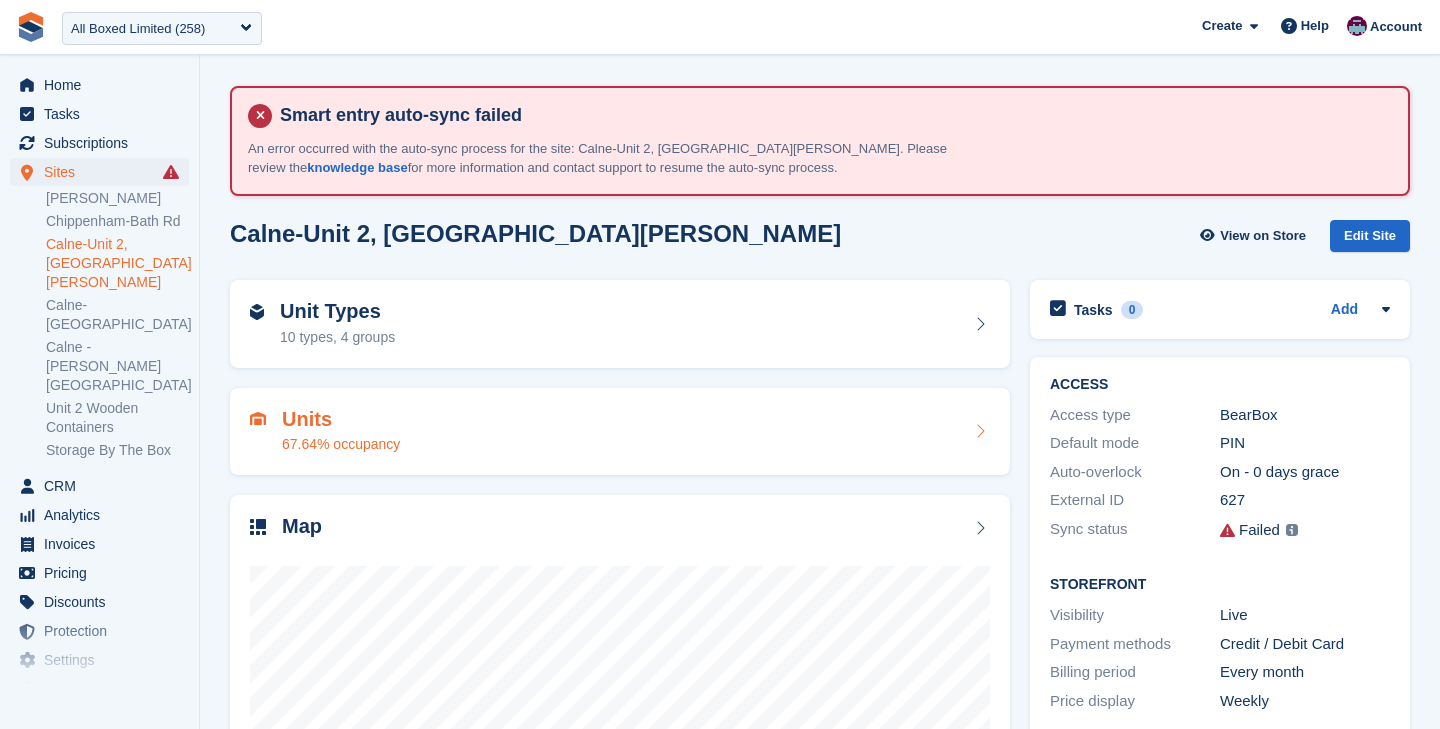 click on "Units
67.64% occupancy" at bounding box center [620, 432] 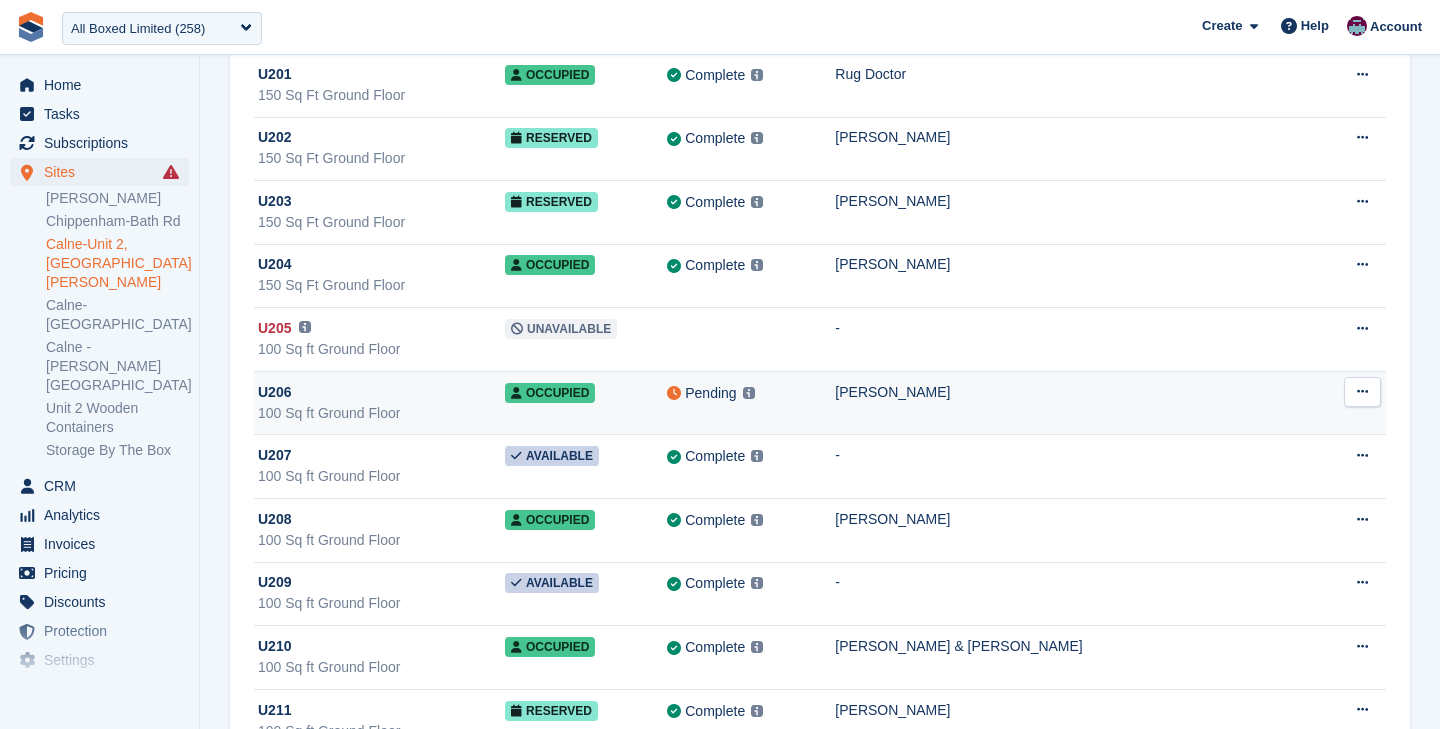 scroll, scrollTop: 0, scrollLeft: 0, axis: both 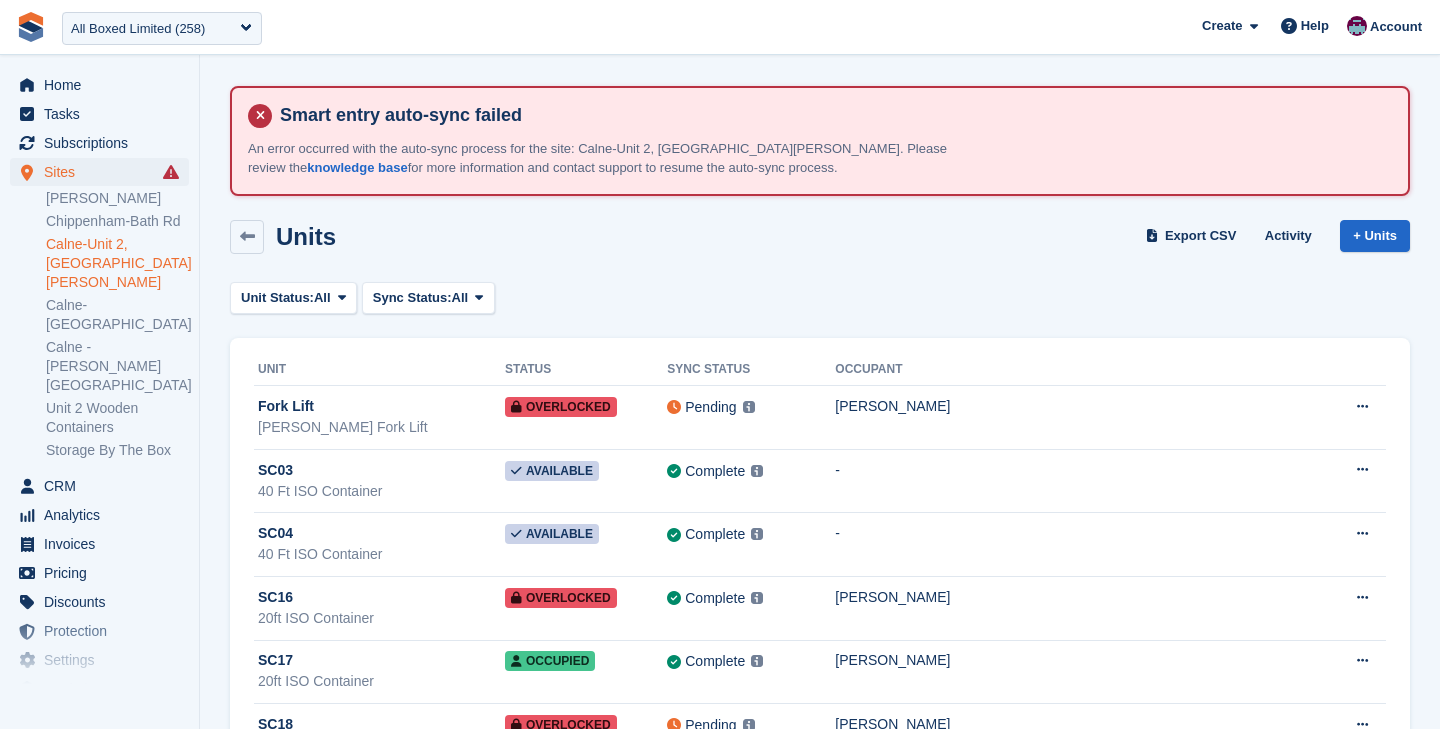 click on "Calne-Unit 2, [GEOGRAPHIC_DATA][PERSON_NAME]" at bounding box center (117, 263) 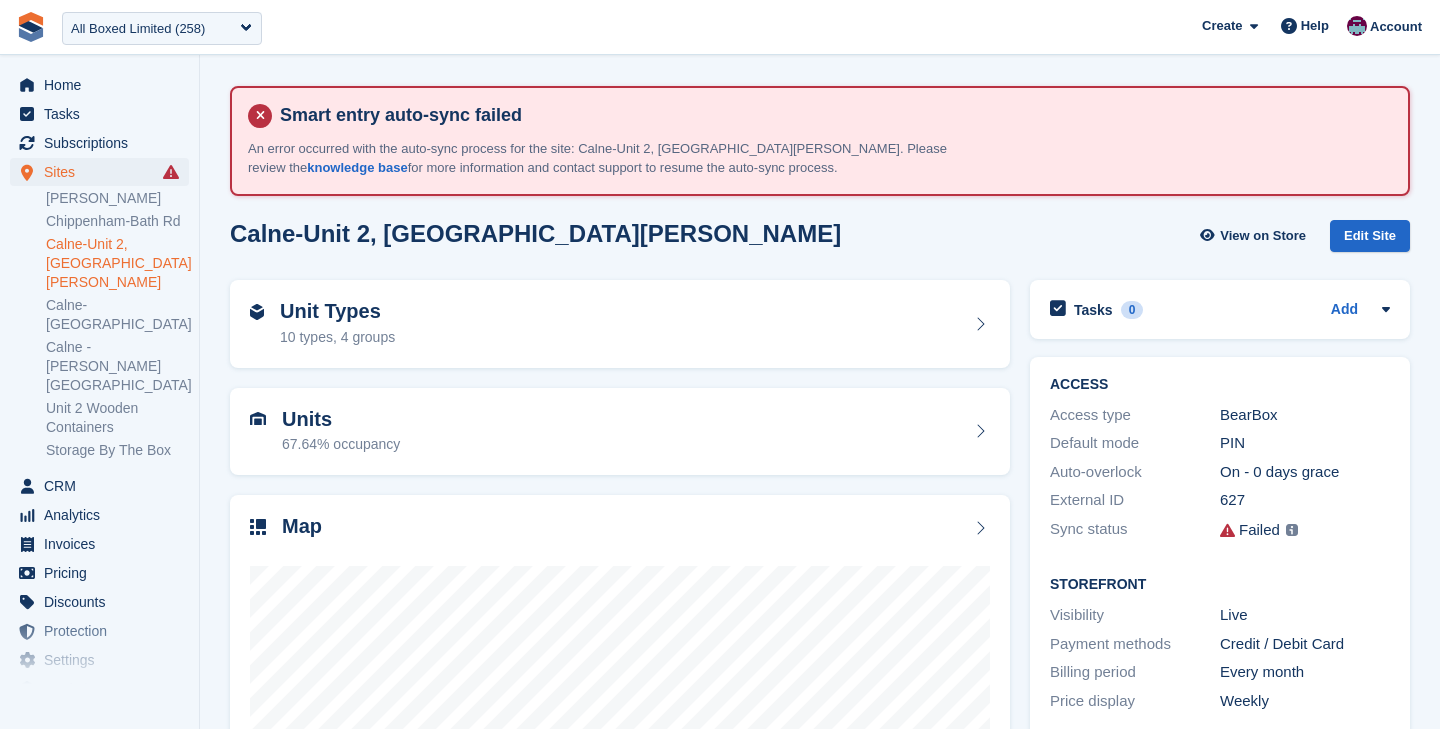 scroll, scrollTop: 0, scrollLeft: 0, axis: both 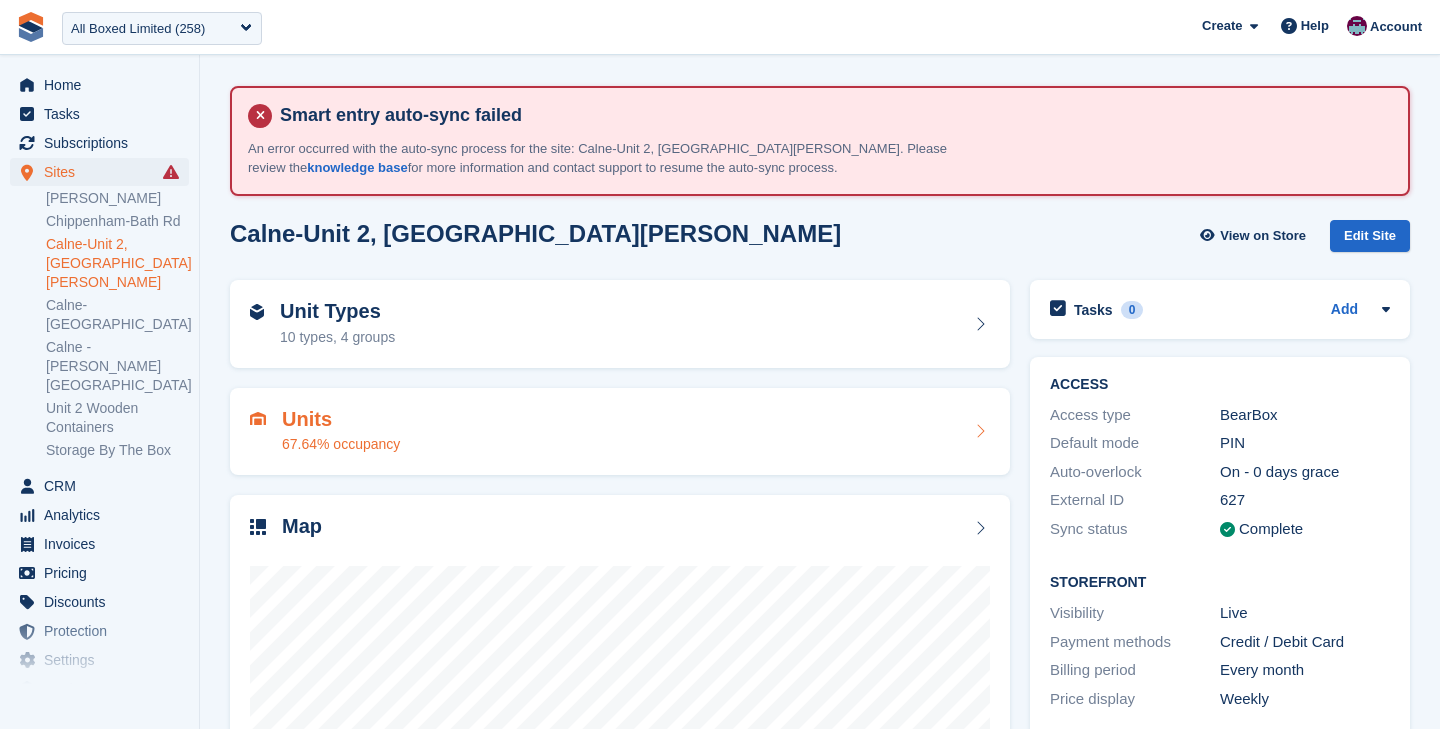 click on "Units
67.64% occupancy" at bounding box center (620, 432) 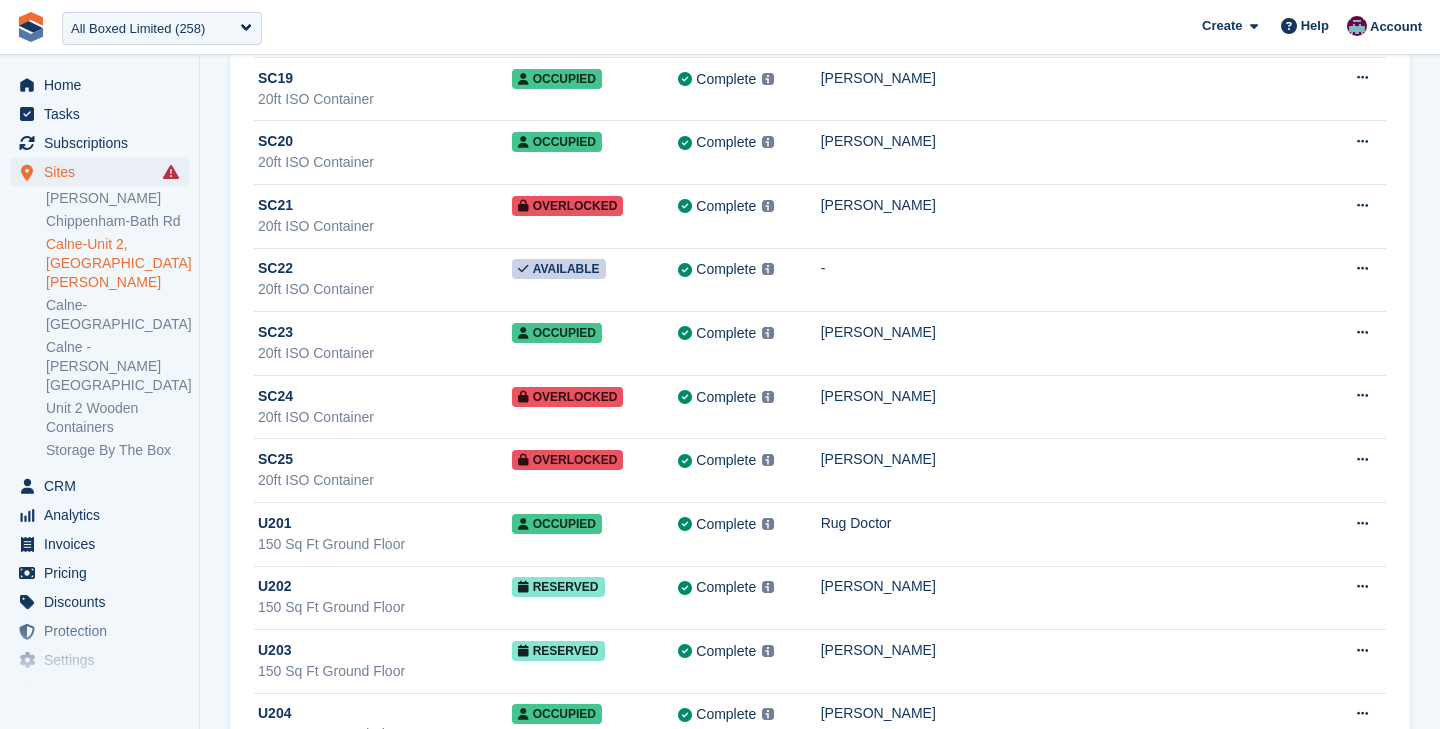 scroll, scrollTop: 0, scrollLeft: 0, axis: both 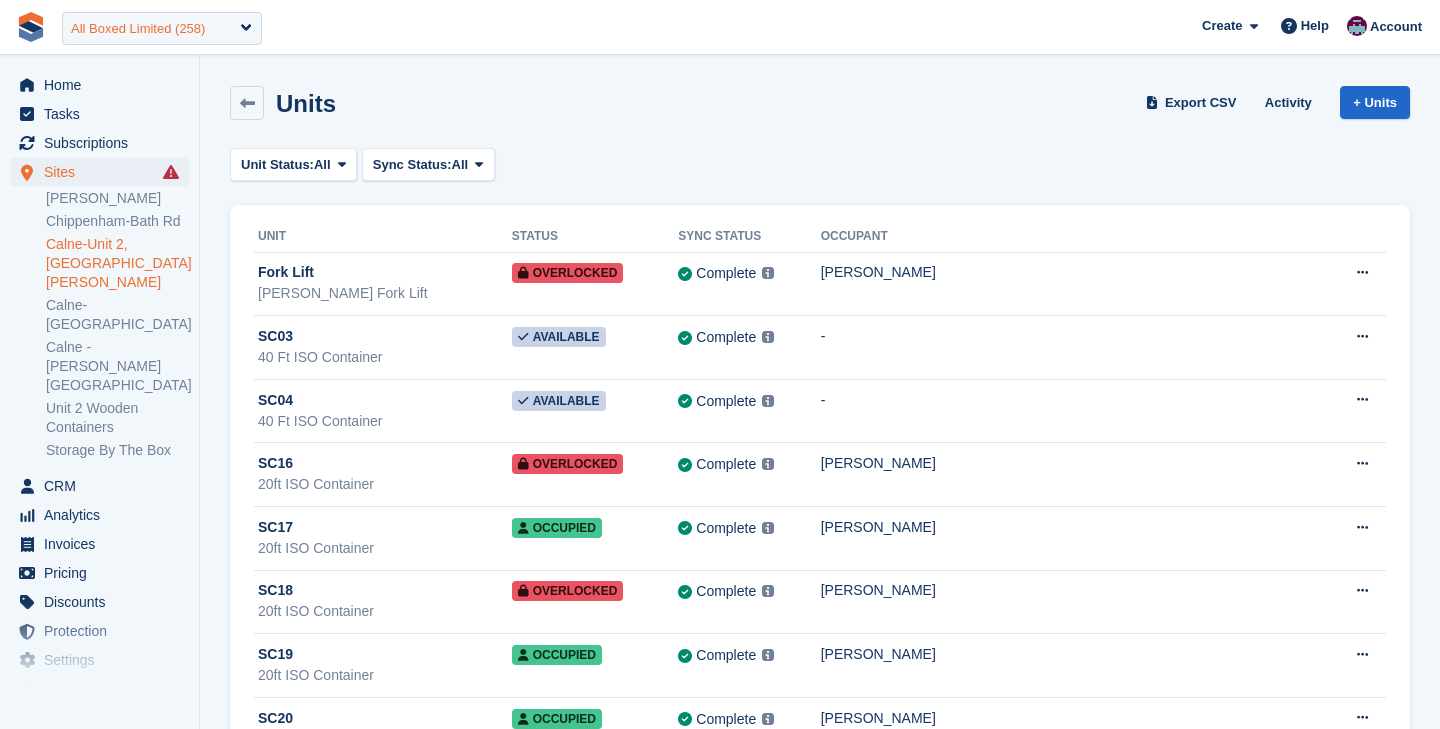 click on "All Boxed Limited (258)" at bounding box center [162, 28] 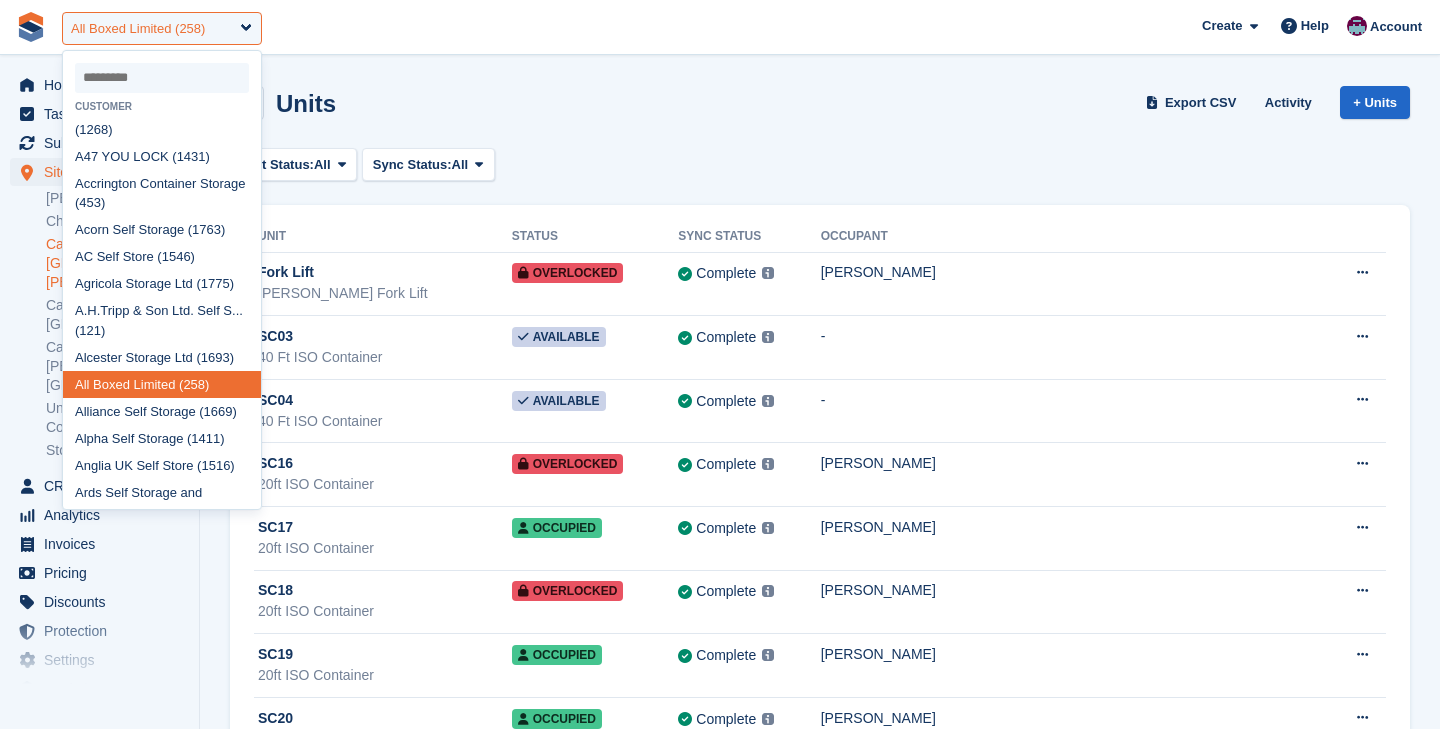 type on "*" 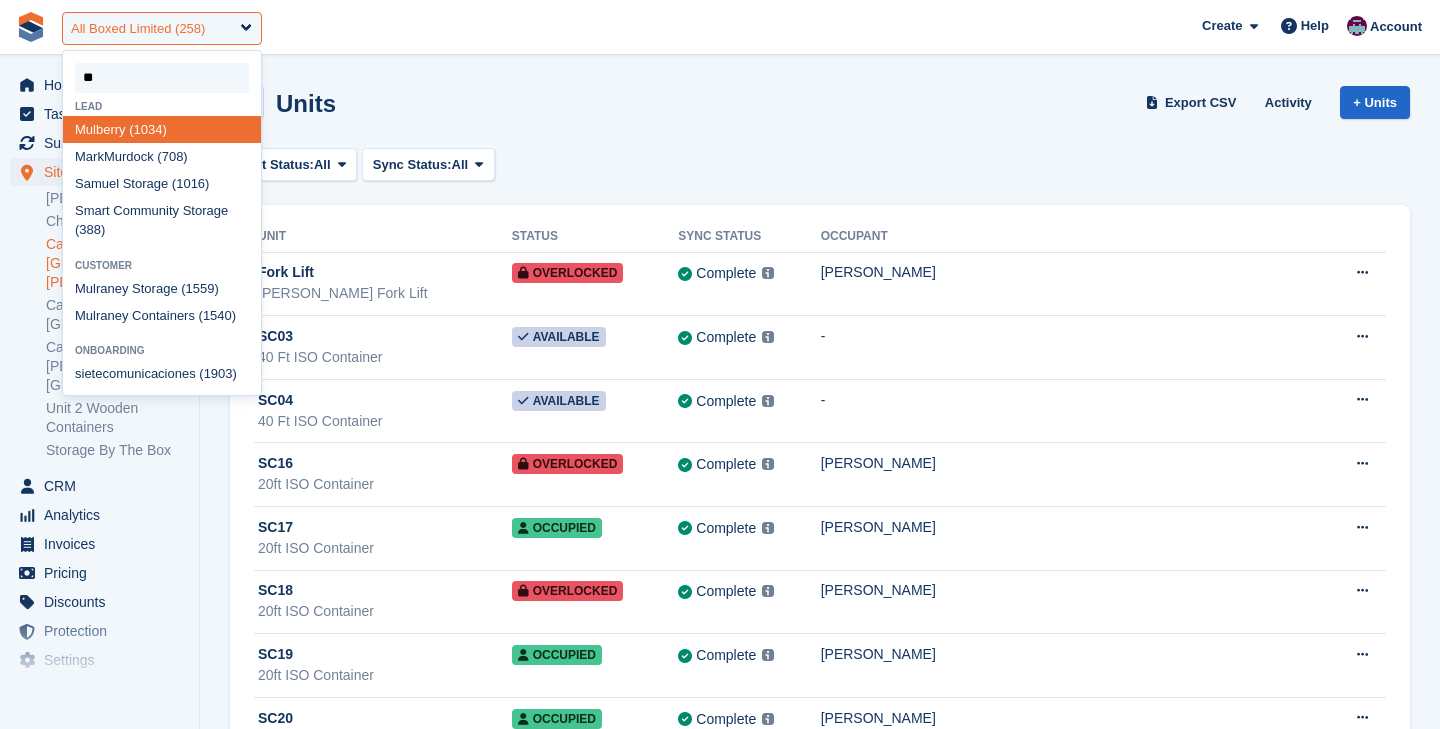 type on "***" 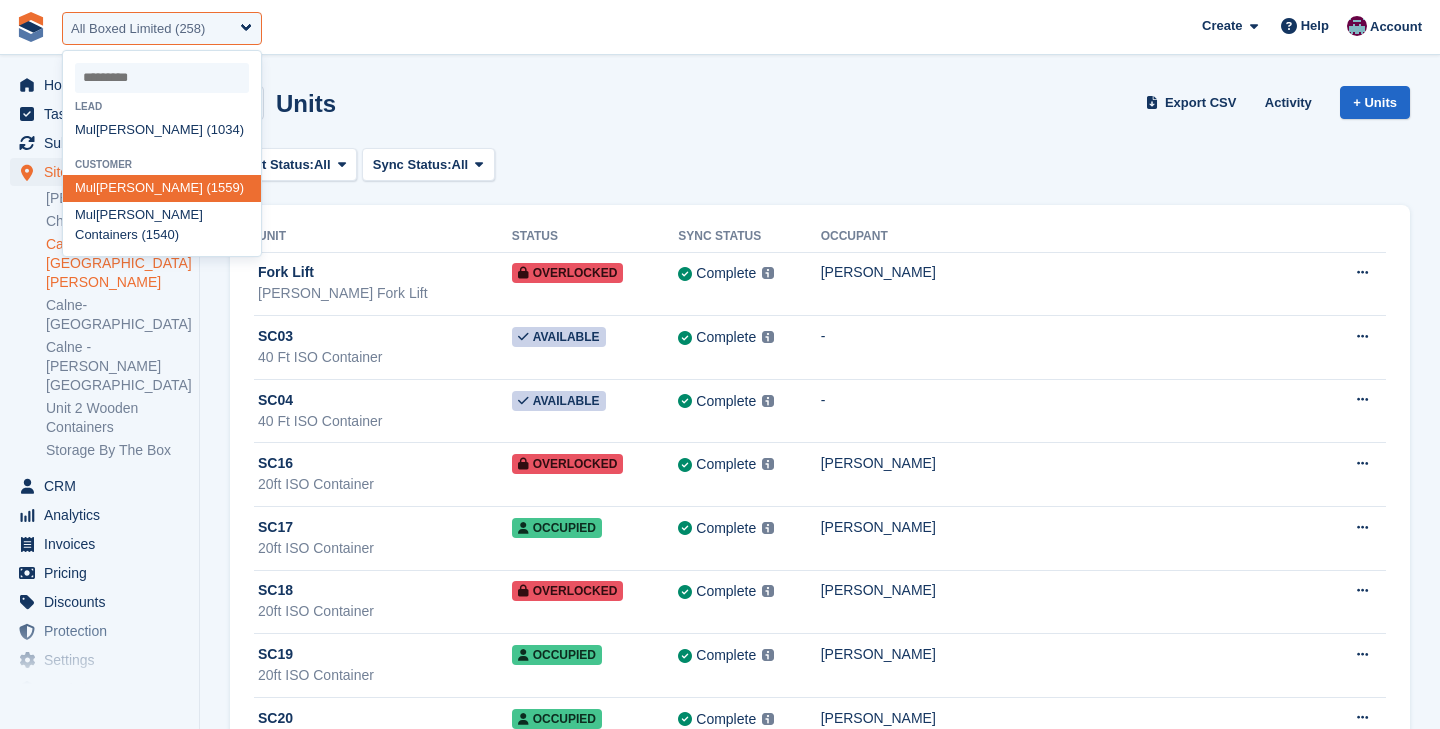 select on "****" 